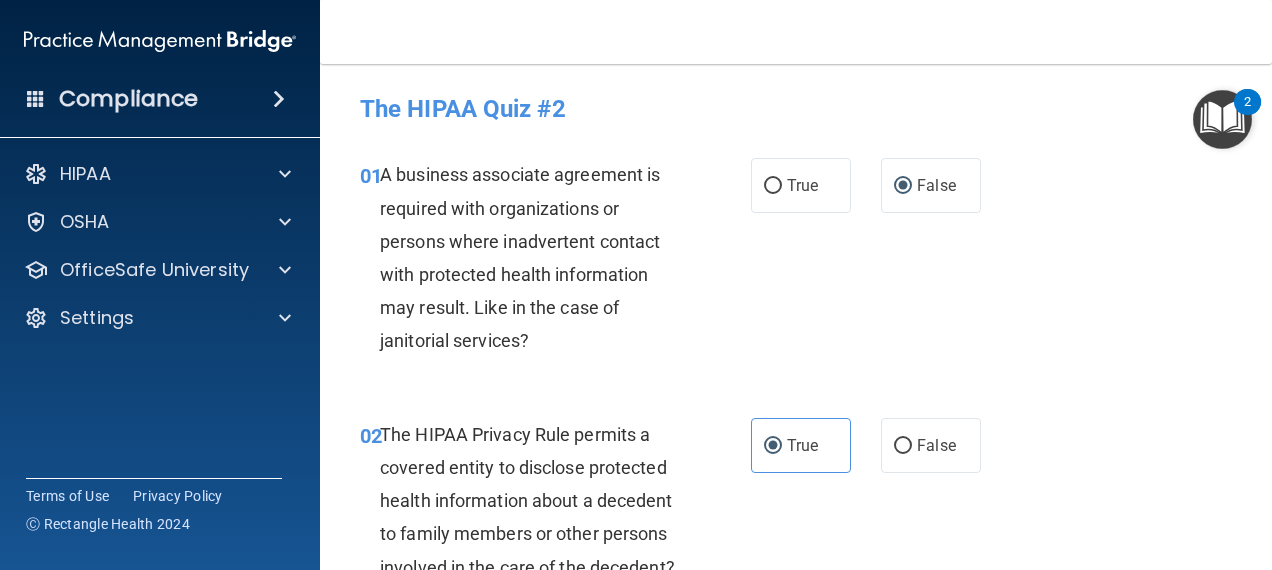 scroll, scrollTop: 0, scrollLeft: 0, axis: both 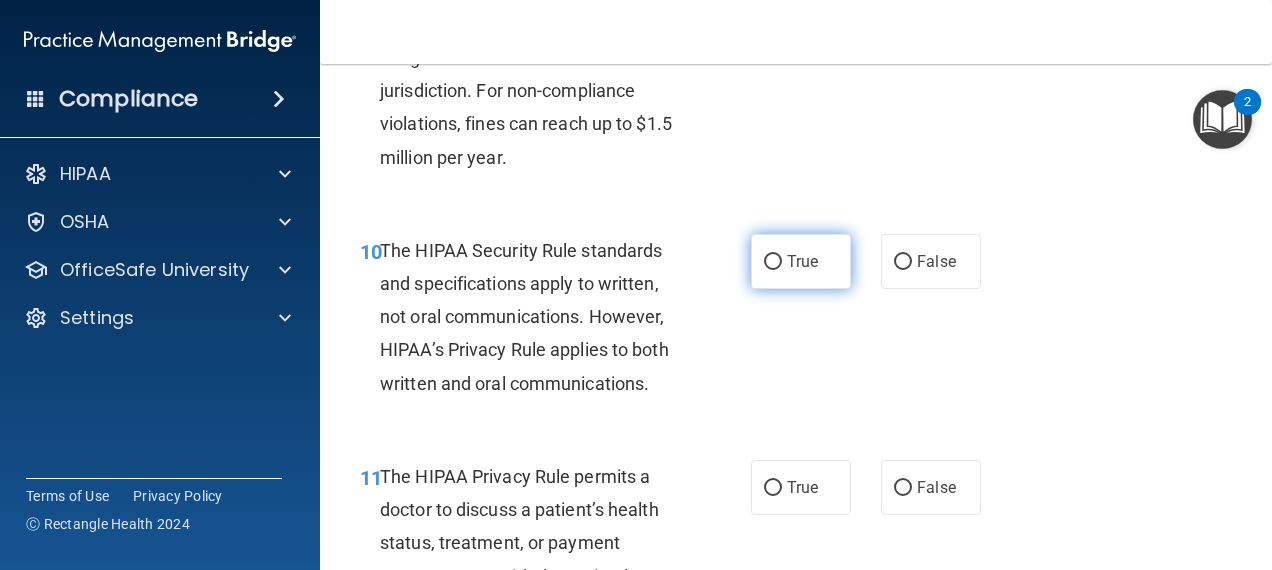 click on "True" at bounding box center (773, 262) 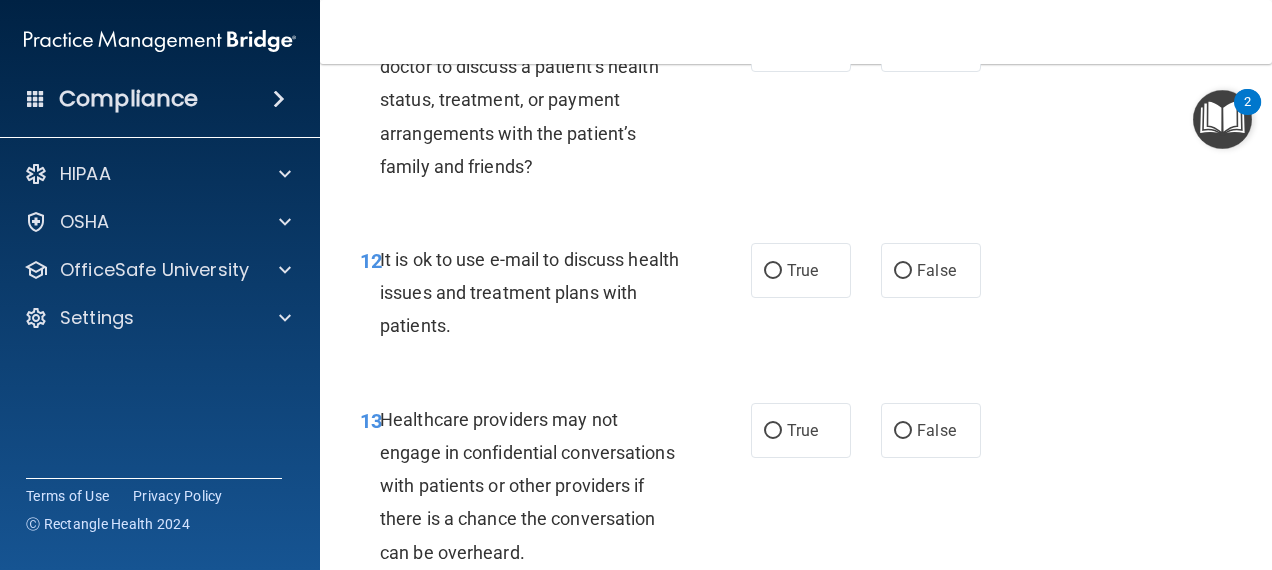 scroll, scrollTop: 2778, scrollLeft: 0, axis: vertical 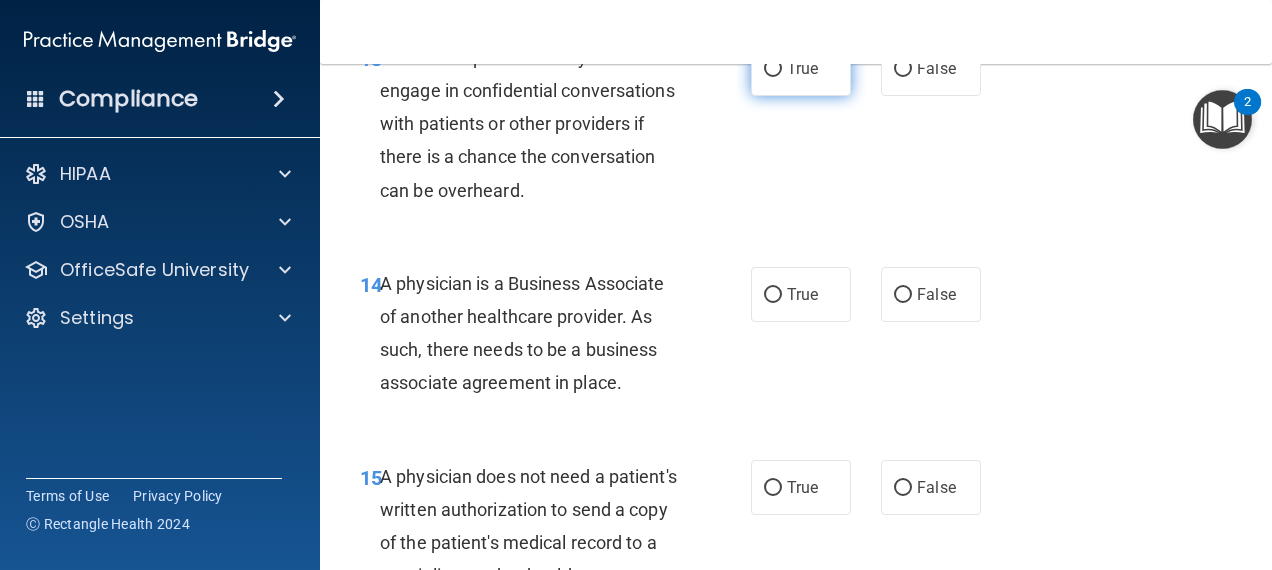 click on "True" at bounding box center (773, 69) 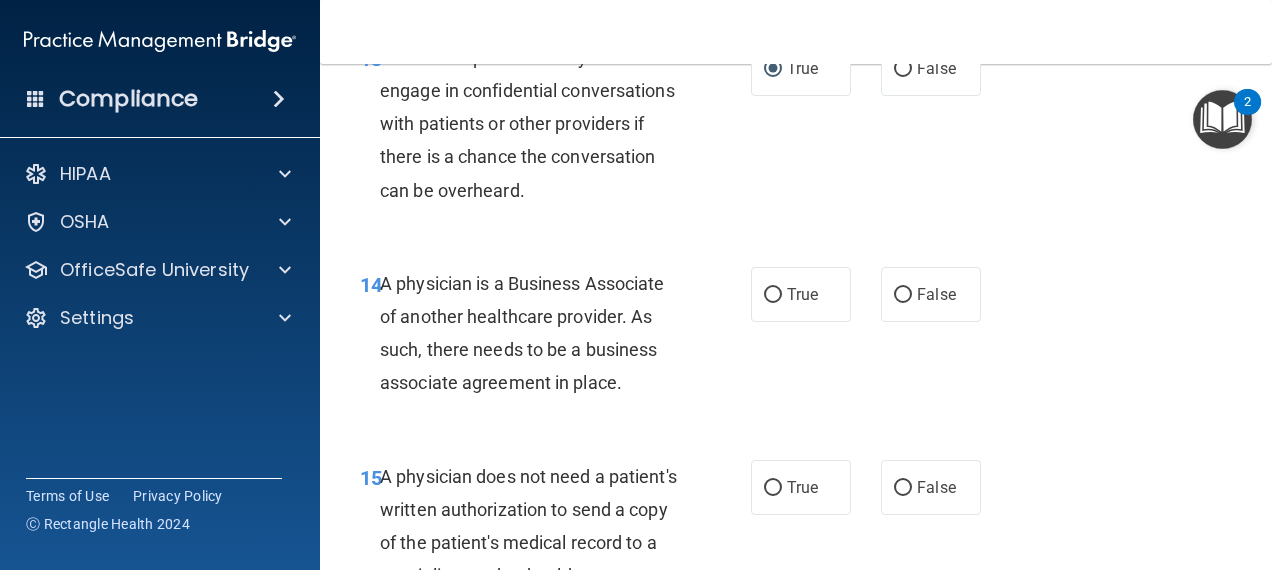 click on "13       Healthcare providers may not engage in confidential conversations with patients or other providers if there is a chance the conversation can be overheard.                  True           False" at bounding box center (796, 129) 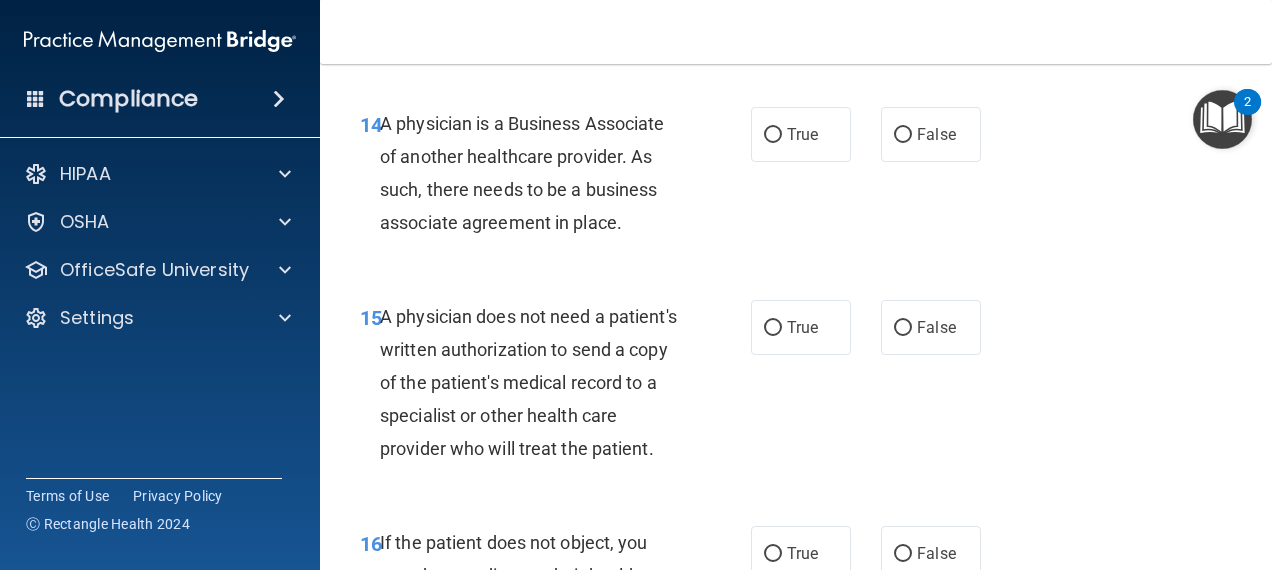 scroll, scrollTop: 2898, scrollLeft: 0, axis: vertical 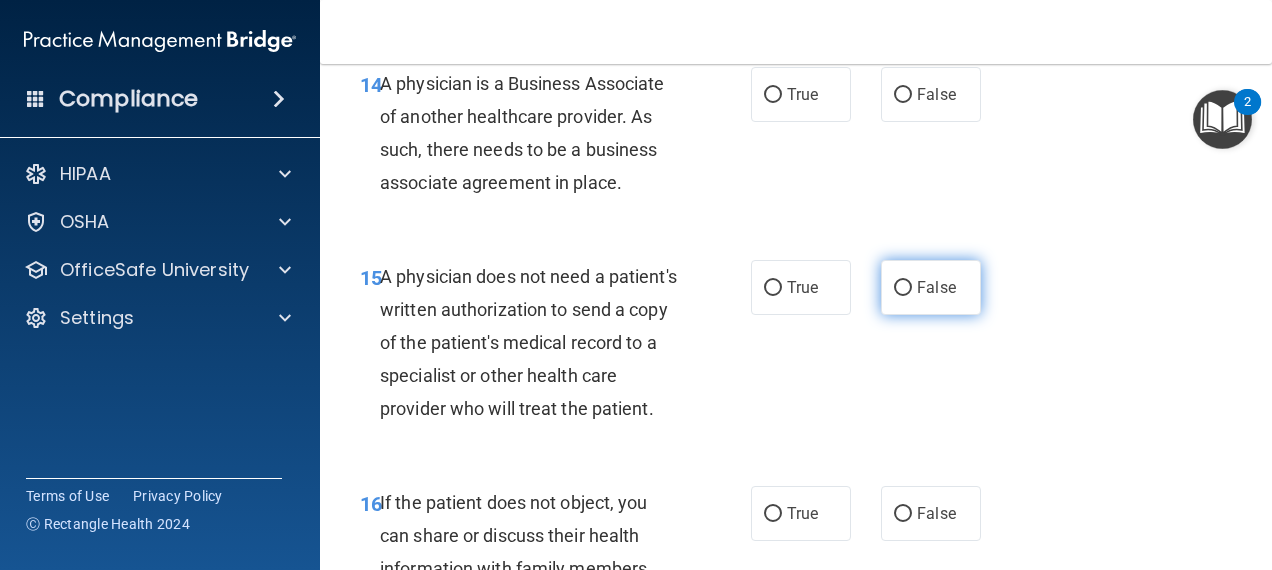 click on "False" at bounding box center (903, 288) 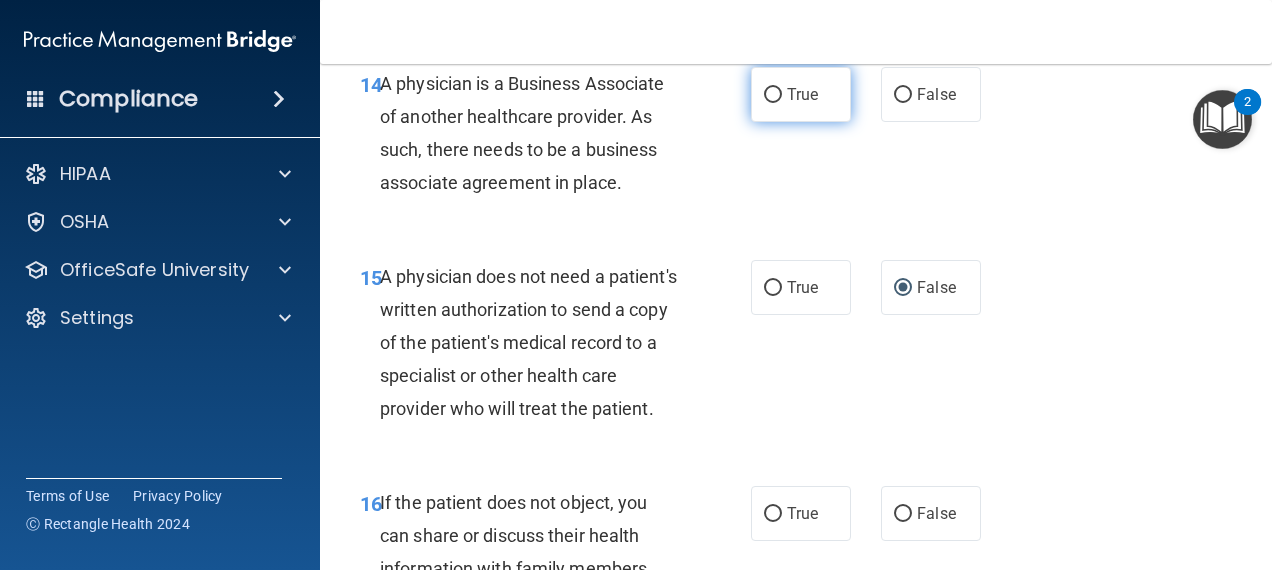 click on "True" at bounding box center (802, 94) 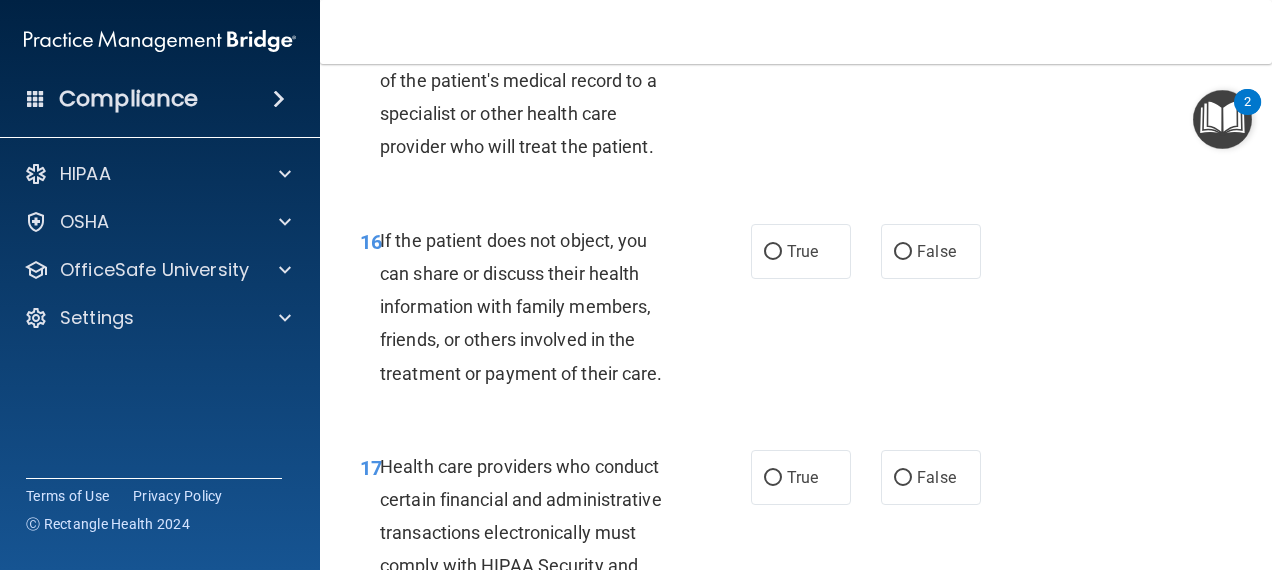 scroll, scrollTop: 3178, scrollLeft: 0, axis: vertical 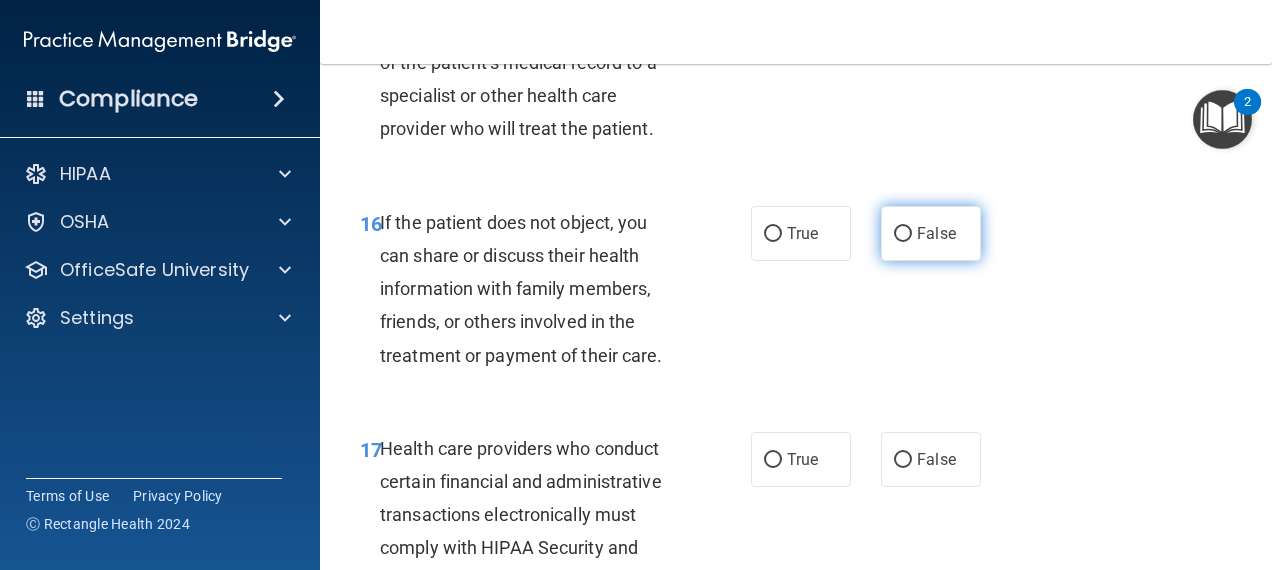click on "False" at bounding box center [903, 234] 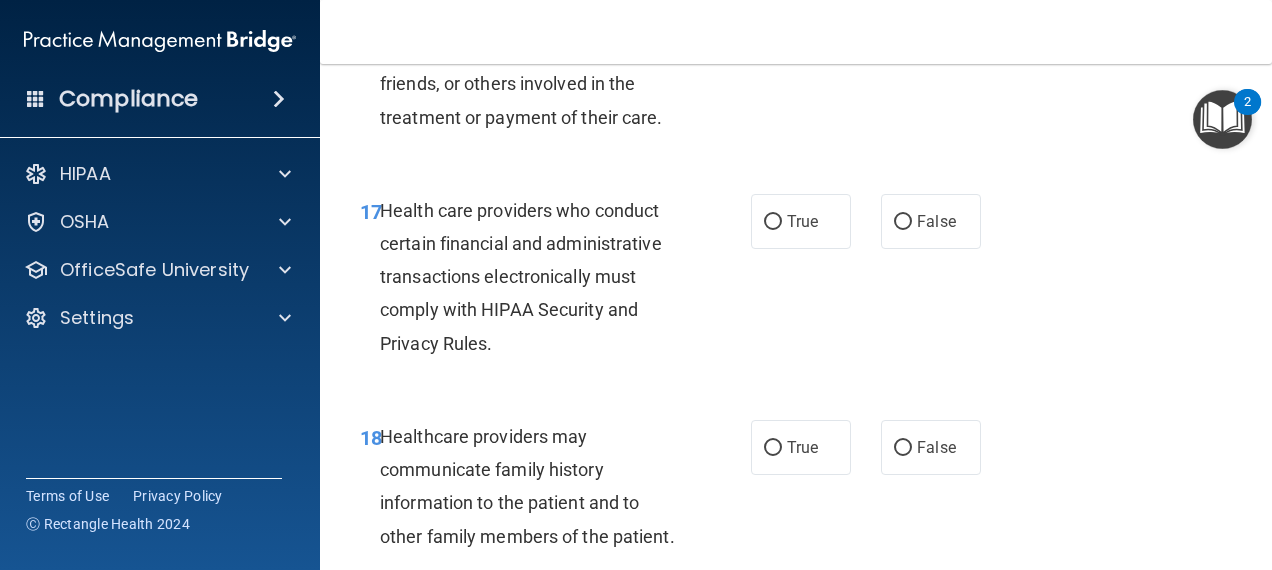 scroll, scrollTop: 3418, scrollLeft: 0, axis: vertical 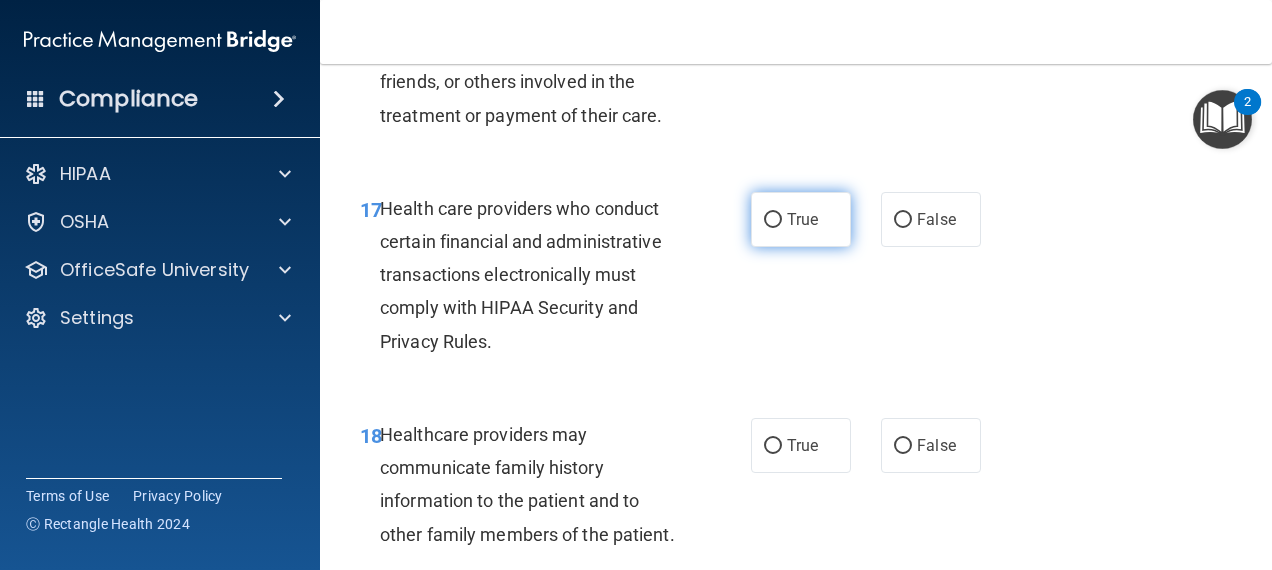 click on "True" at bounding box center [801, 219] 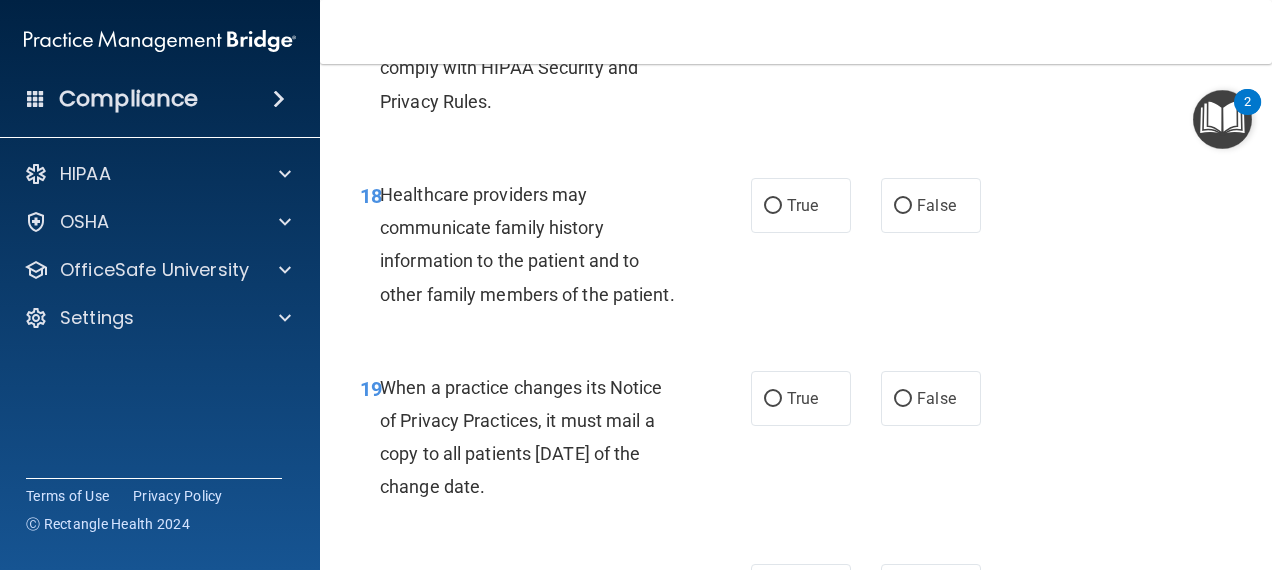 scroll, scrollTop: 3698, scrollLeft: 0, axis: vertical 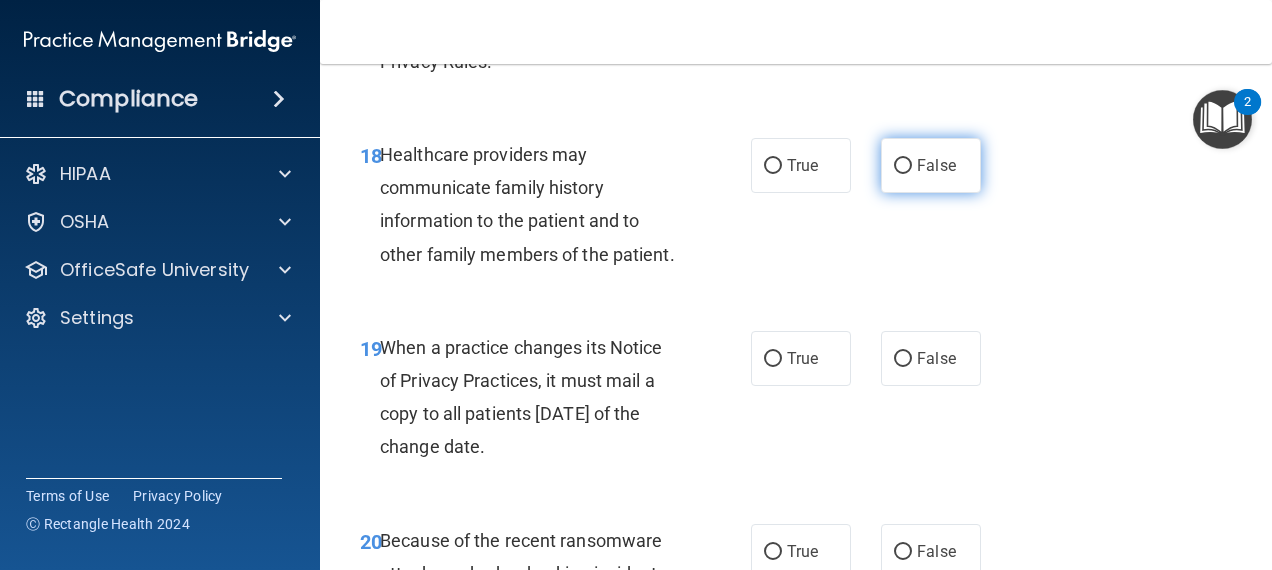 click on "False" at bounding box center [903, 166] 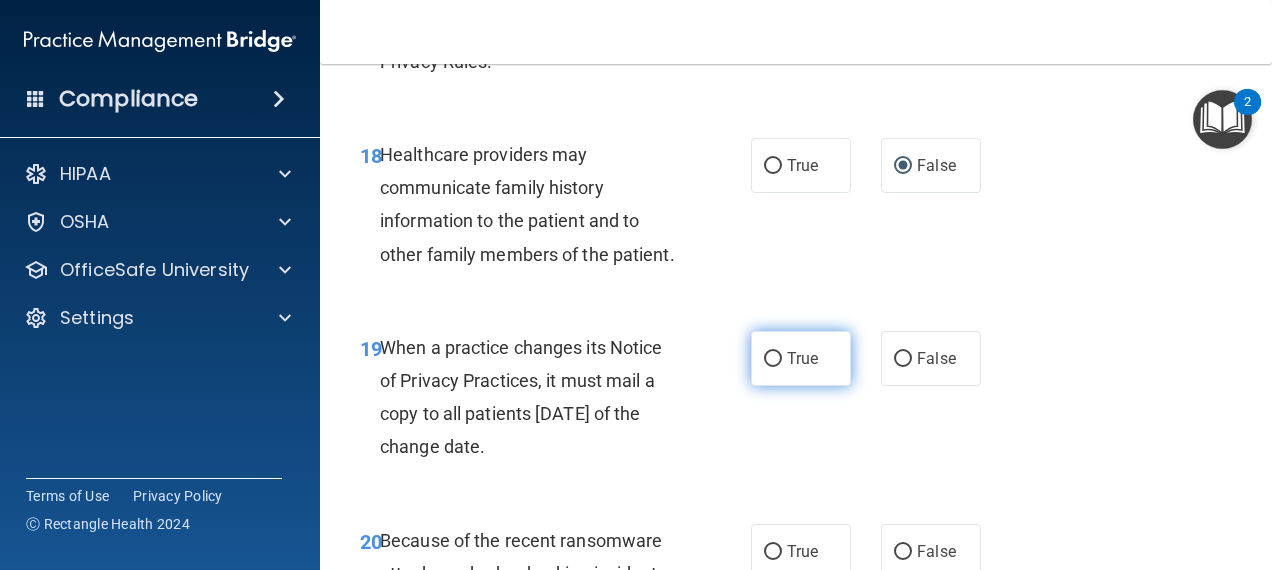 click on "True" at bounding box center (773, 359) 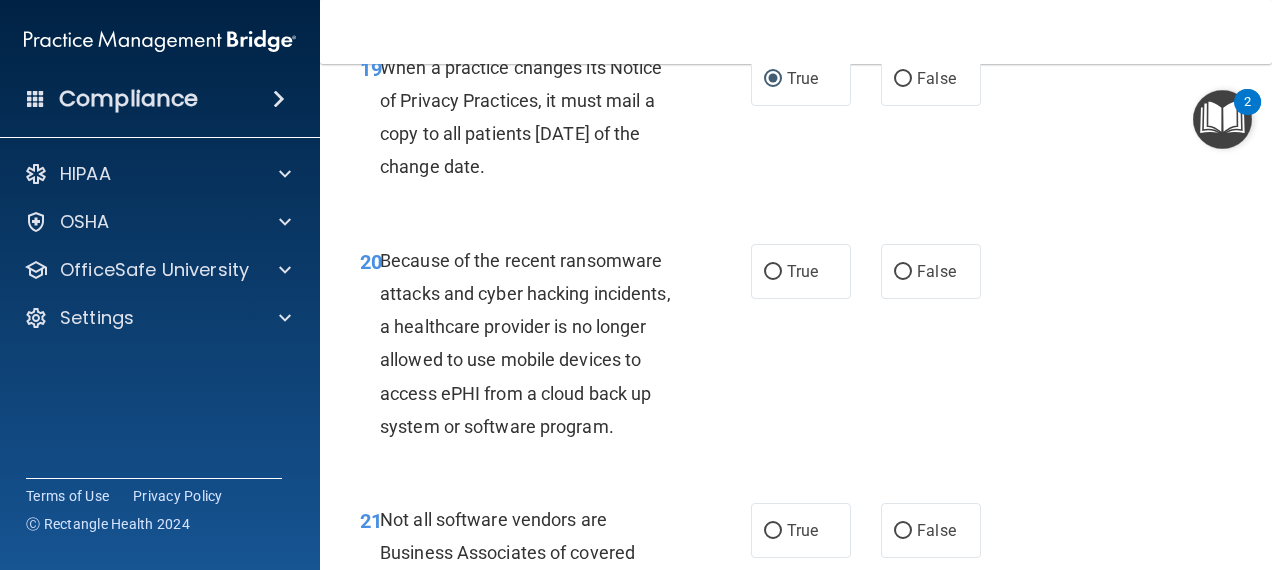 scroll, scrollTop: 4045, scrollLeft: 0, axis: vertical 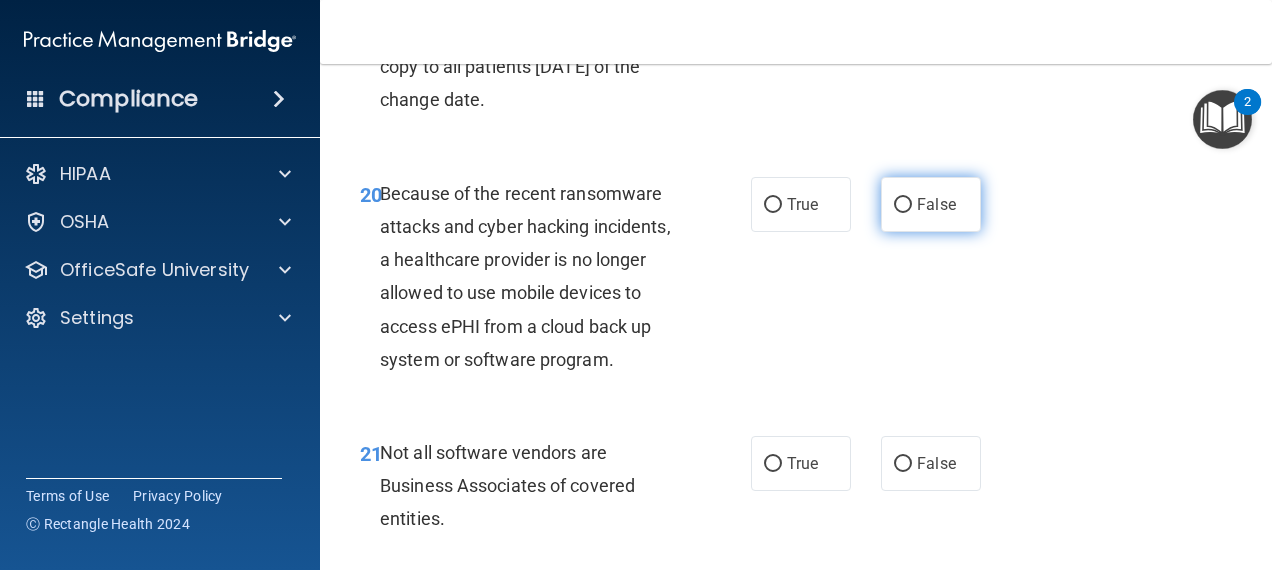 click on "False" at bounding box center (903, 205) 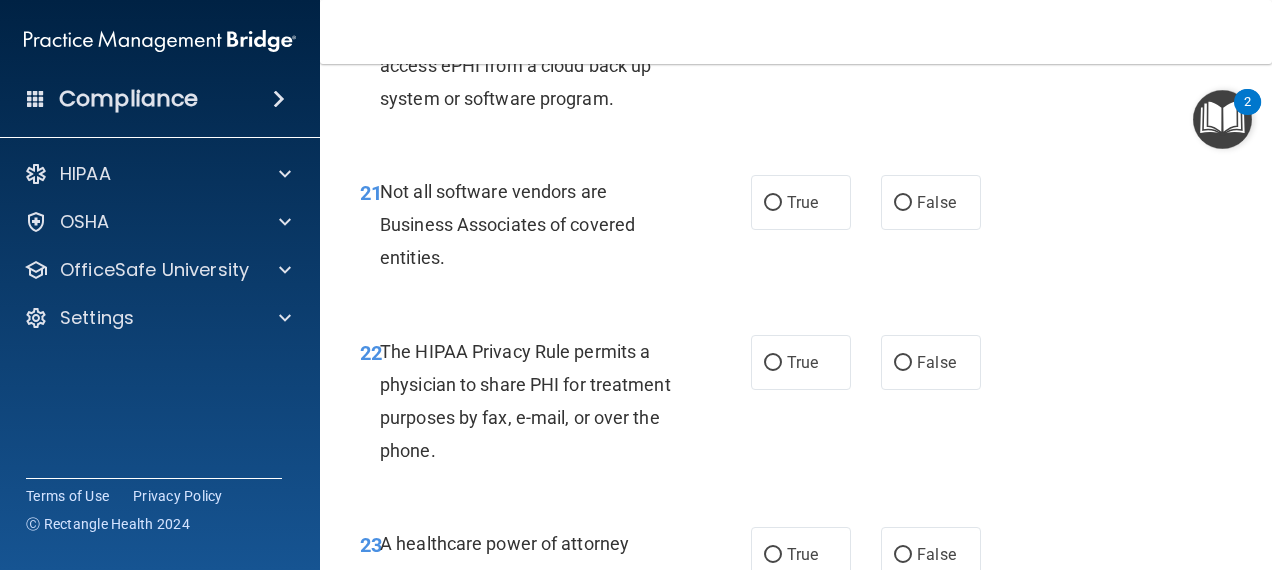 scroll, scrollTop: 4325, scrollLeft: 0, axis: vertical 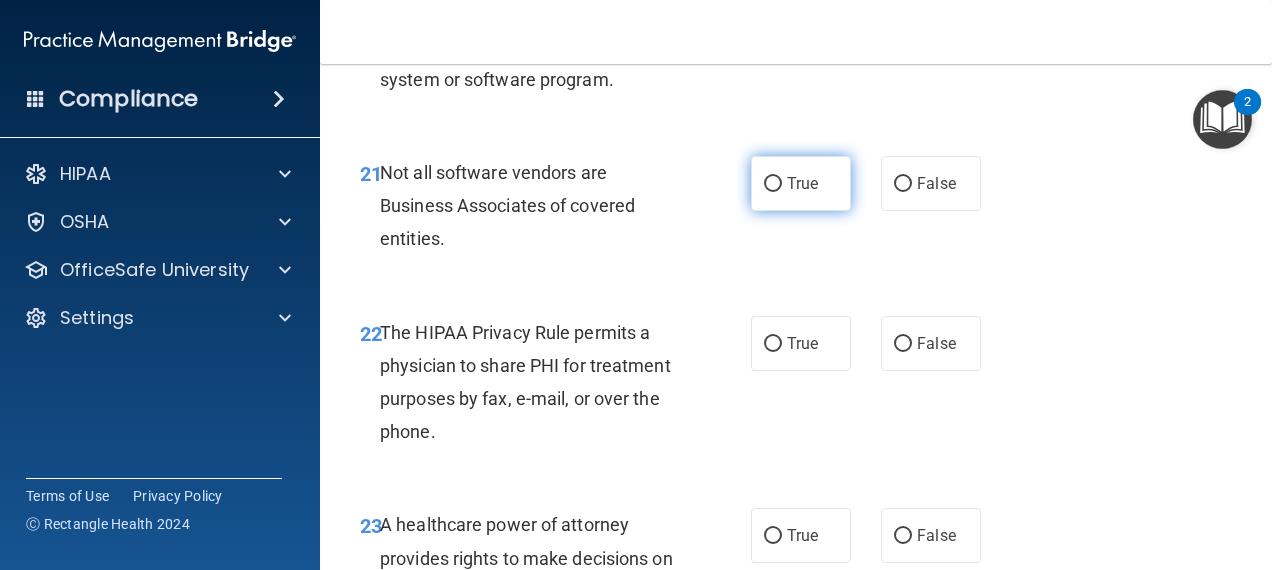 click on "True" at bounding box center [773, 184] 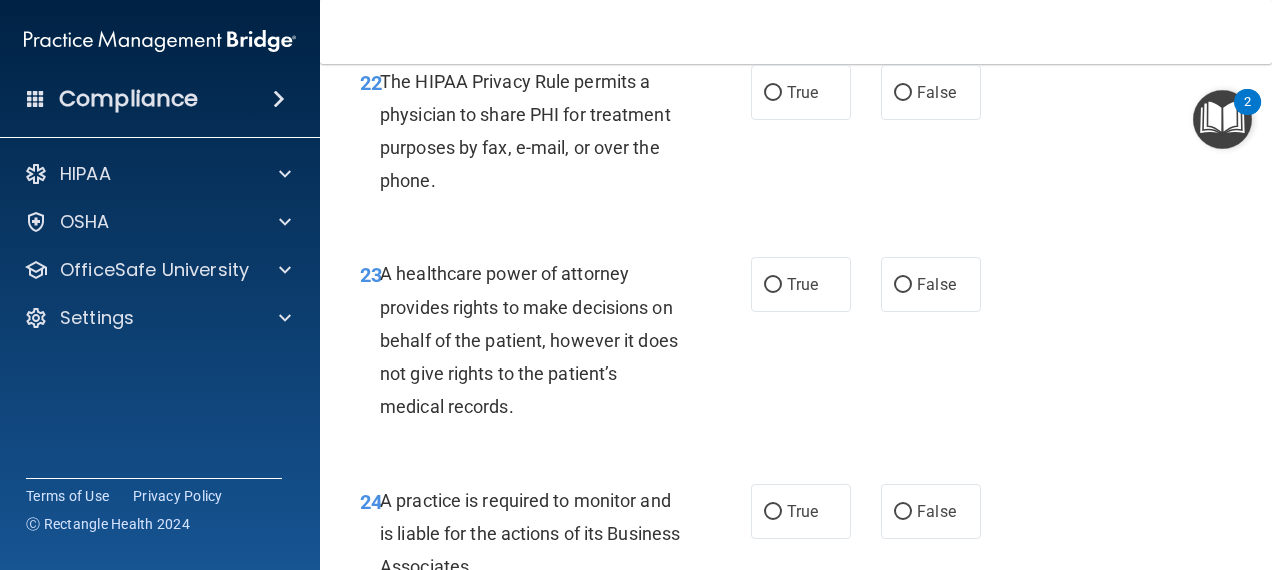 scroll, scrollTop: 4605, scrollLeft: 0, axis: vertical 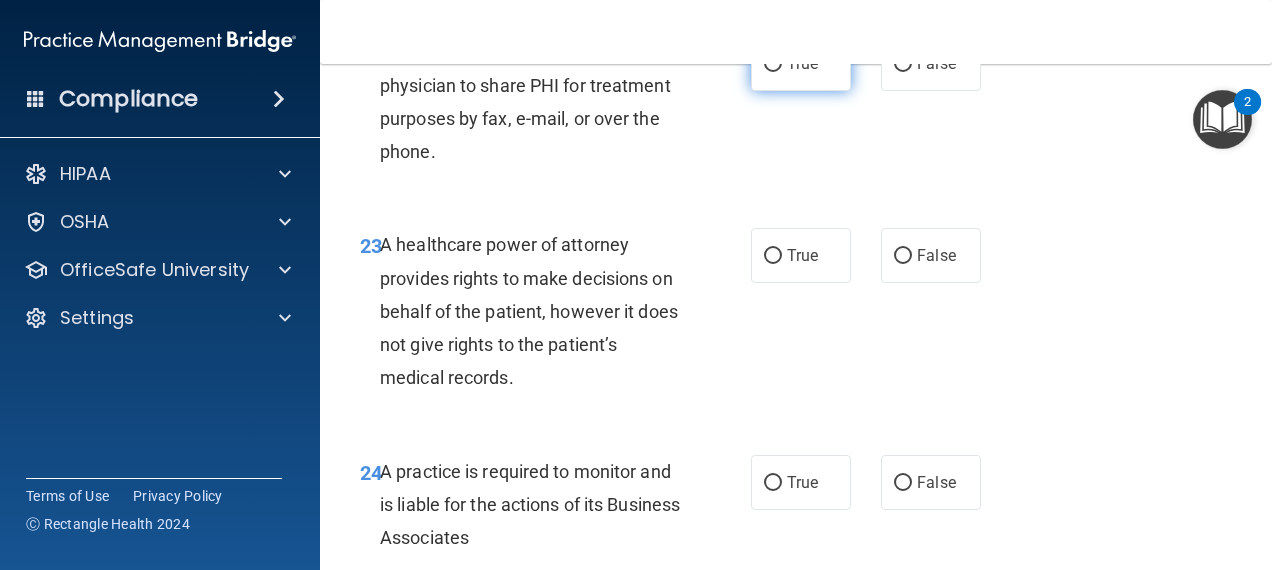 click on "True" at bounding box center (773, 64) 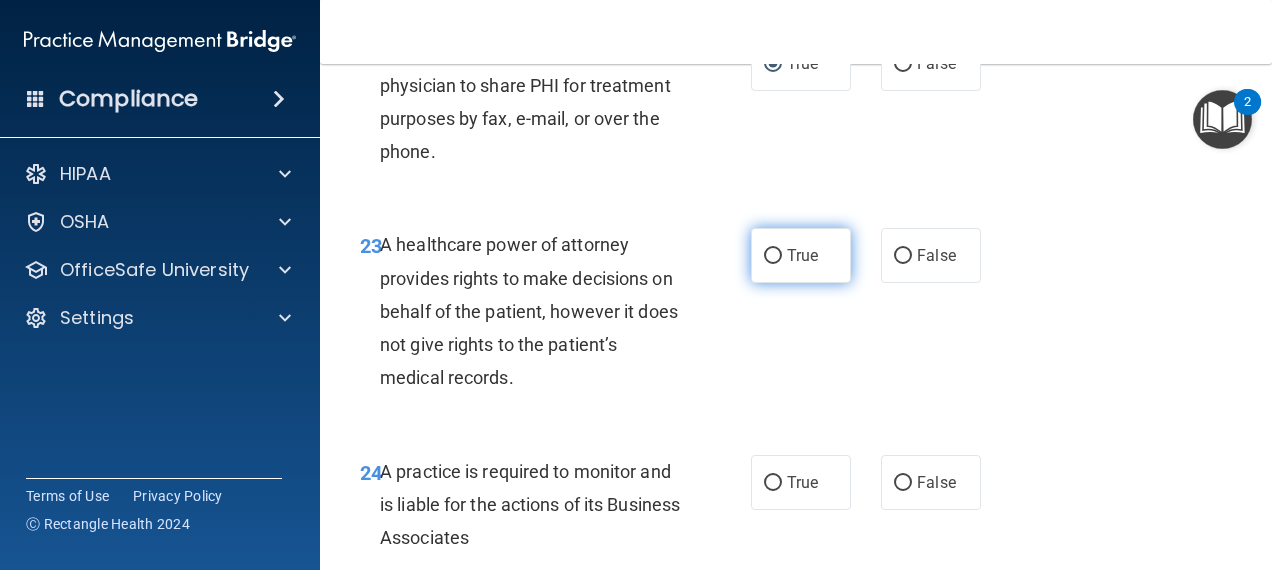 click on "True" at bounding box center [802, 255] 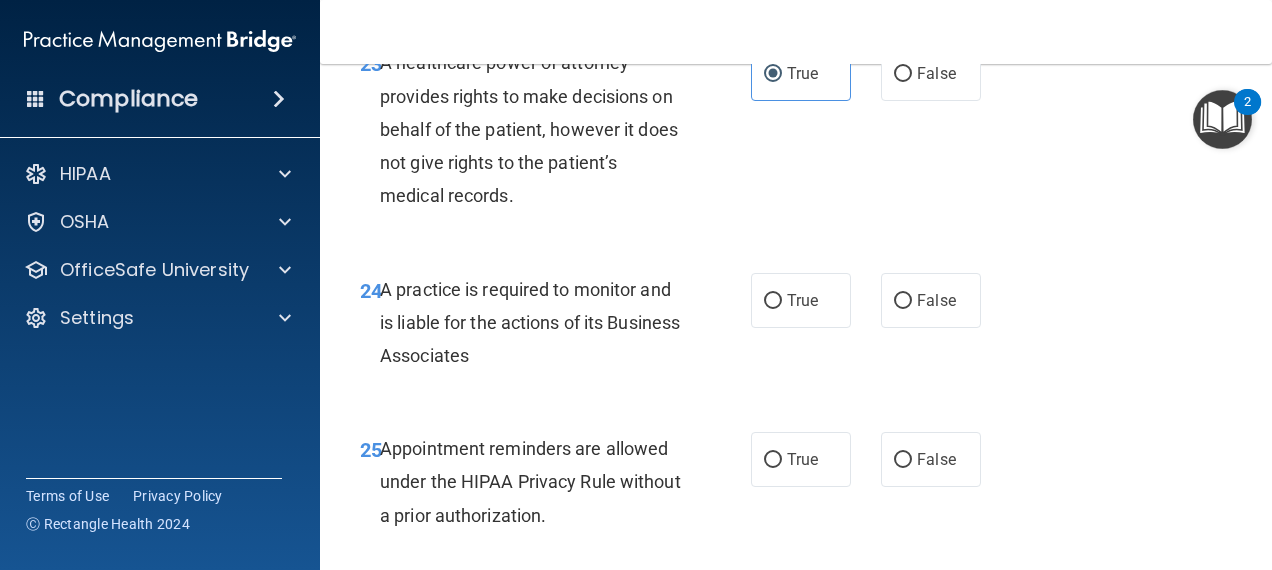 scroll, scrollTop: 4805, scrollLeft: 0, axis: vertical 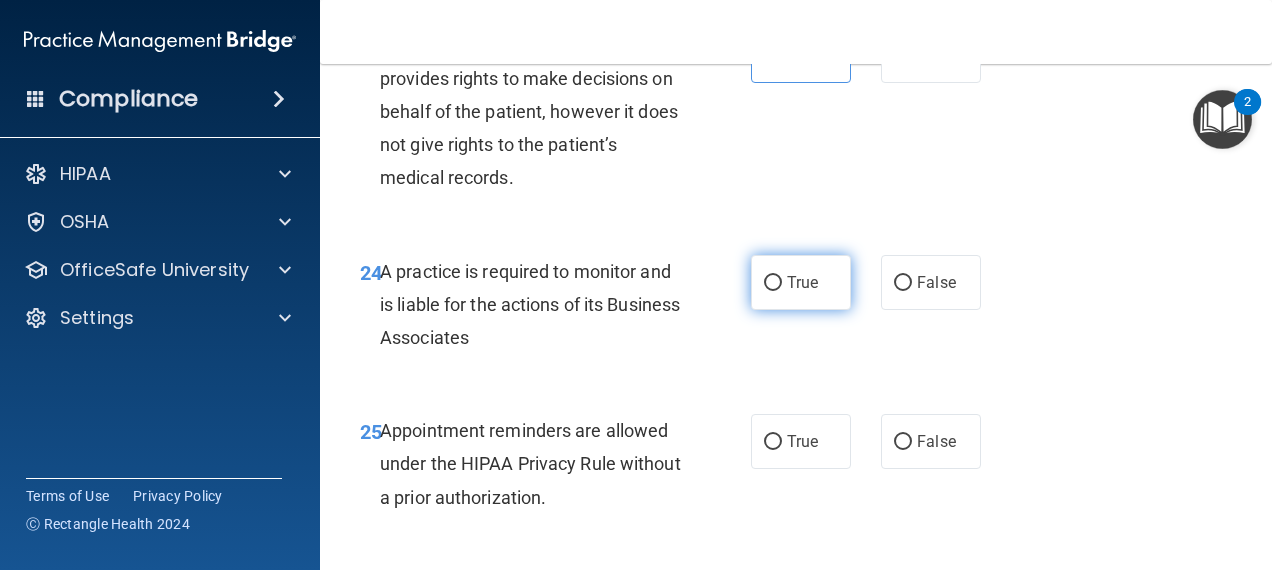 click on "True" at bounding box center [773, 283] 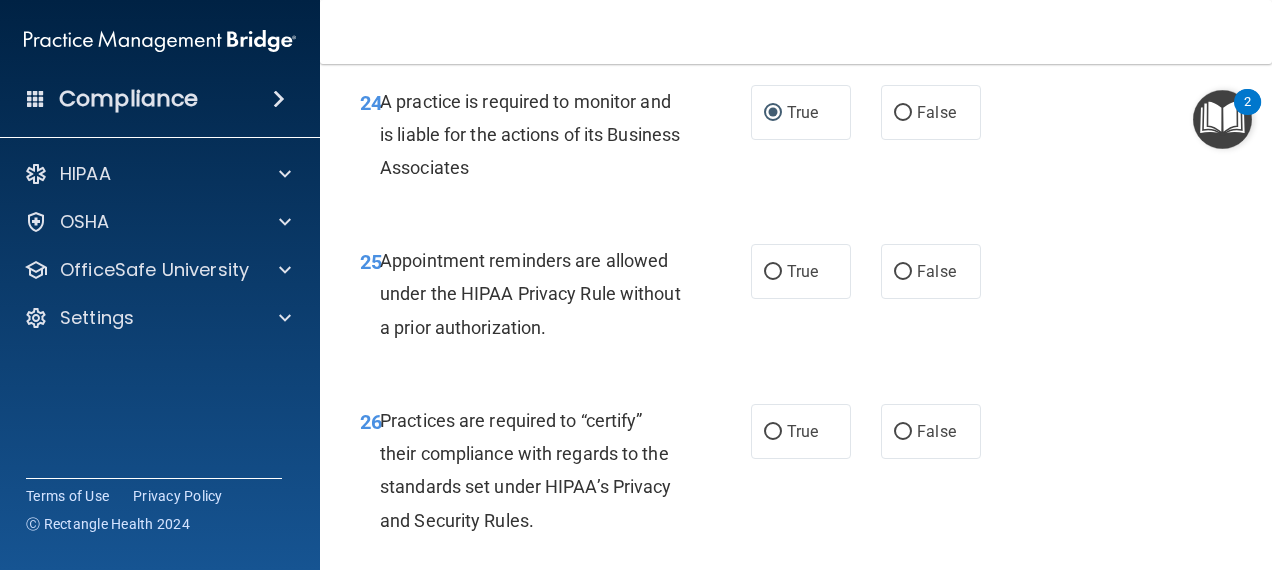 scroll, scrollTop: 5005, scrollLeft: 0, axis: vertical 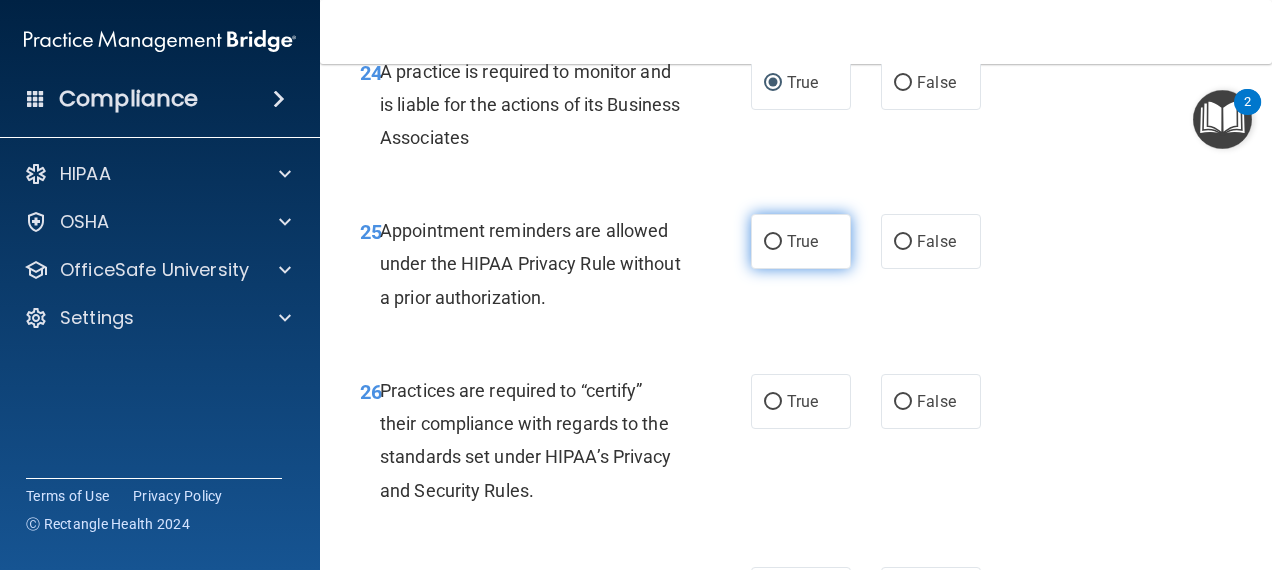 click on "True" at bounding box center [801, 241] 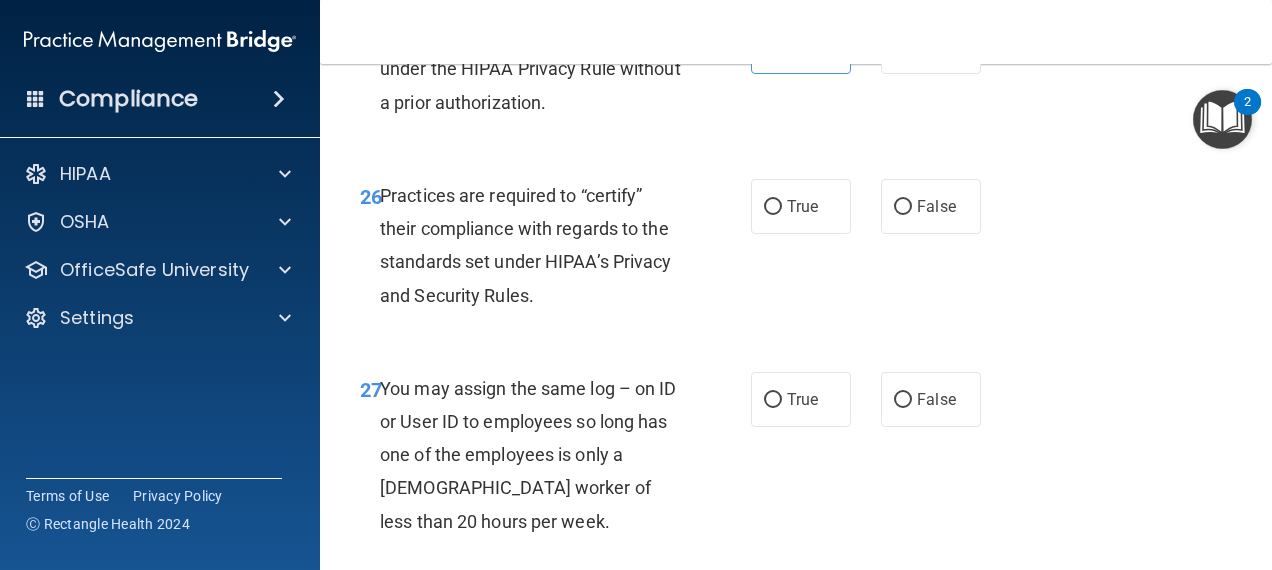 scroll, scrollTop: 5205, scrollLeft: 0, axis: vertical 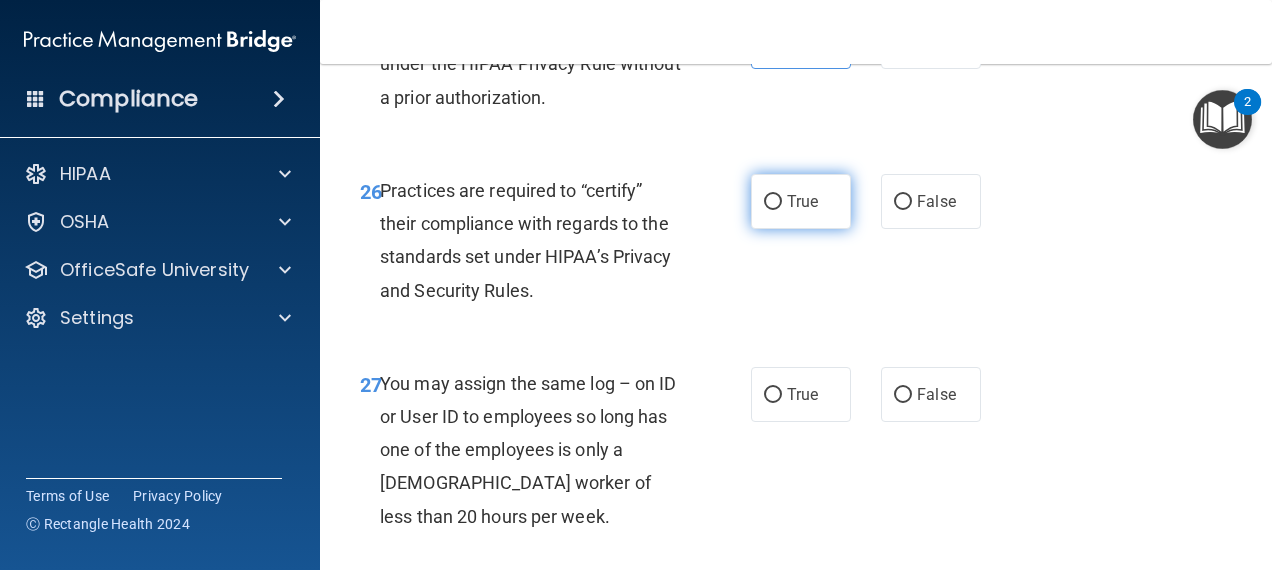 click on "True" at bounding box center (773, 202) 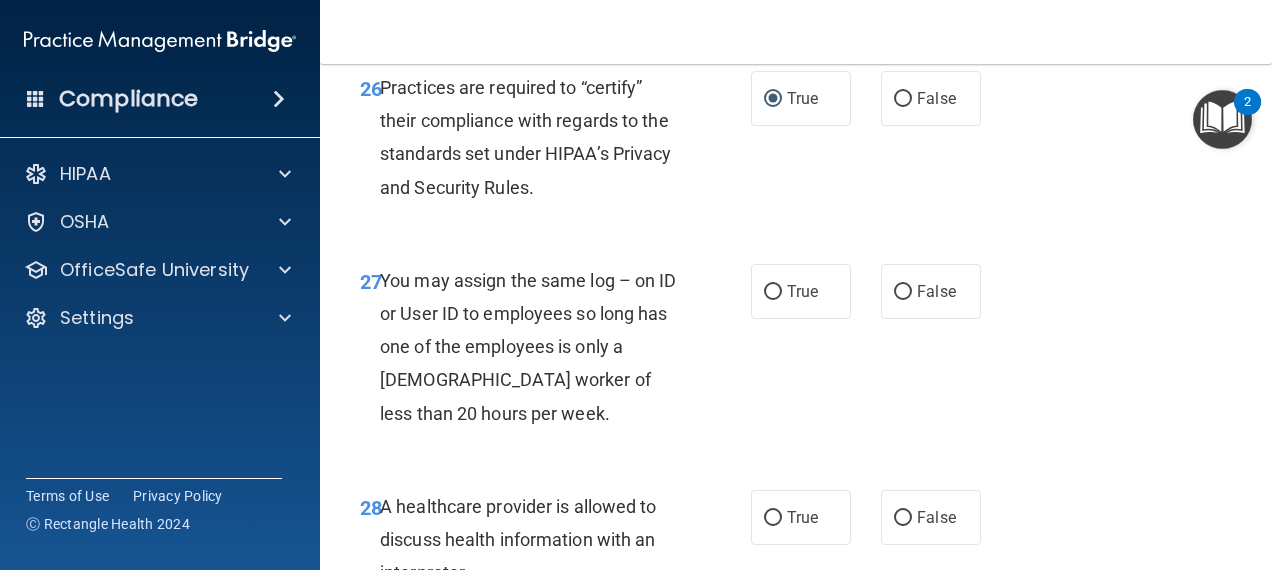 scroll, scrollTop: 5325, scrollLeft: 0, axis: vertical 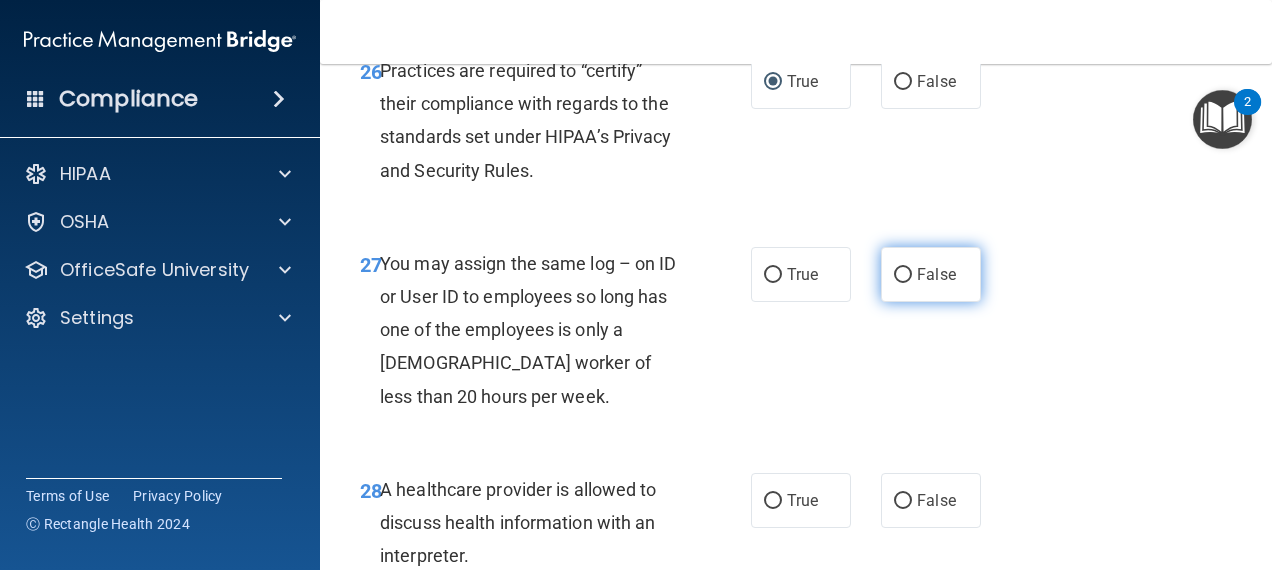 click on "False" at bounding box center [903, 275] 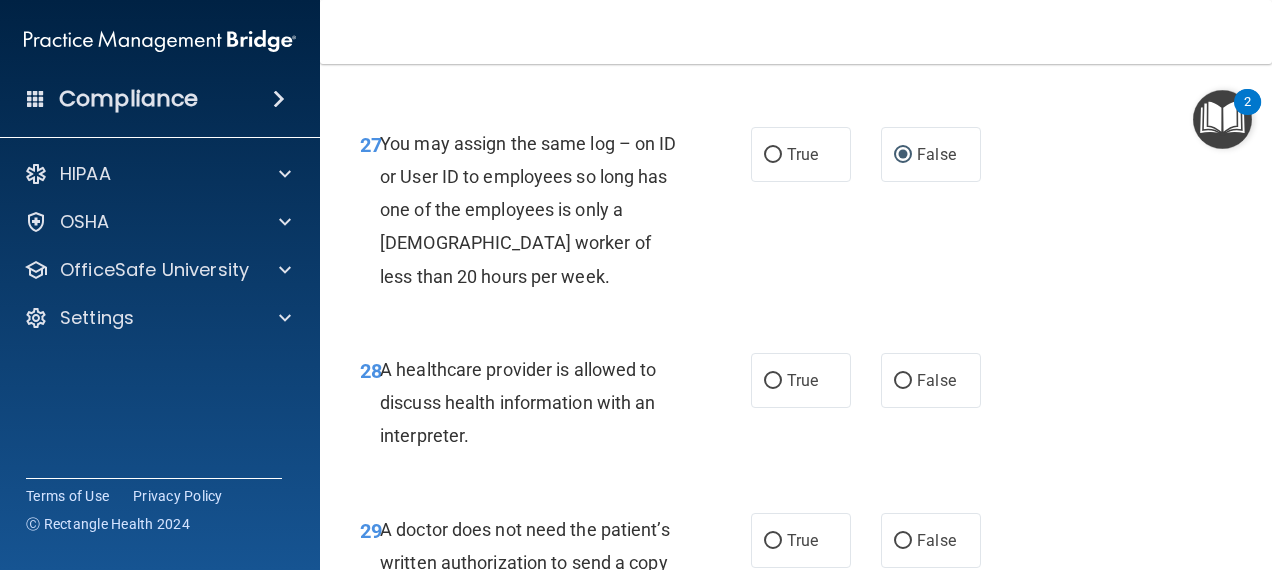 scroll, scrollTop: 5485, scrollLeft: 0, axis: vertical 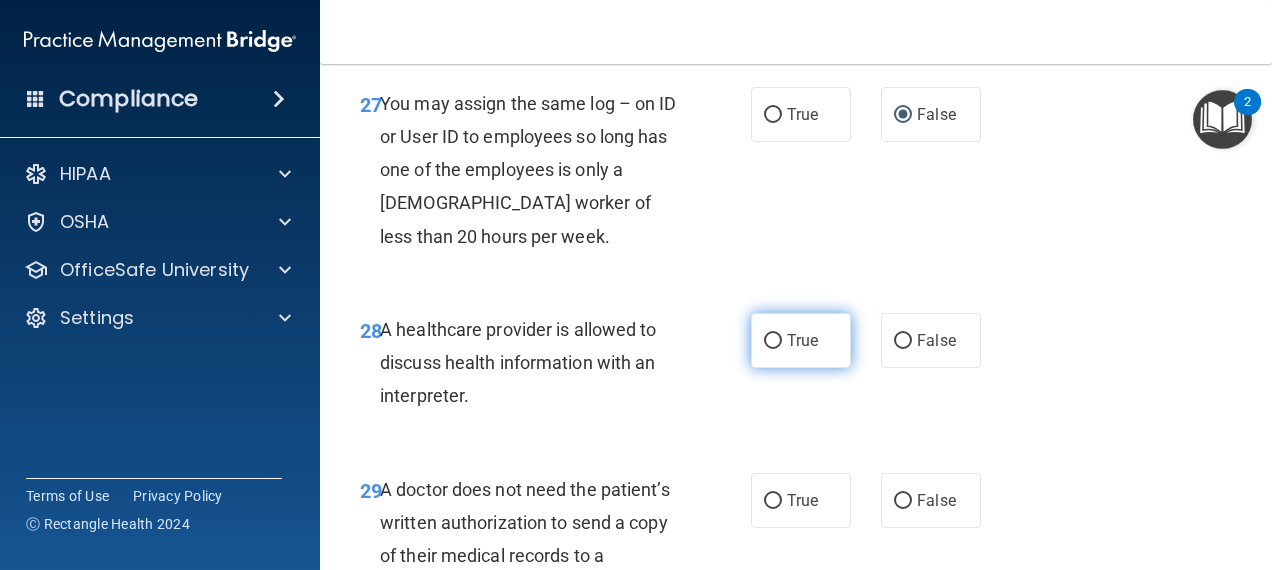 click on "True" at bounding box center (773, 341) 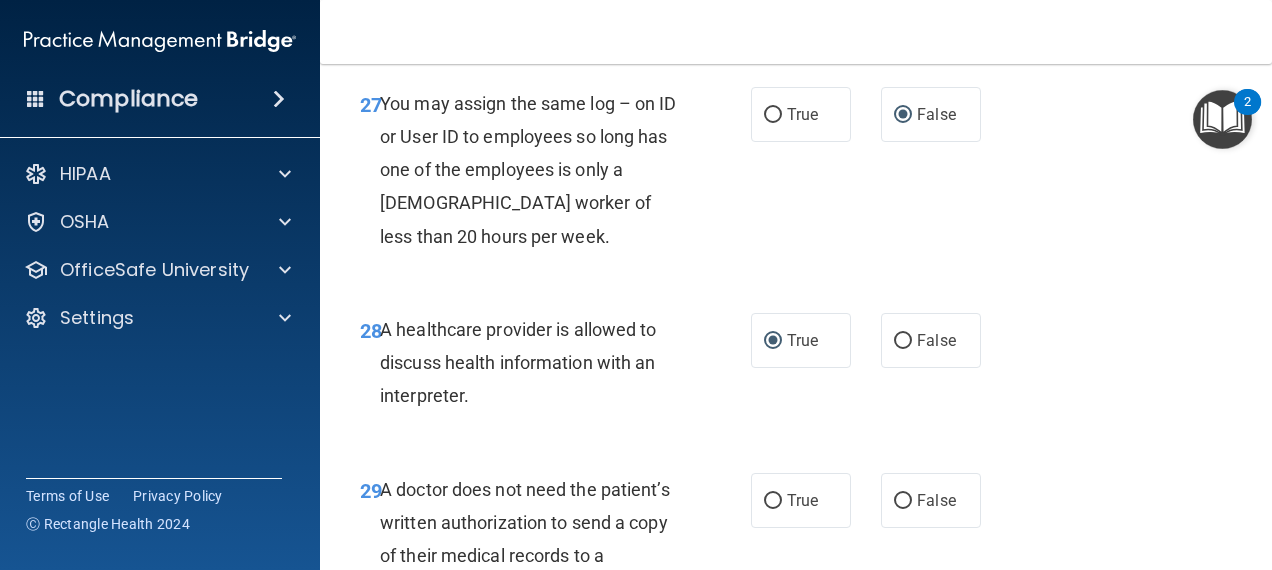 scroll, scrollTop: 5525, scrollLeft: 0, axis: vertical 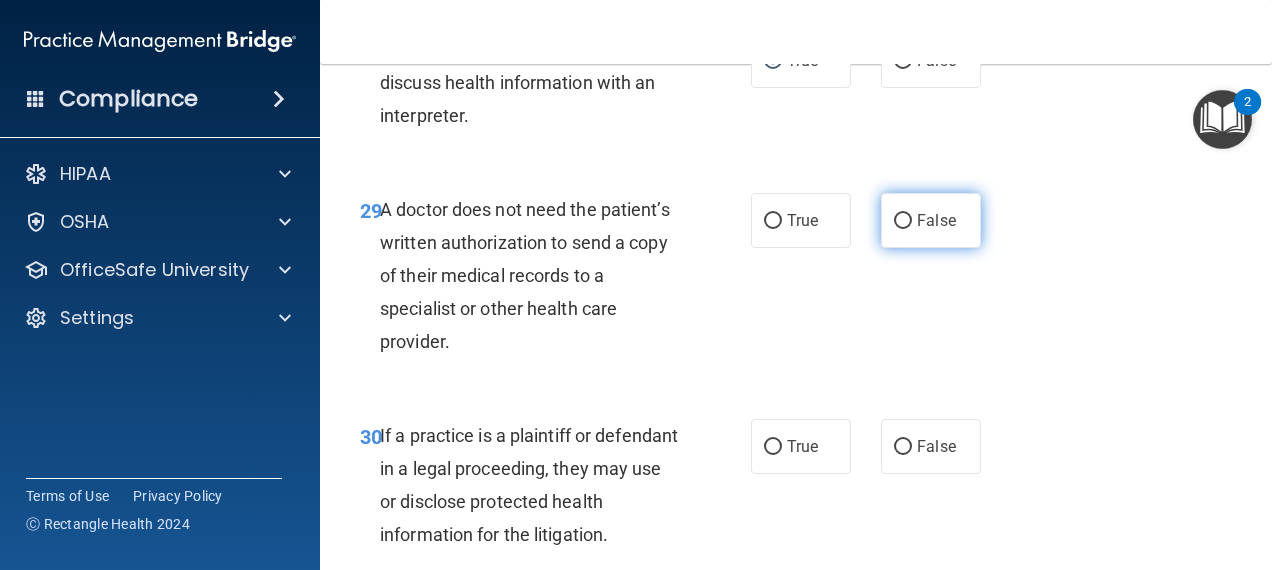 click on "False" at bounding box center [931, 220] 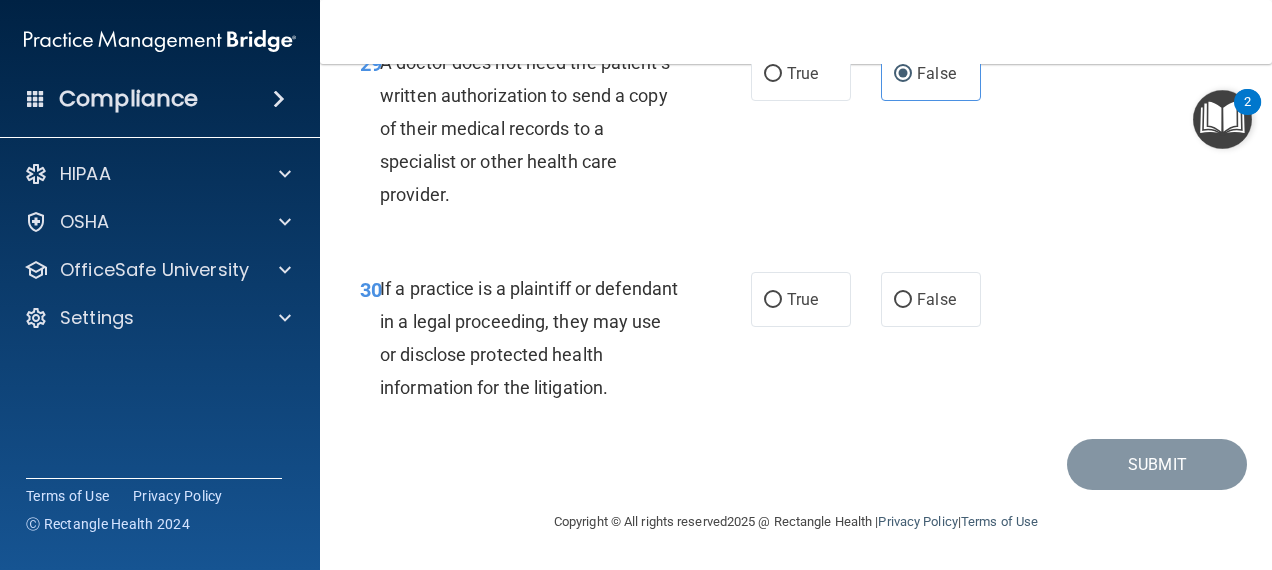 scroll, scrollTop: 5965, scrollLeft: 0, axis: vertical 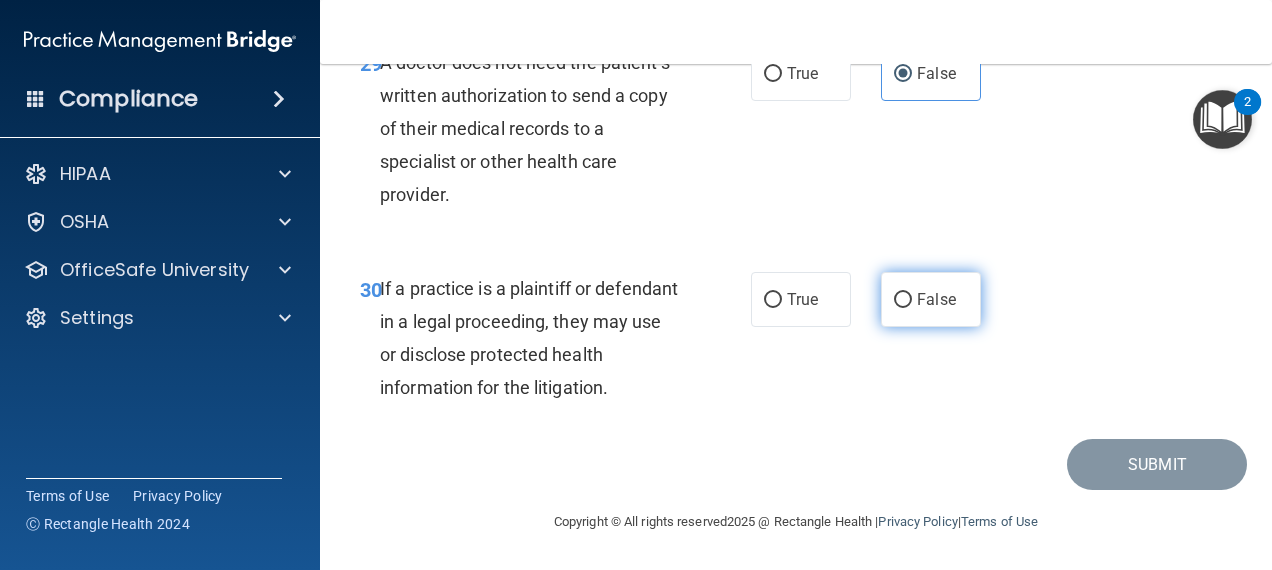 click on "False" at bounding box center (903, 300) 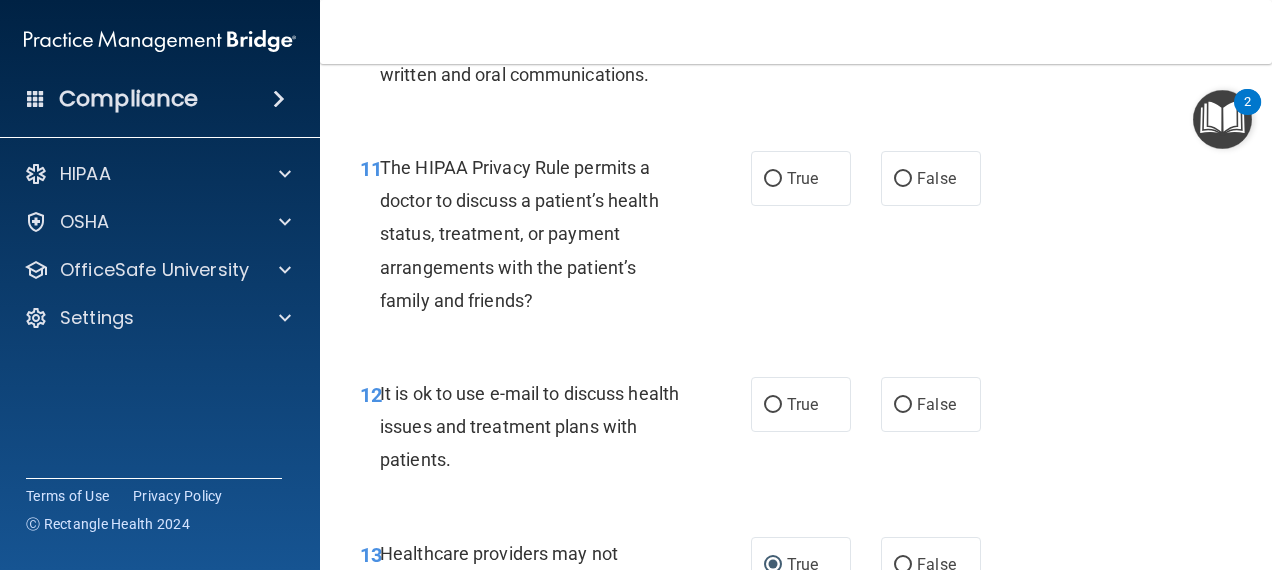 scroll, scrollTop: 2232, scrollLeft: 0, axis: vertical 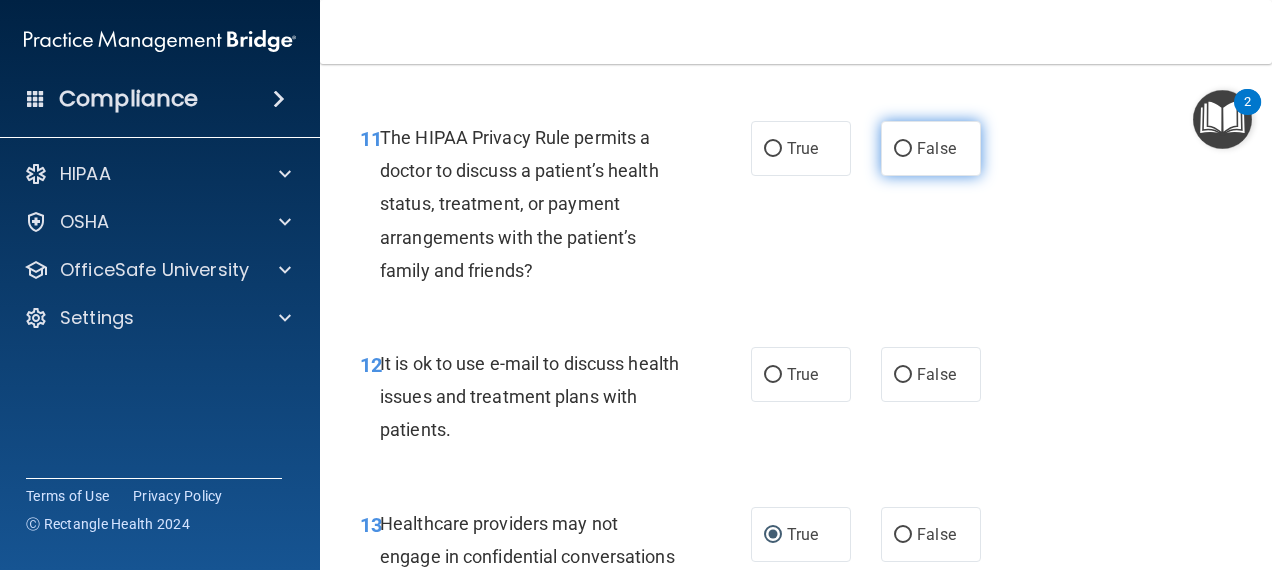 click on "False" at bounding box center (903, 149) 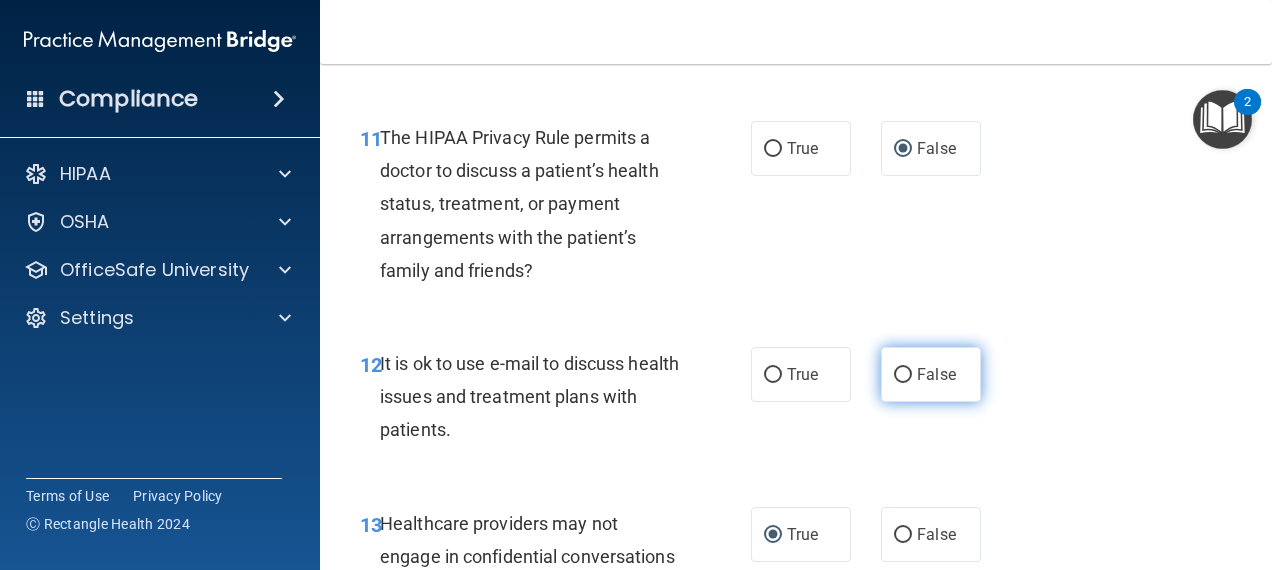 click on "False" at bounding box center [903, 375] 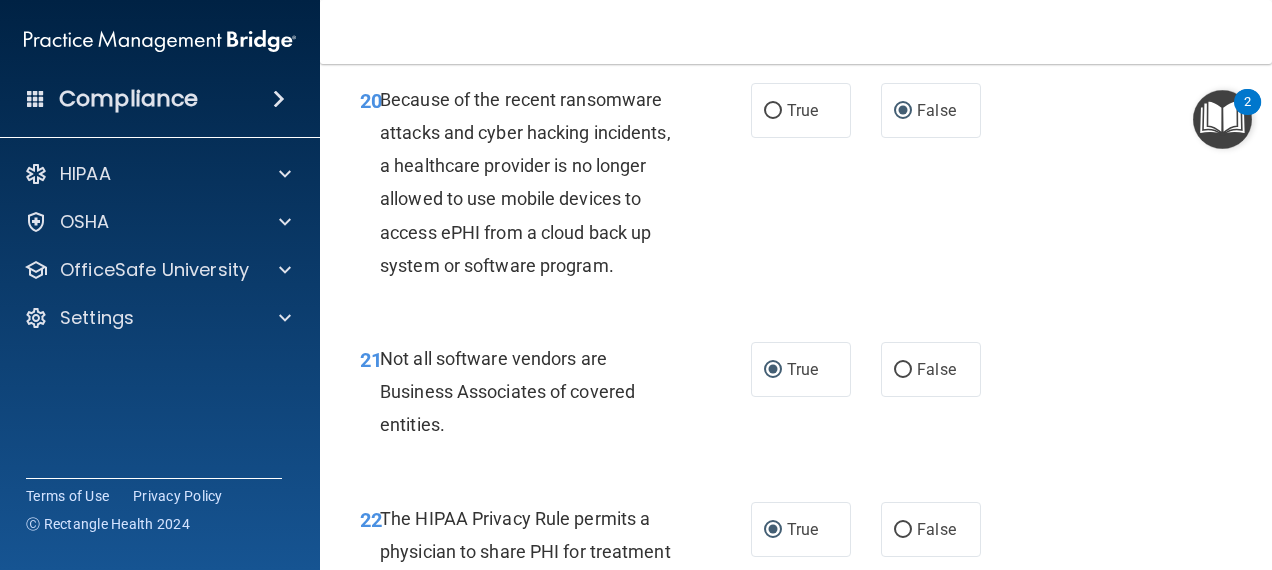 scroll, scrollTop: 4152, scrollLeft: 0, axis: vertical 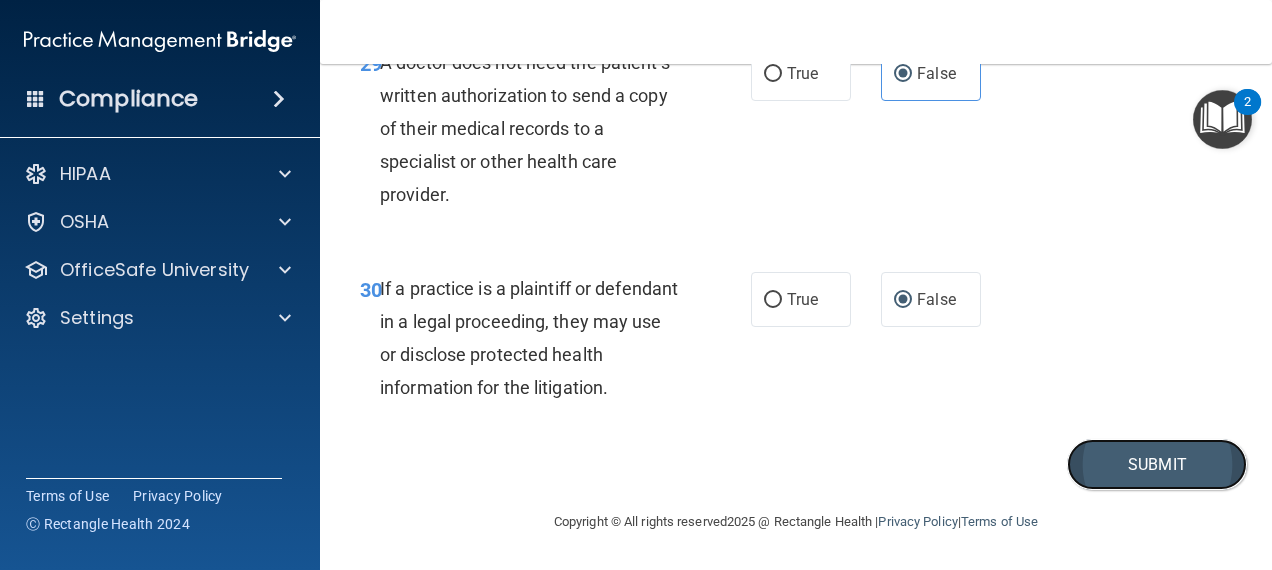 click on "Submit" at bounding box center (1157, 464) 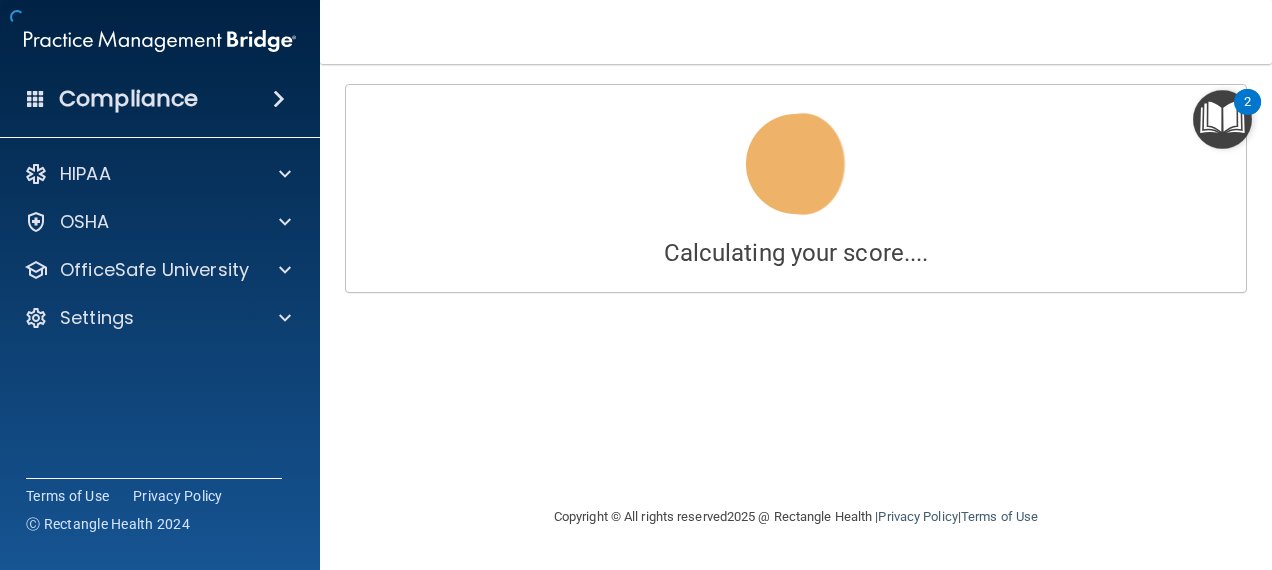 scroll, scrollTop: 0, scrollLeft: 0, axis: both 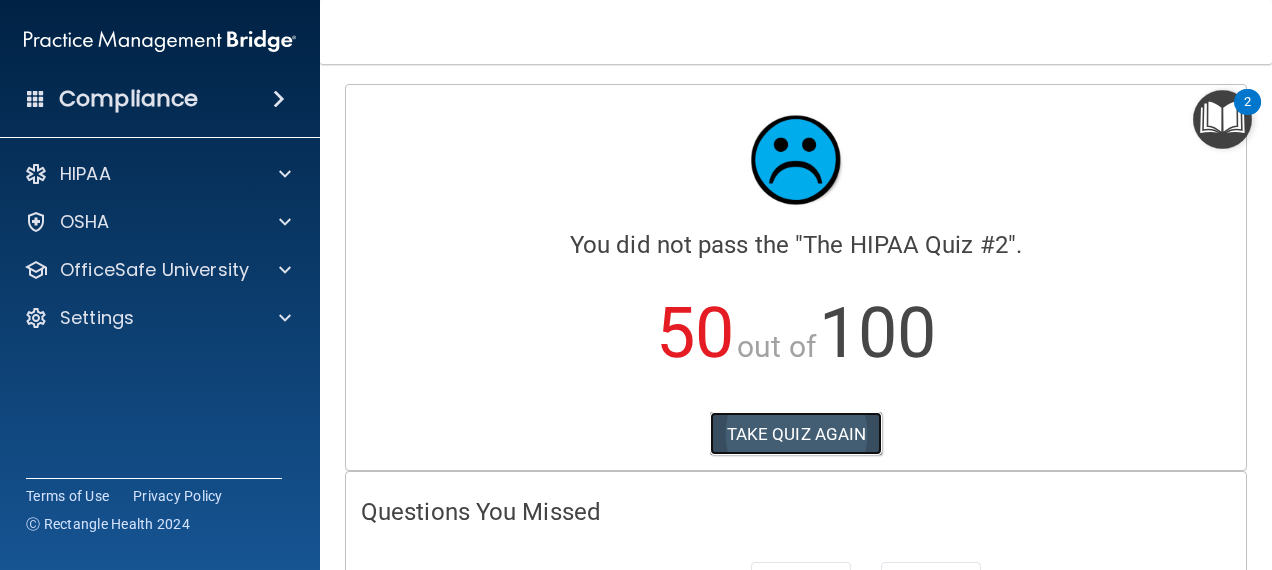 click on "TAKE QUIZ AGAIN" at bounding box center (796, 434) 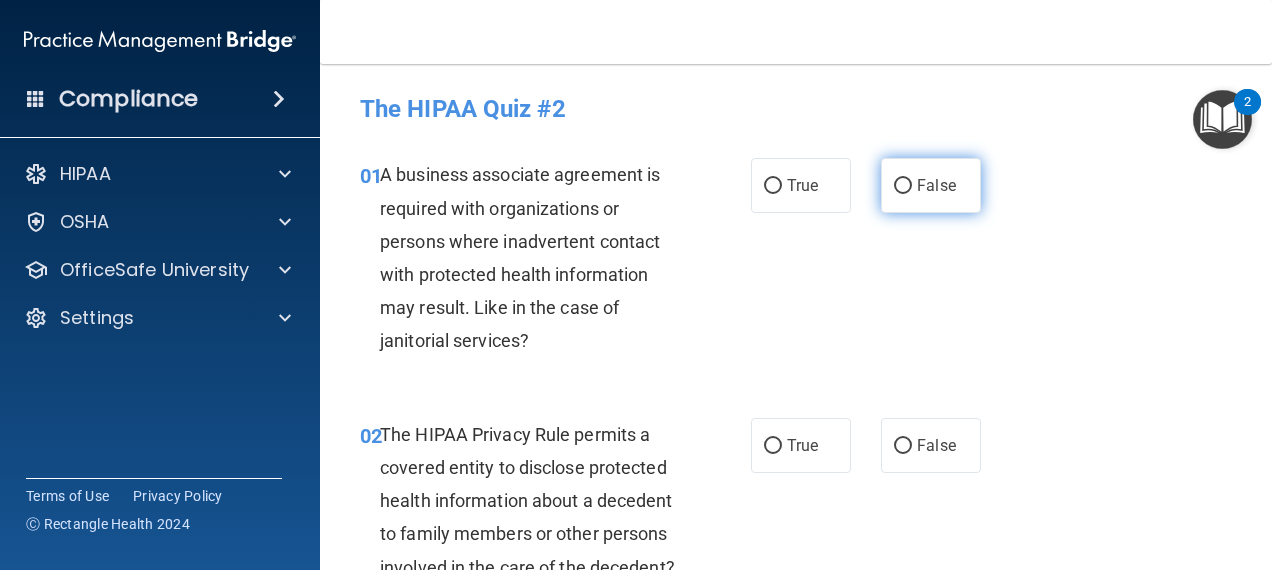 click on "False" at bounding box center [903, 186] 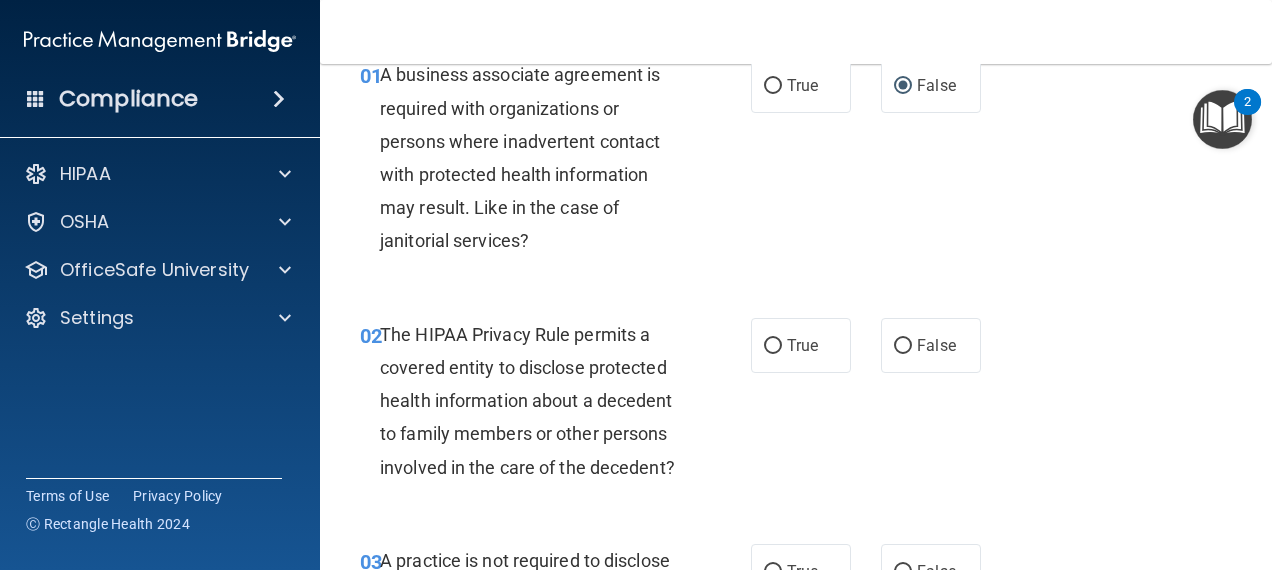 scroll, scrollTop: 120, scrollLeft: 0, axis: vertical 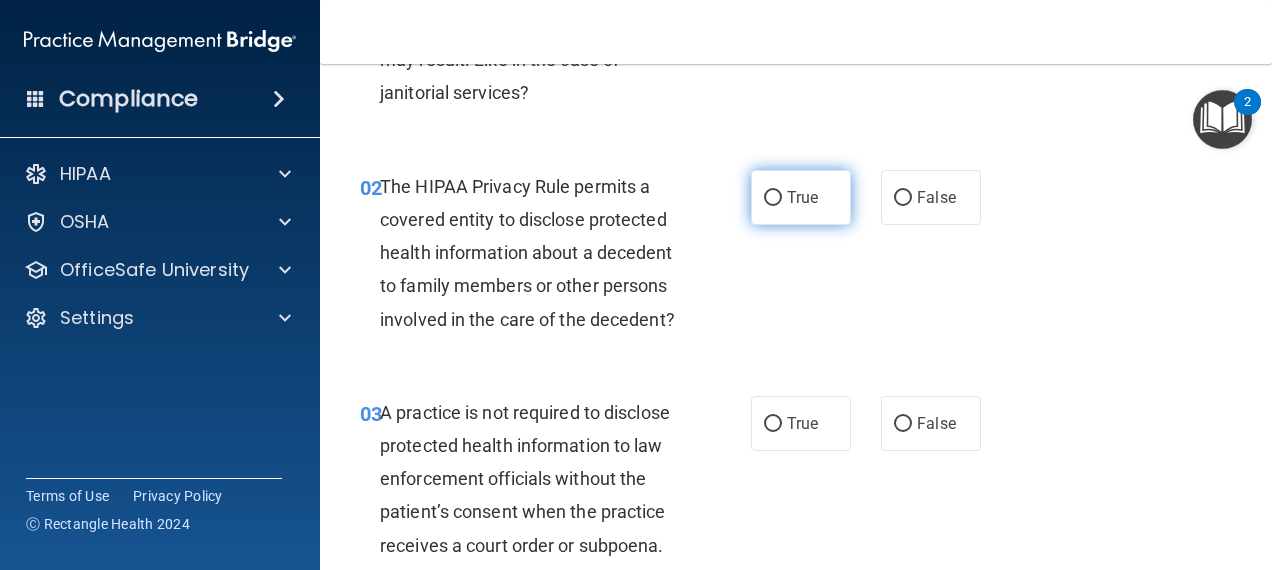 click on "True" at bounding box center (773, 198) 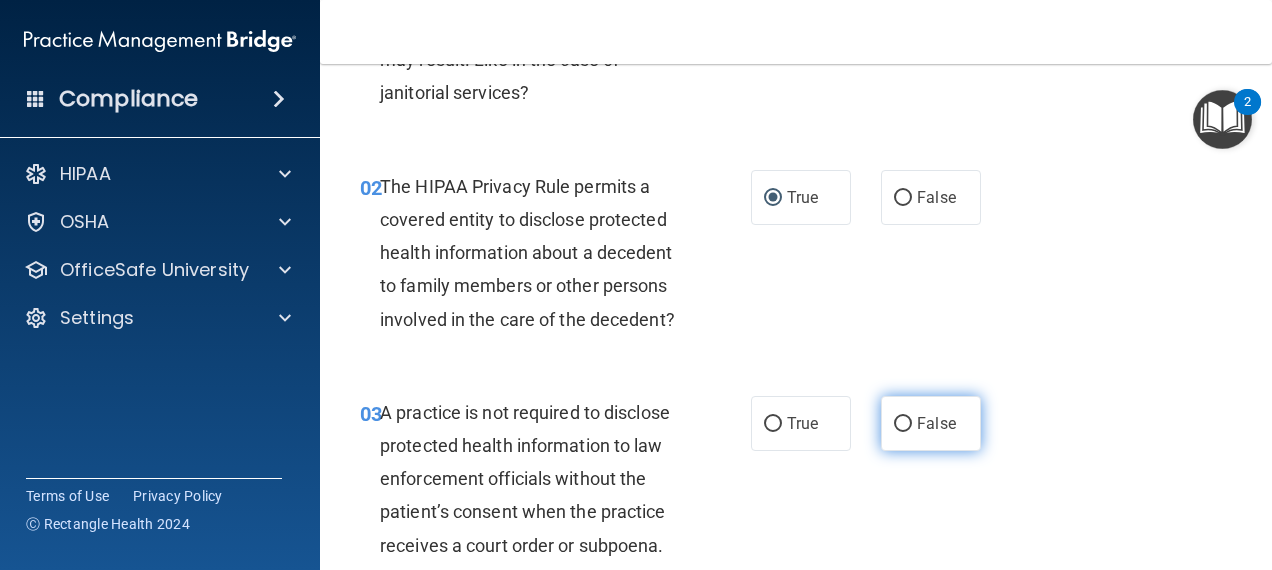 click on "False" at bounding box center (903, 424) 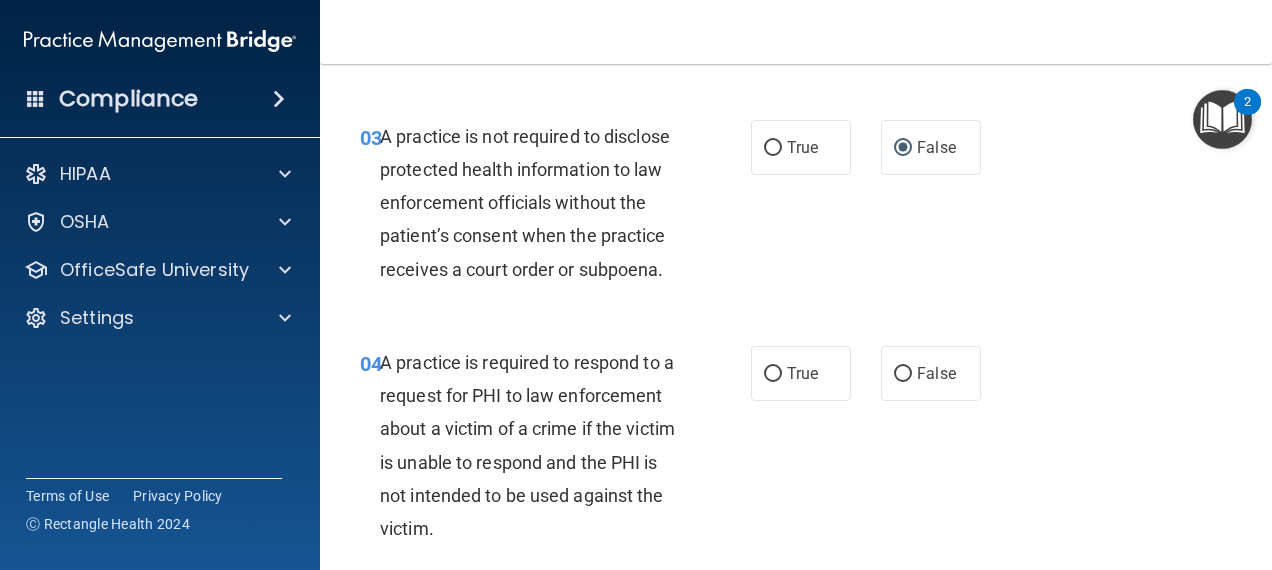 scroll, scrollTop: 528, scrollLeft: 0, axis: vertical 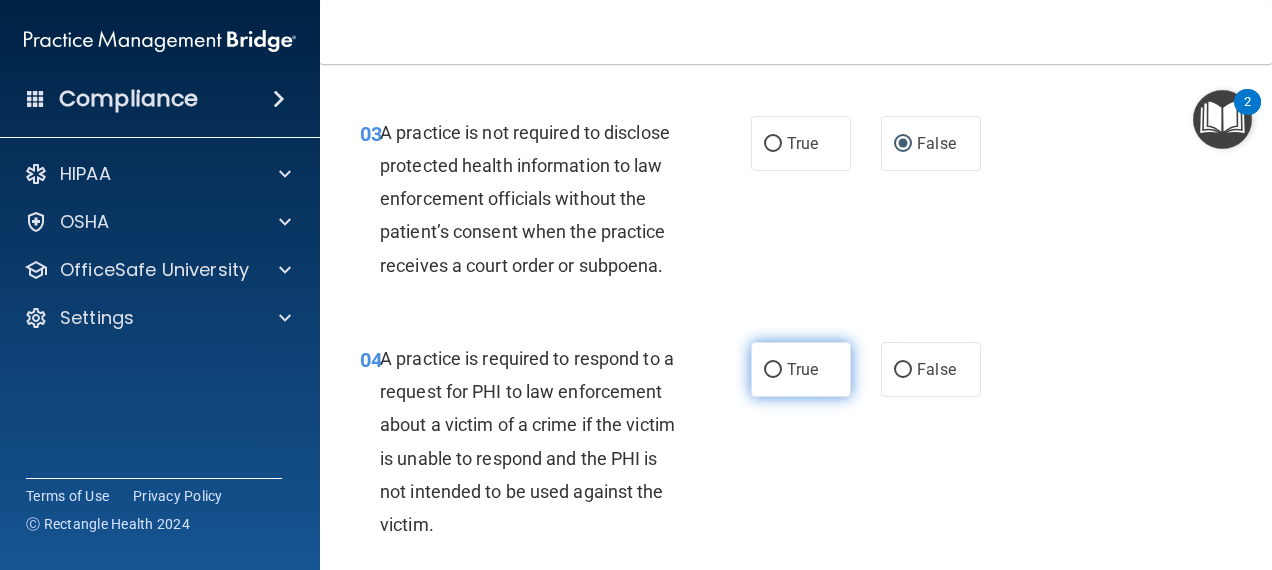 click on "True" at bounding box center [773, 370] 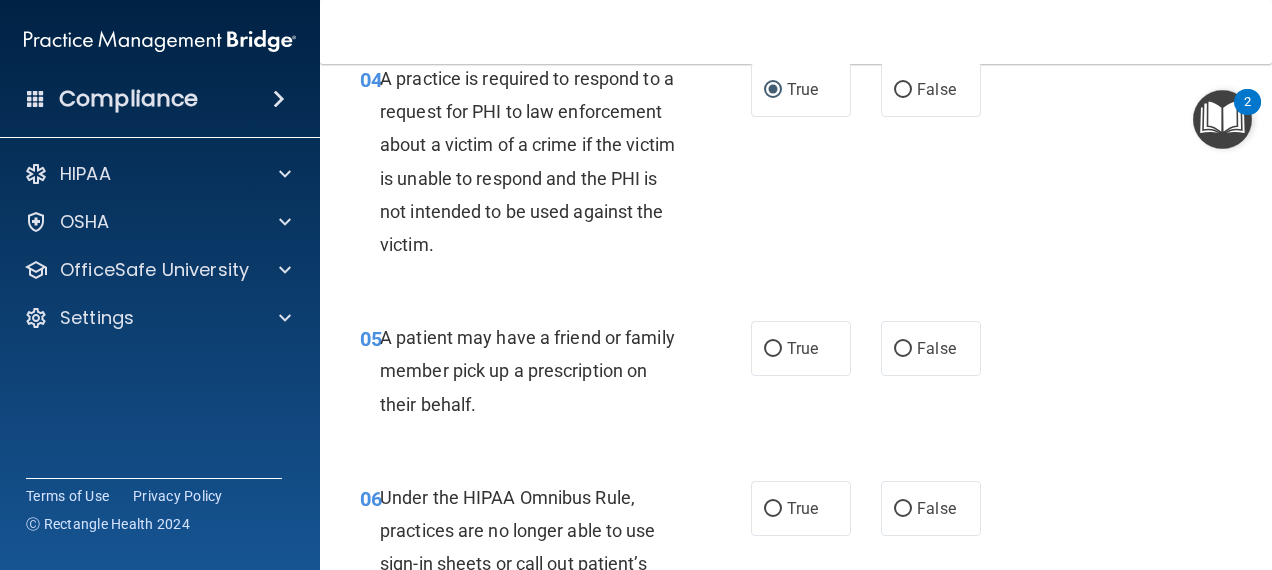 scroll, scrollTop: 848, scrollLeft: 0, axis: vertical 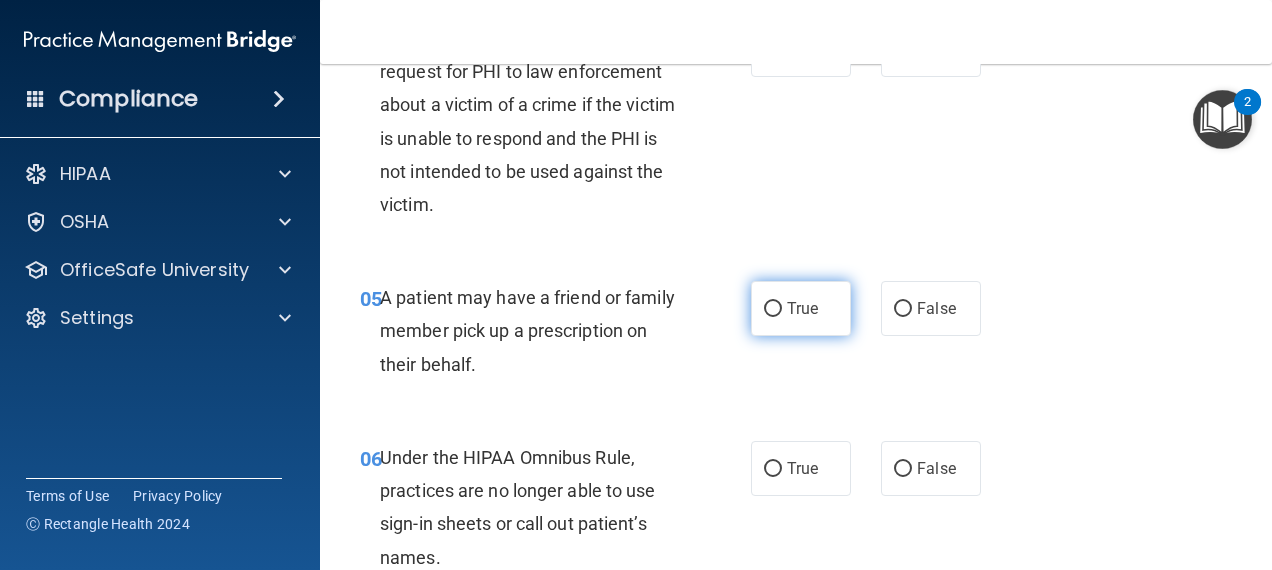 click on "True" at bounding box center [802, 308] 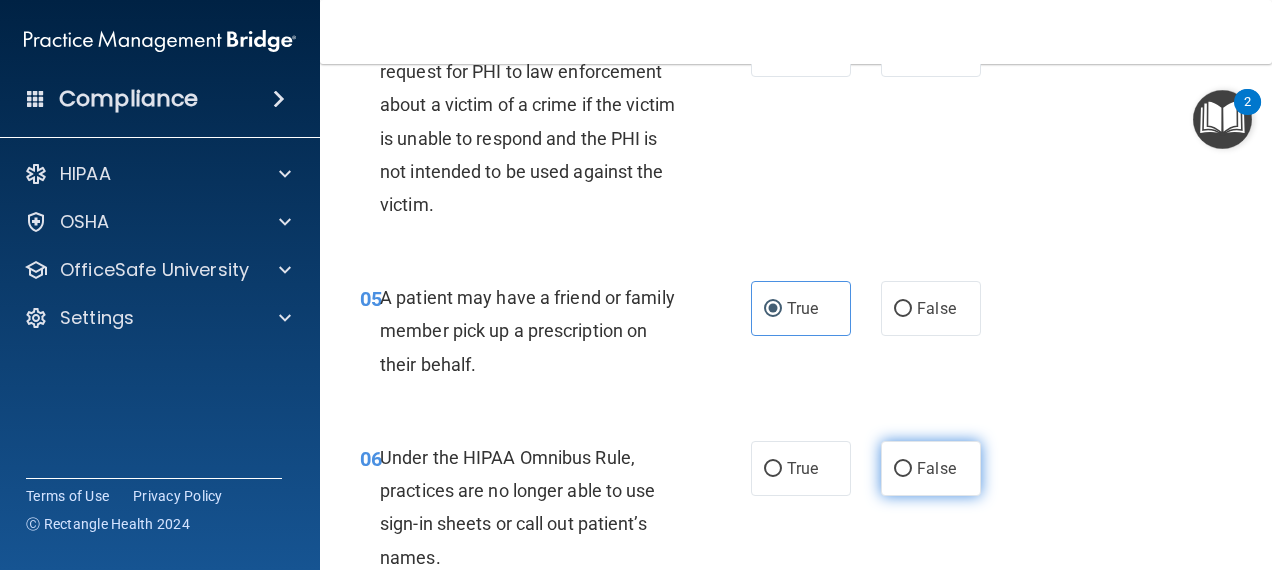 click on "False" at bounding box center (931, 468) 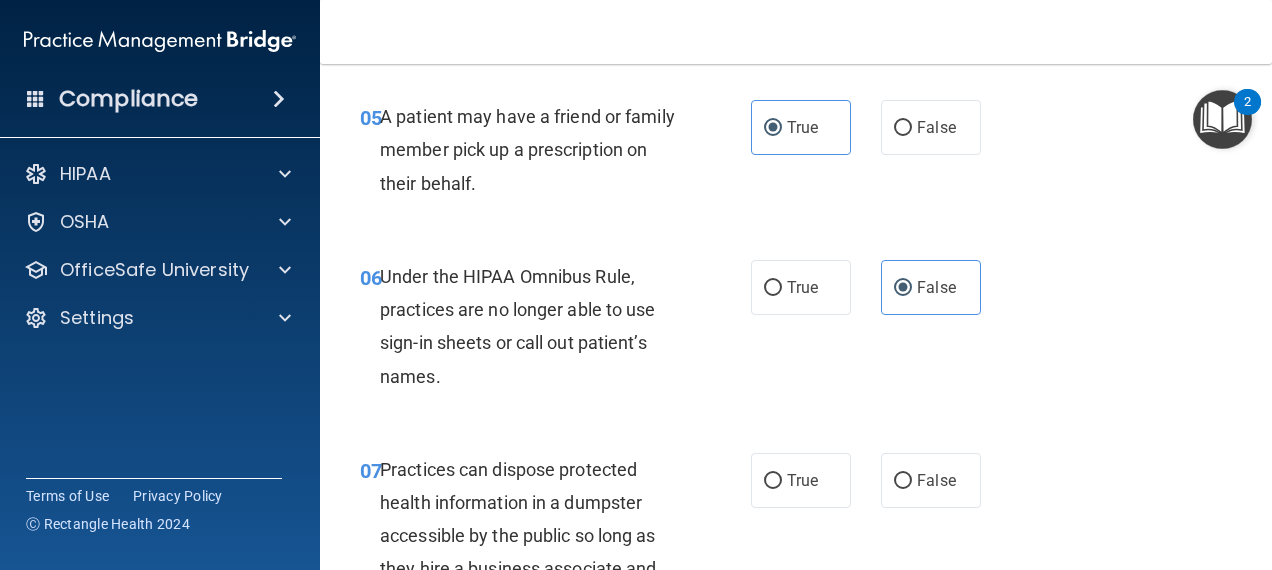 scroll, scrollTop: 1048, scrollLeft: 0, axis: vertical 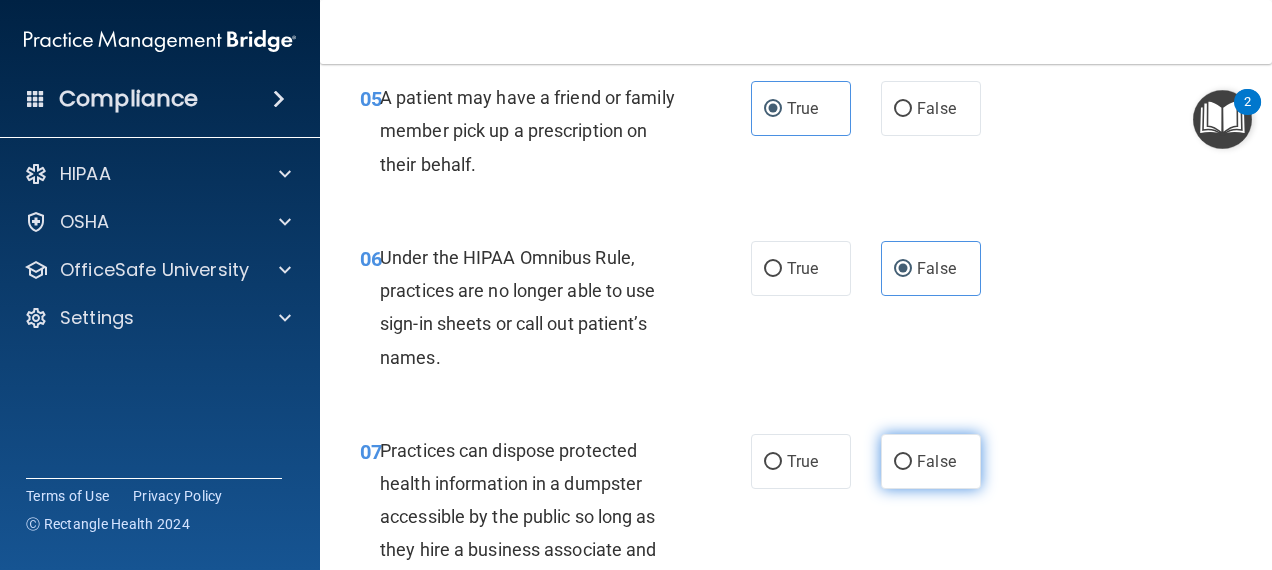 click on "False" at bounding box center (931, 461) 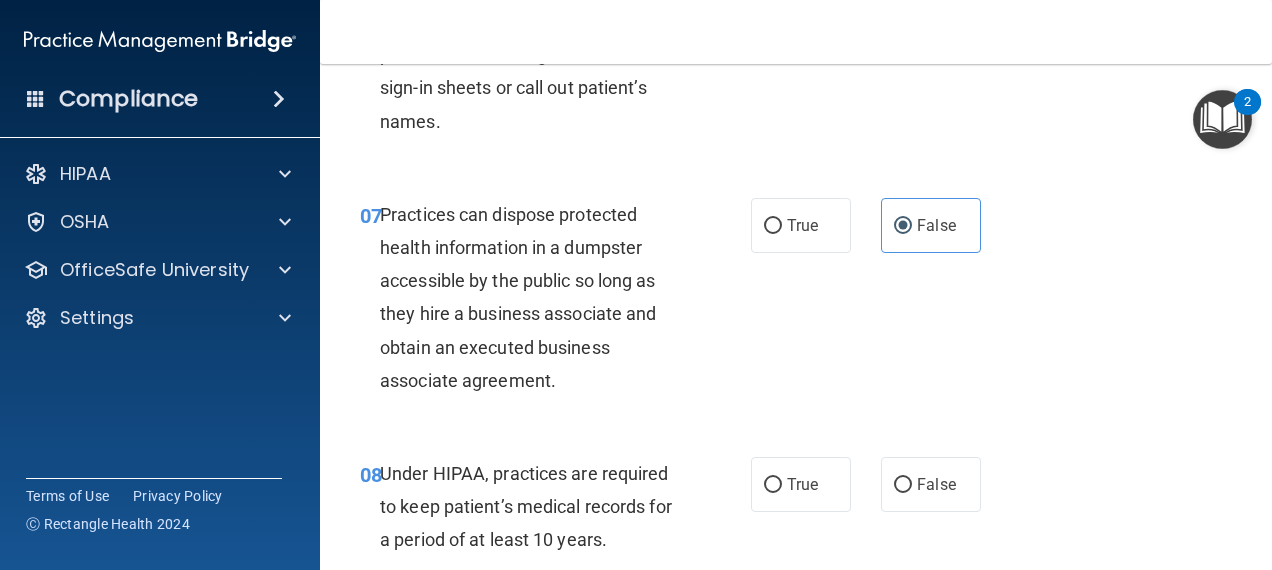 scroll, scrollTop: 1328, scrollLeft: 0, axis: vertical 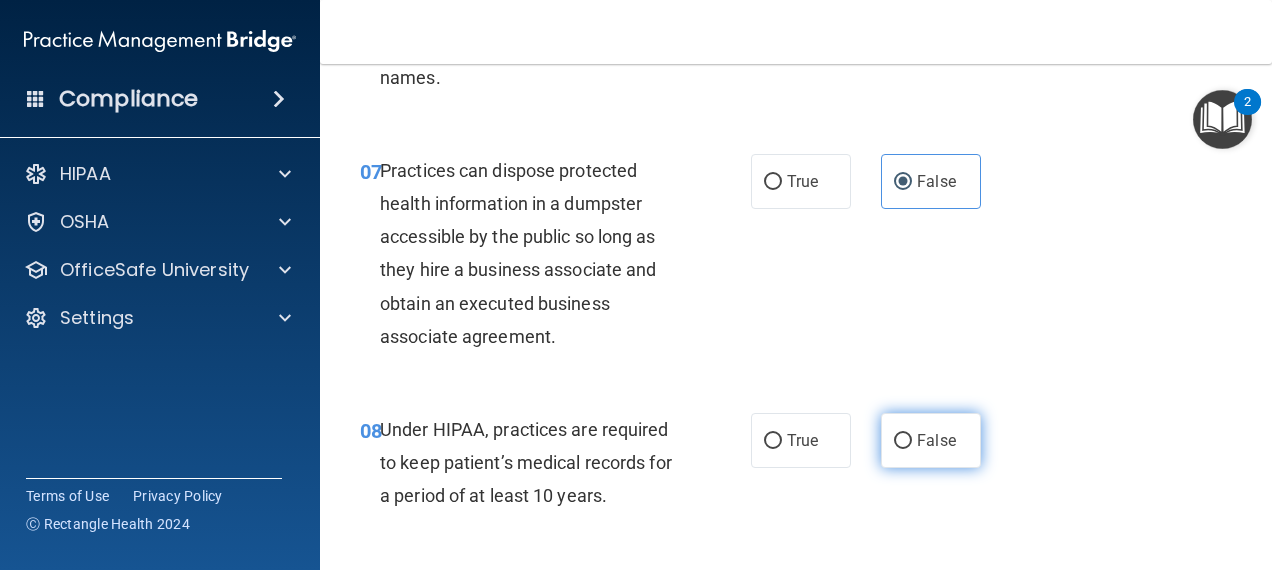 click on "False" at bounding box center (931, 440) 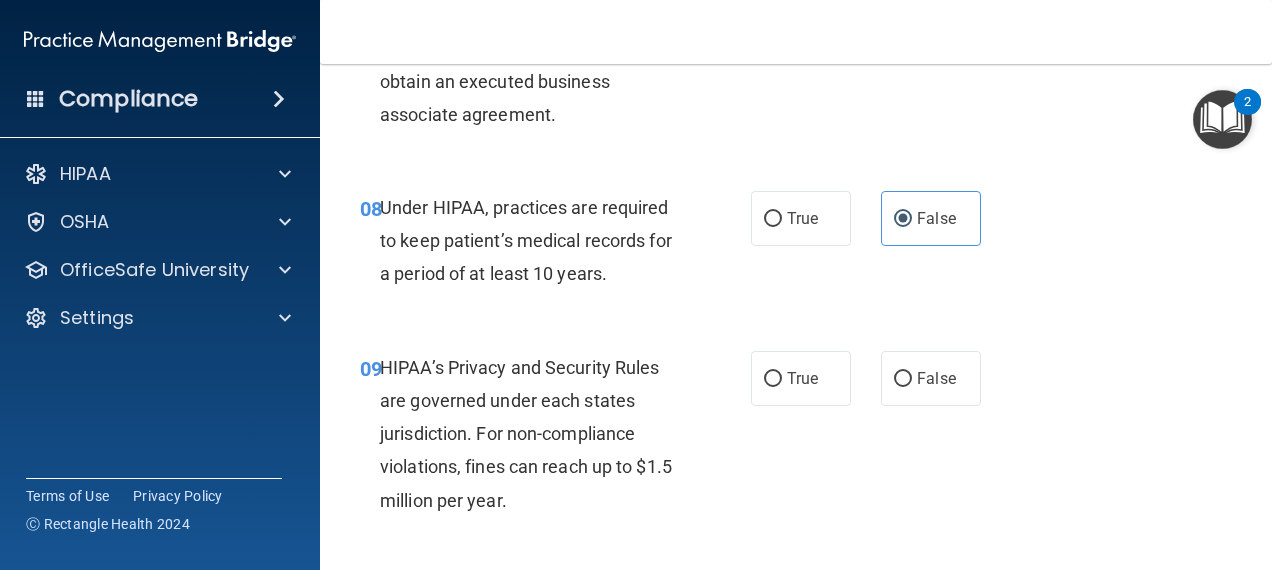 scroll, scrollTop: 1568, scrollLeft: 0, axis: vertical 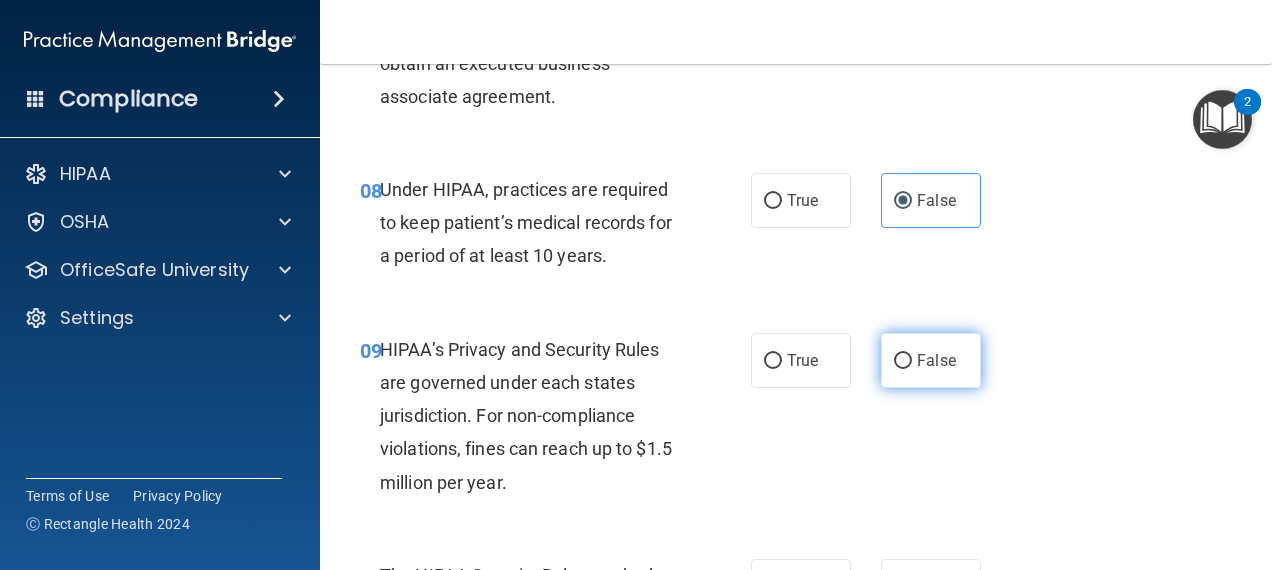 click on "False" at bounding box center (936, 360) 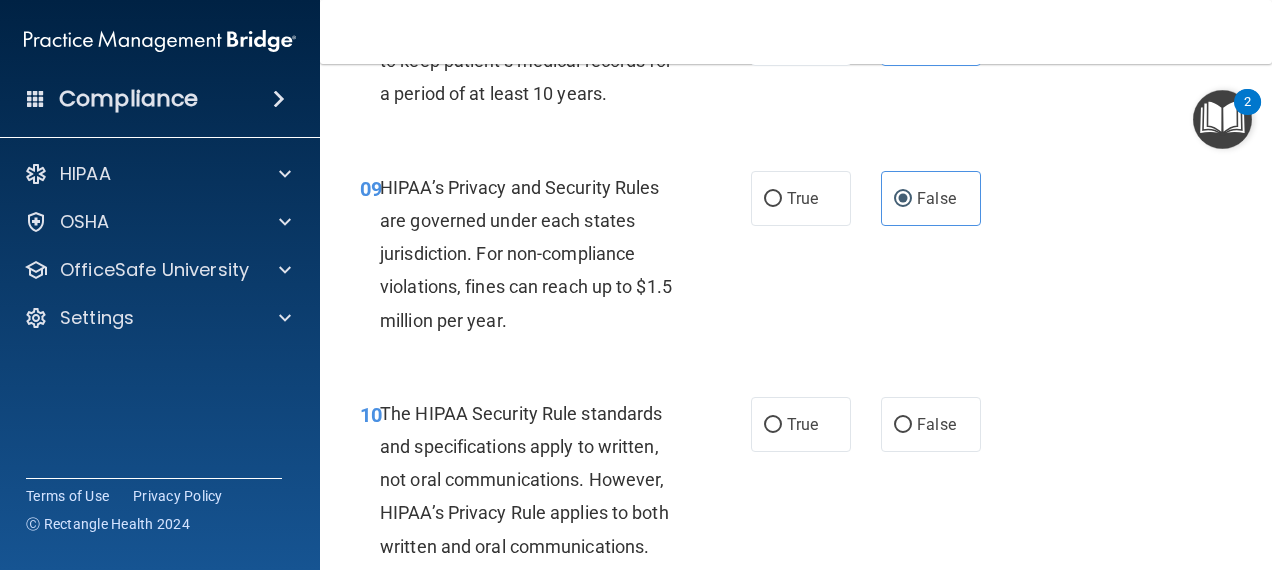 scroll, scrollTop: 1768, scrollLeft: 0, axis: vertical 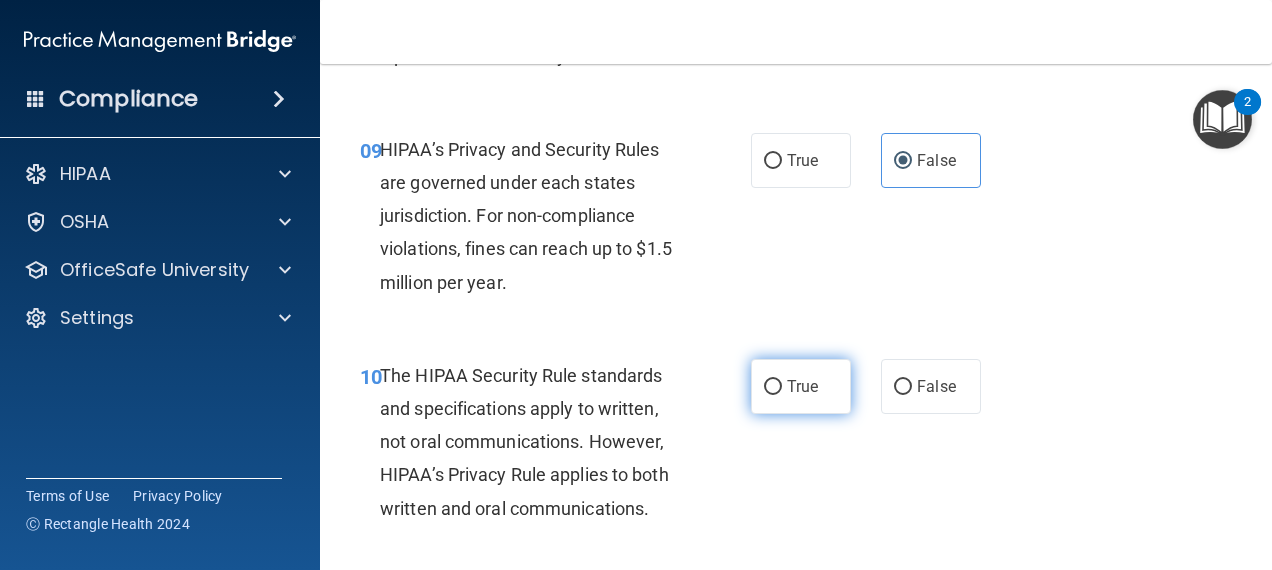 click on "True" at bounding box center (801, 386) 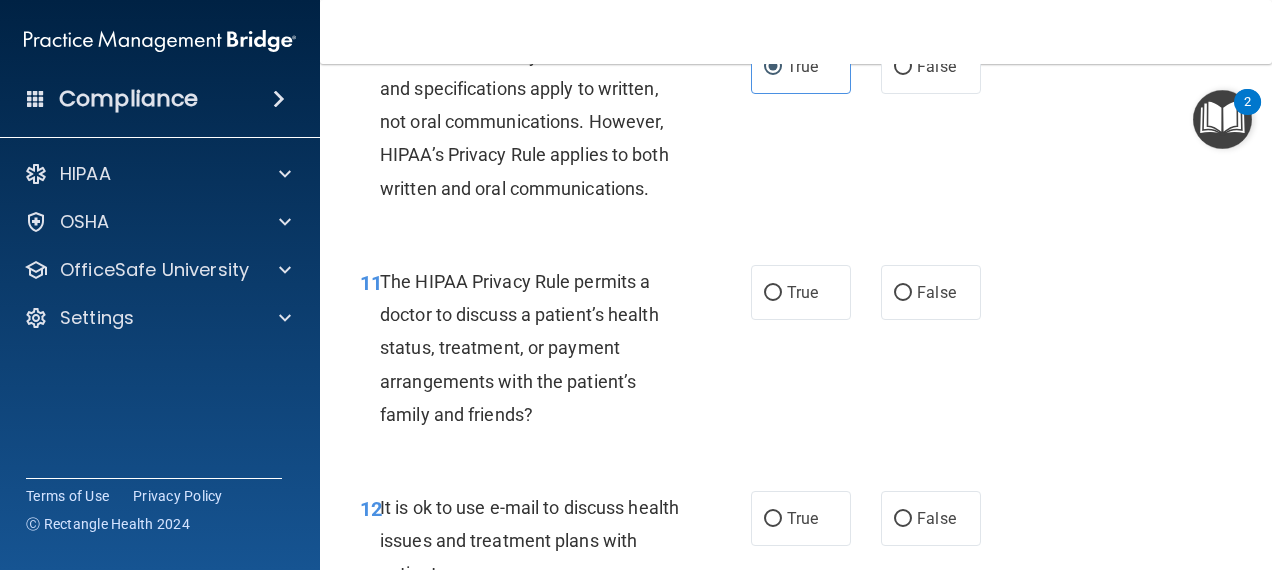 scroll, scrollTop: 2128, scrollLeft: 0, axis: vertical 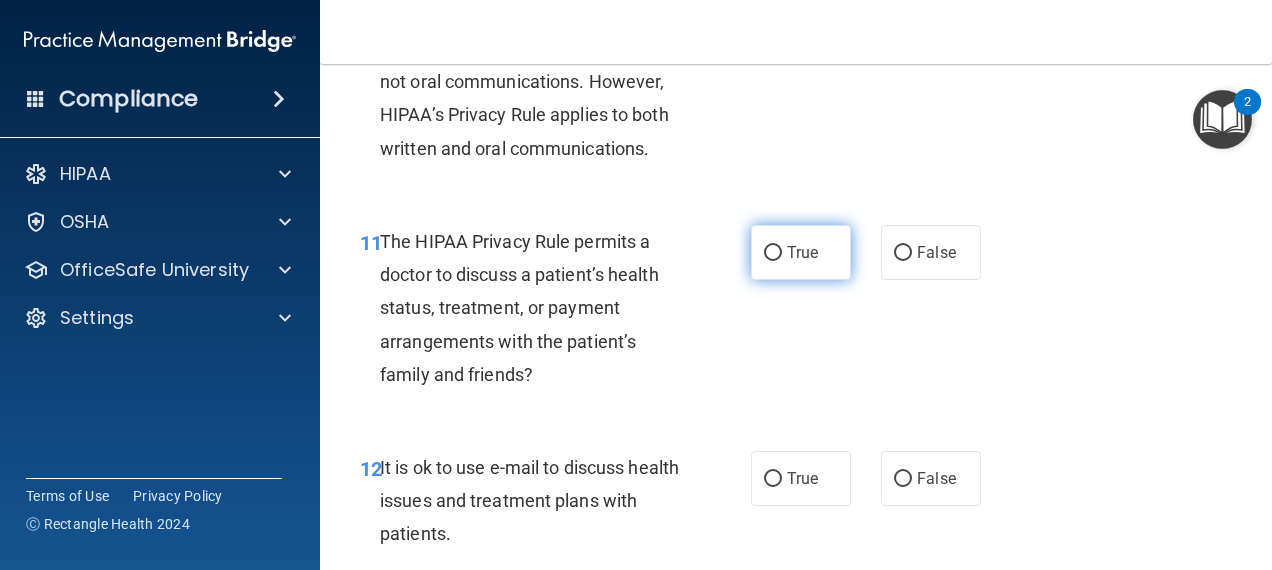 click on "True" at bounding box center (801, 252) 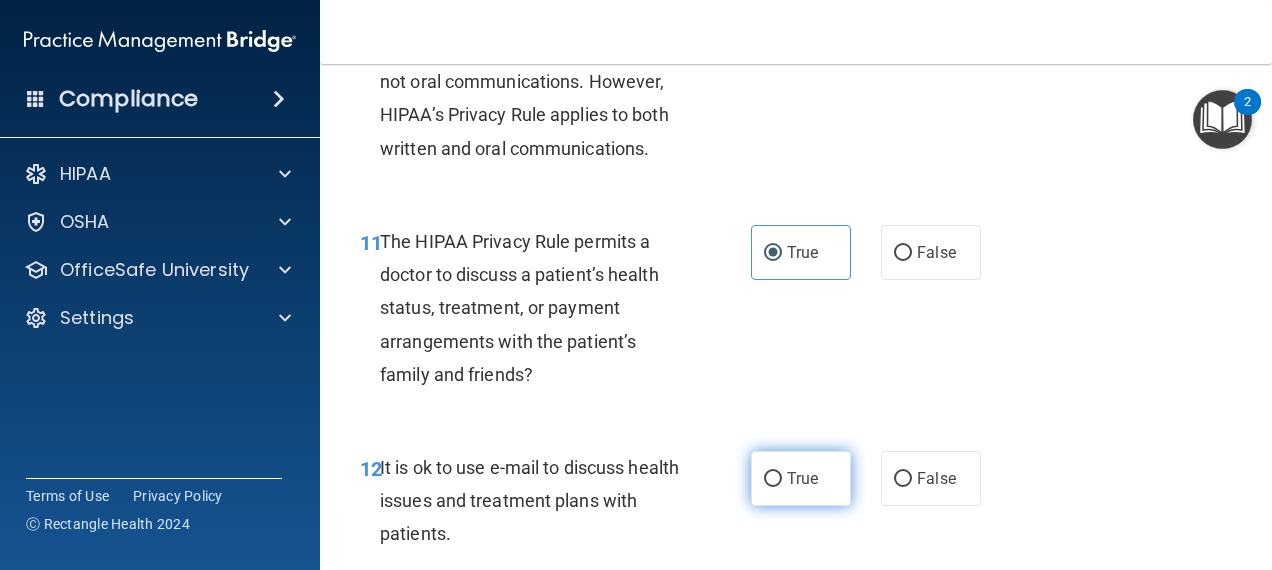 click on "True" at bounding box center [801, 478] 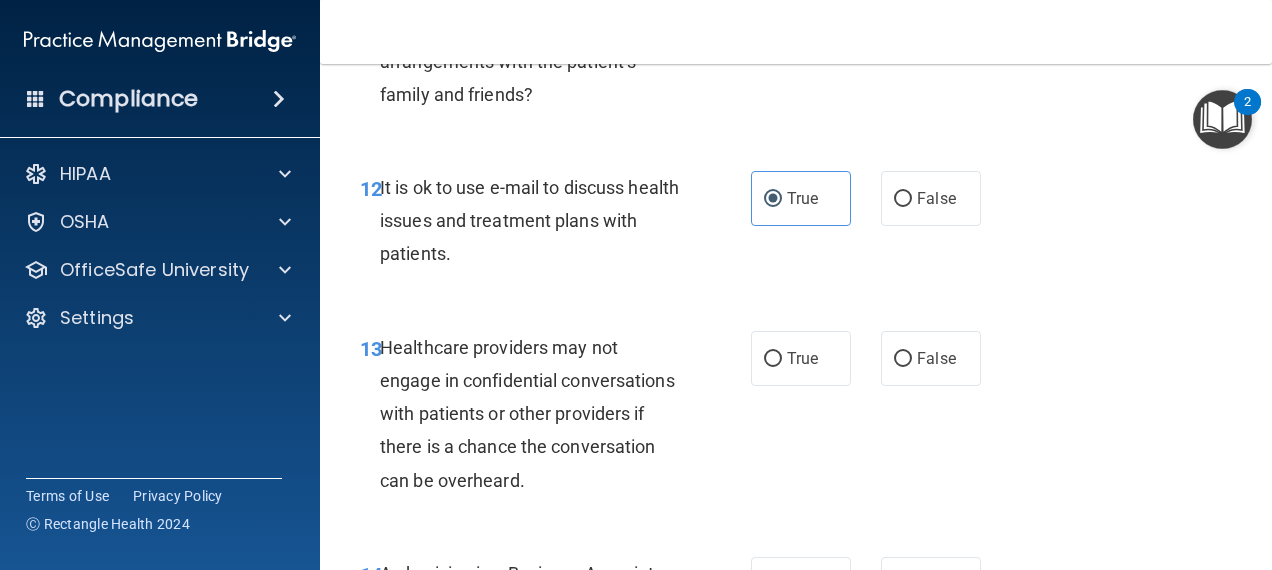 scroll, scrollTop: 2448, scrollLeft: 0, axis: vertical 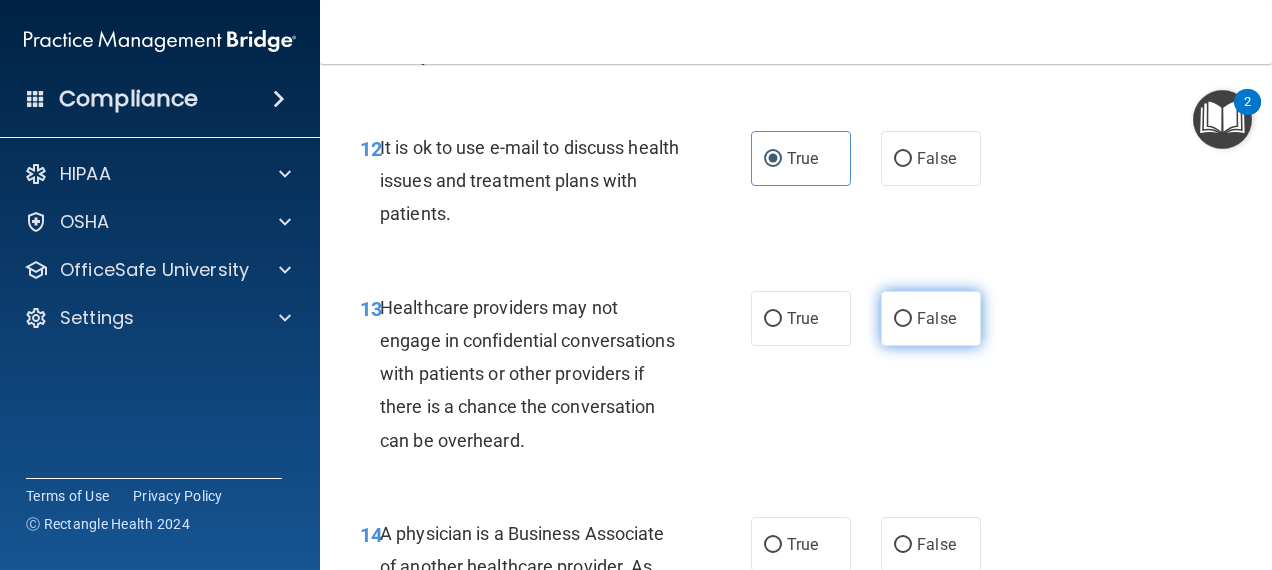 click on "False" at bounding box center (931, 318) 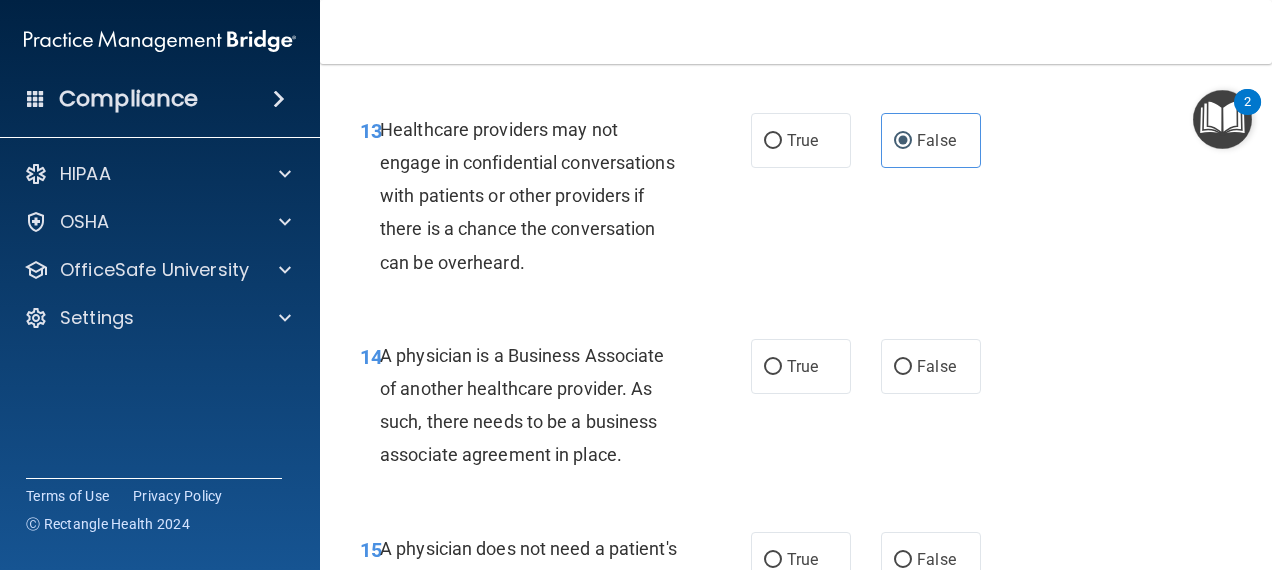 scroll, scrollTop: 2648, scrollLeft: 0, axis: vertical 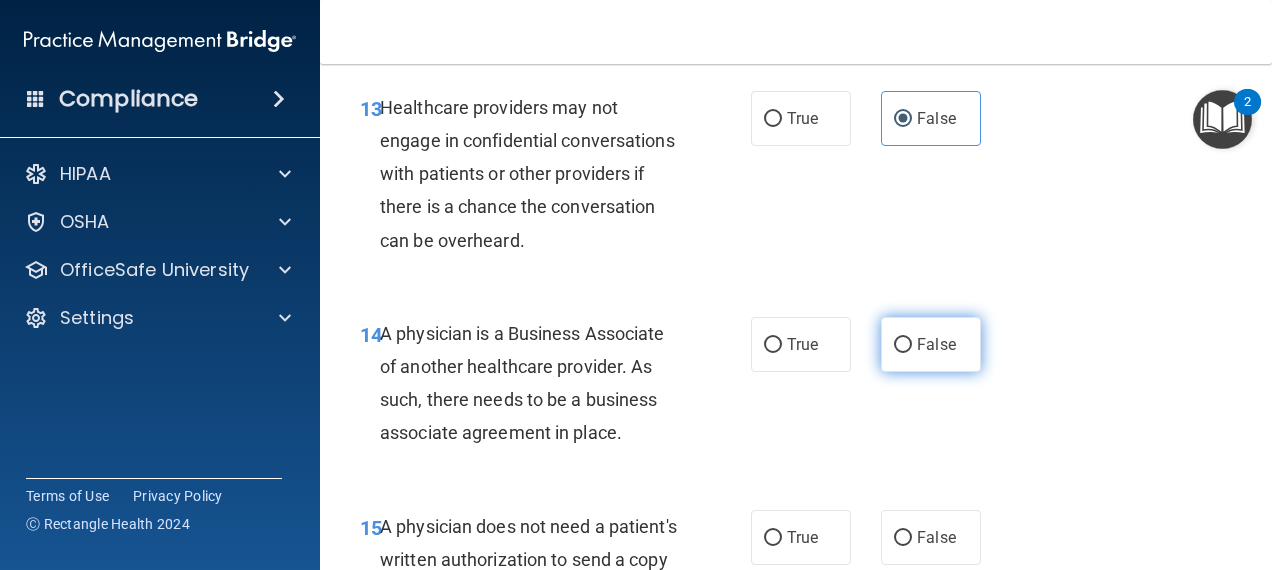 click on "False" at bounding box center (931, 344) 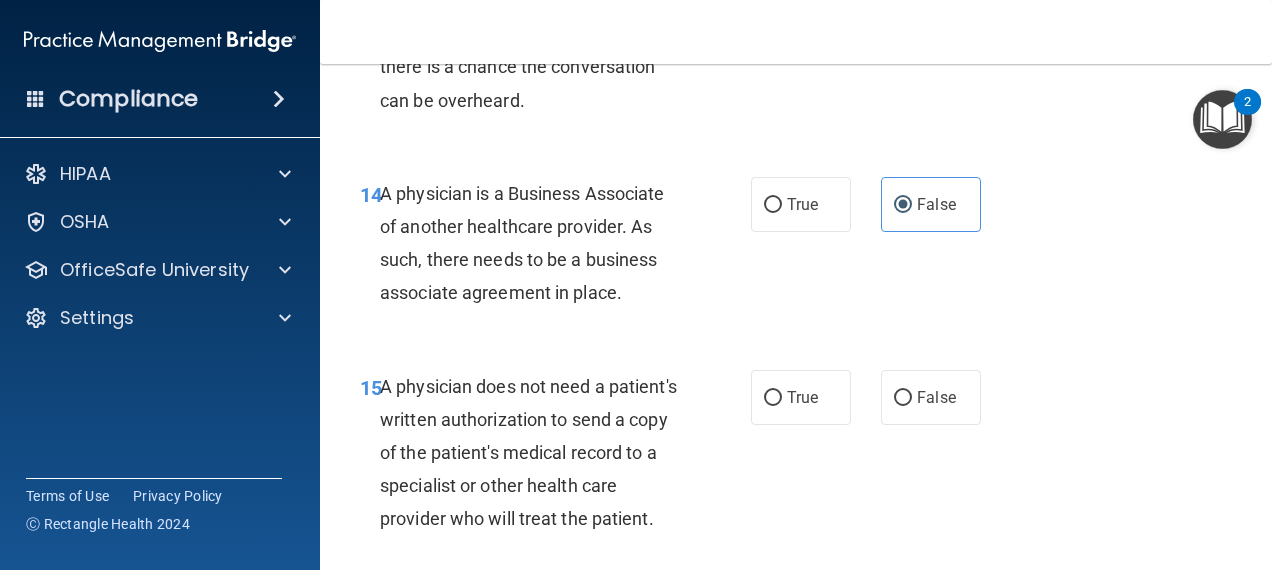 scroll, scrollTop: 2808, scrollLeft: 0, axis: vertical 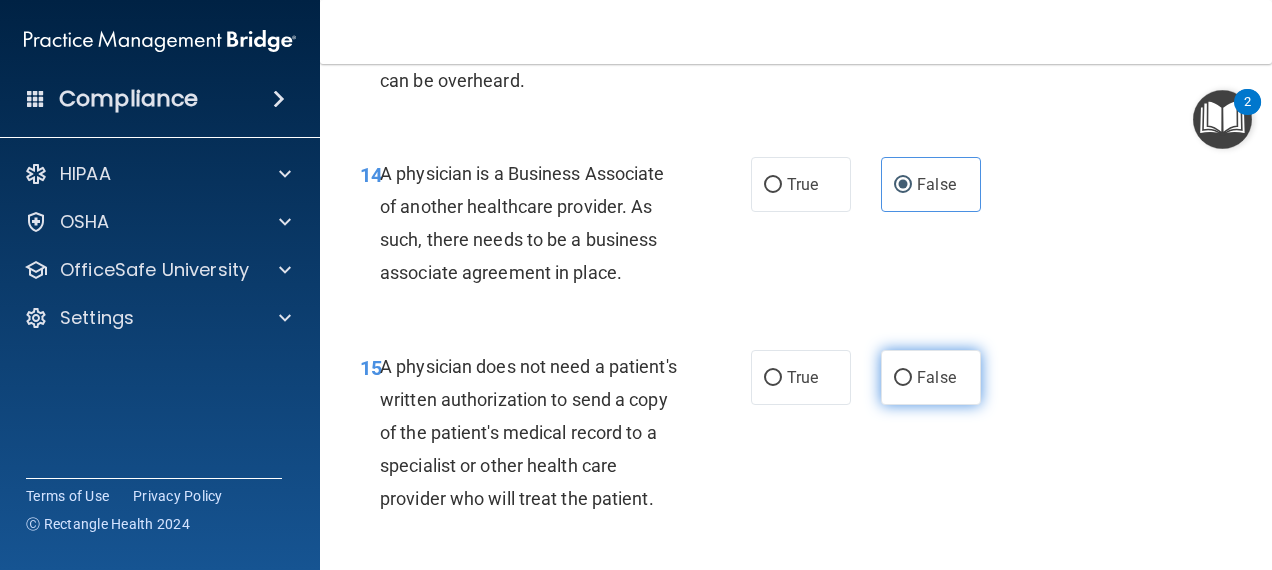 click on "False" at bounding box center (936, 377) 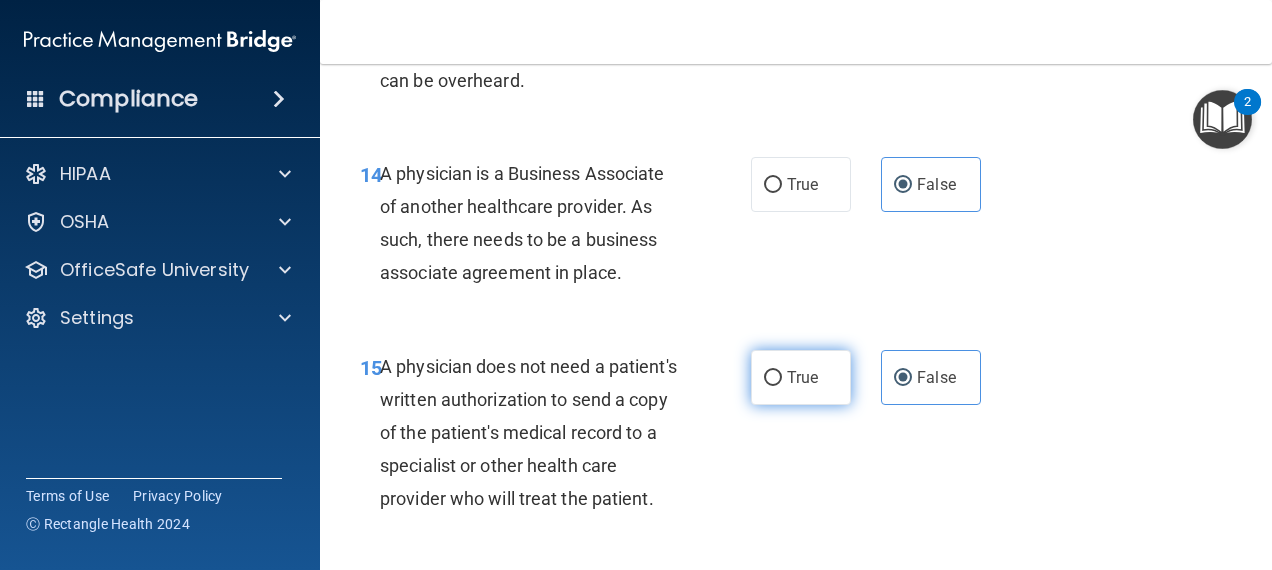 click on "True" at bounding box center (802, 377) 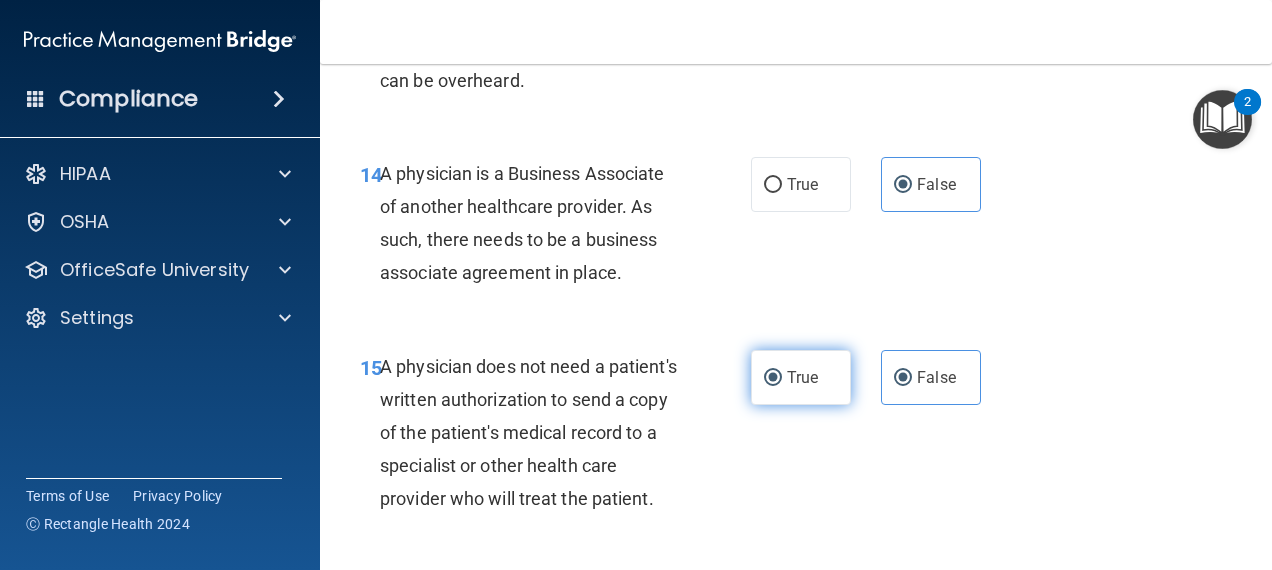 radio on "false" 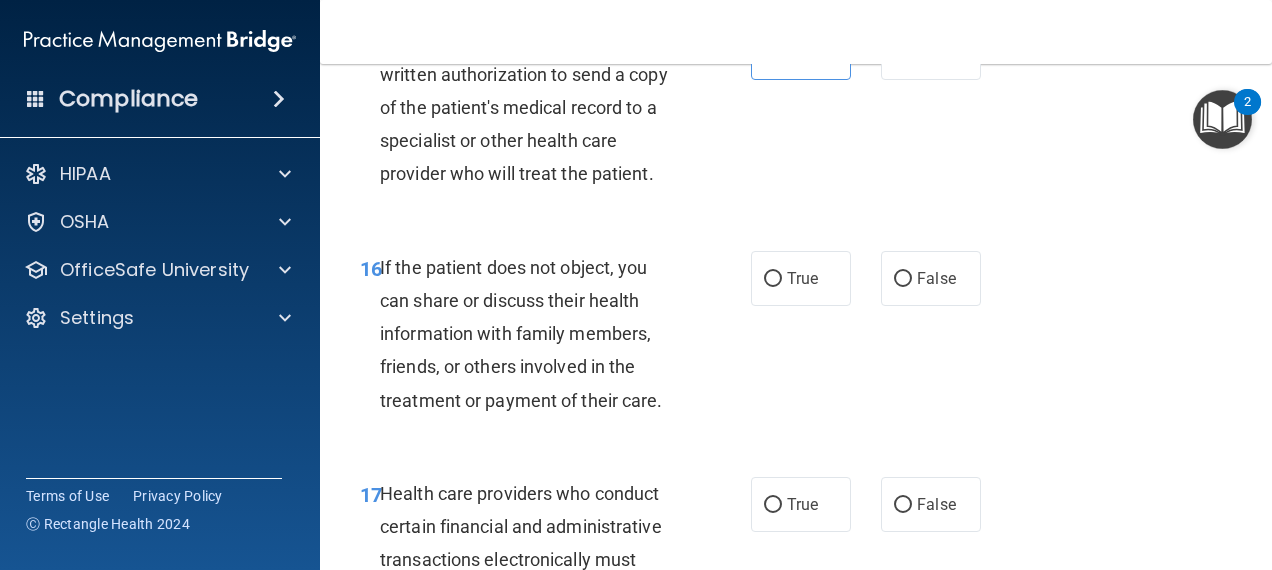 scroll, scrollTop: 3168, scrollLeft: 0, axis: vertical 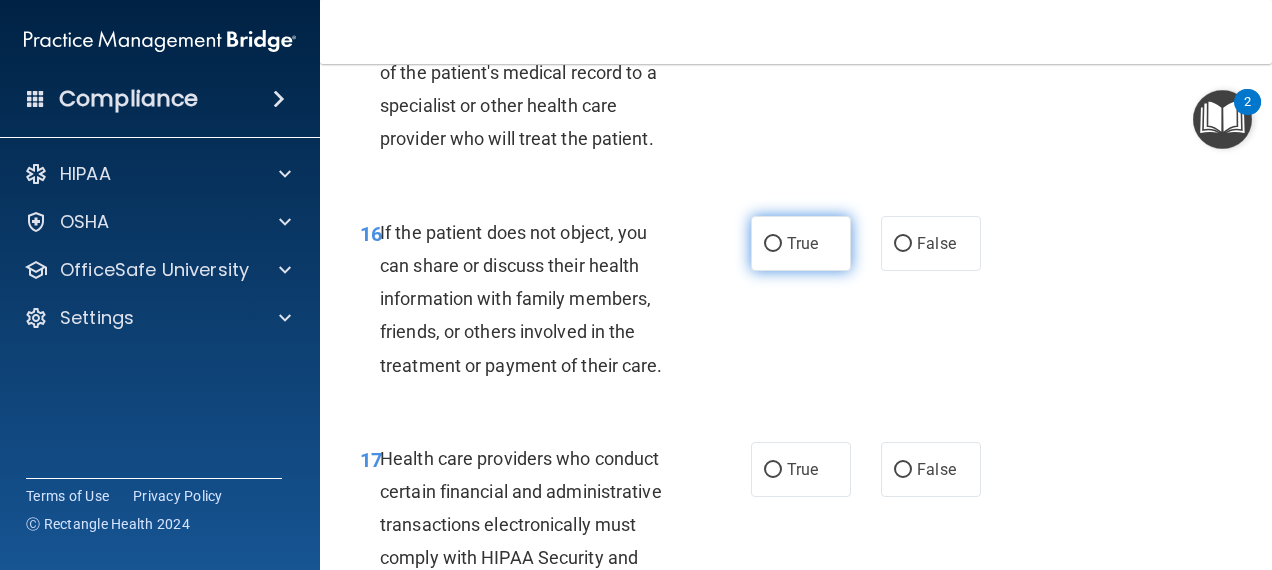 click on "True" at bounding box center (801, 243) 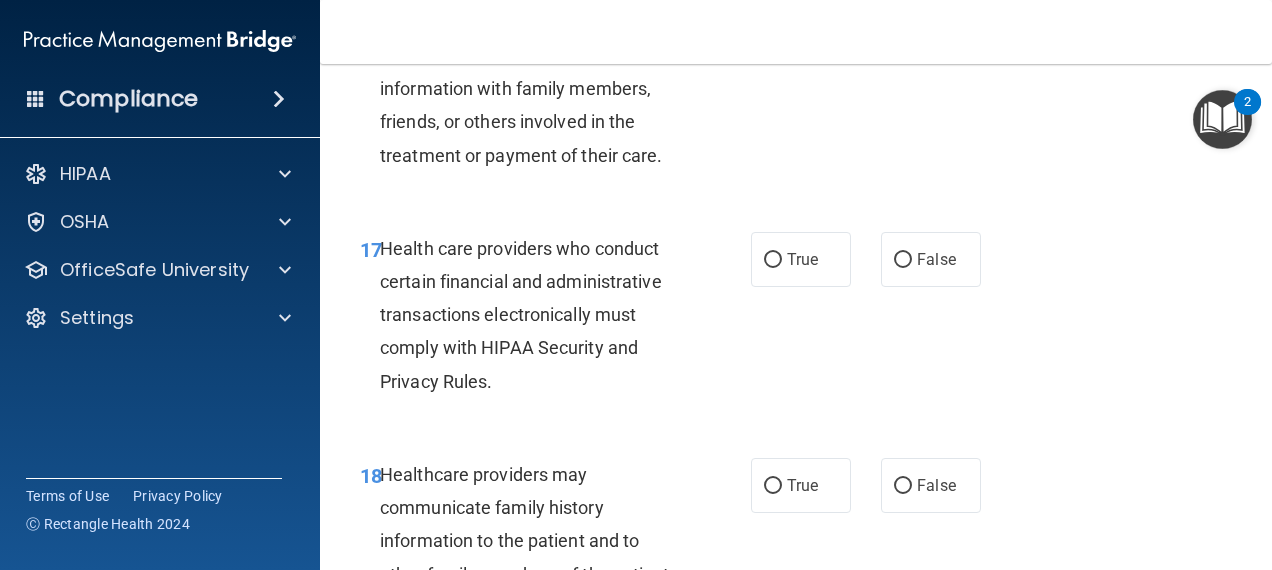 scroll, scrollTop: 3408, scrollLeft: 0, axis: vertical 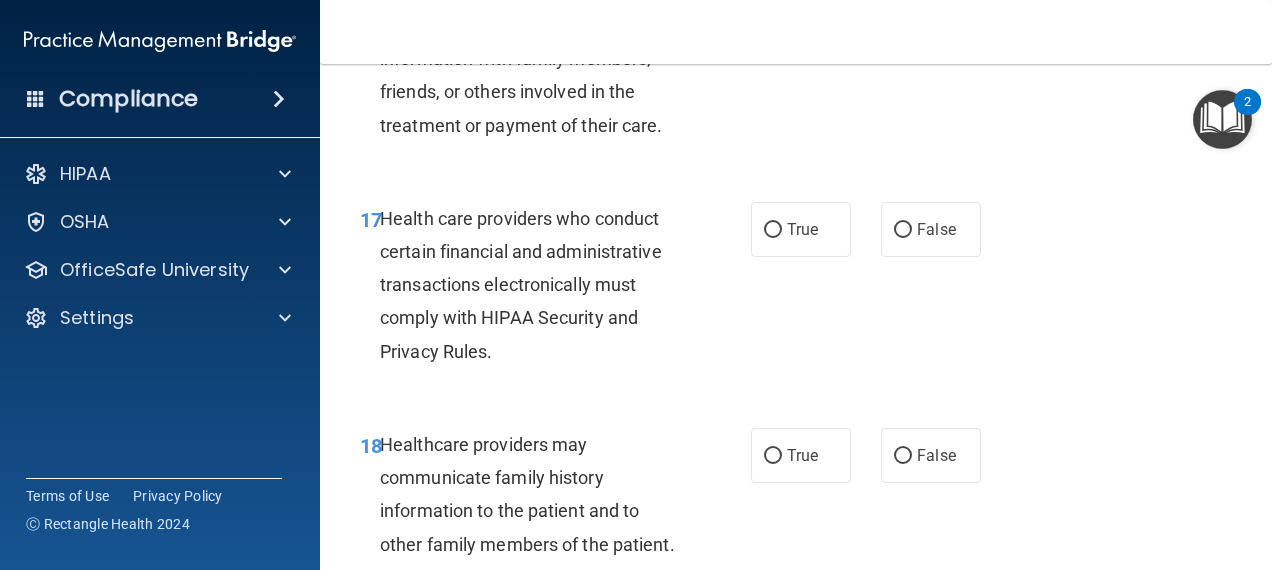 drag, startPoint x: 802, startPoint y: 295, endPoint x: 1227, endPoint y: 472, distance: 460.3846 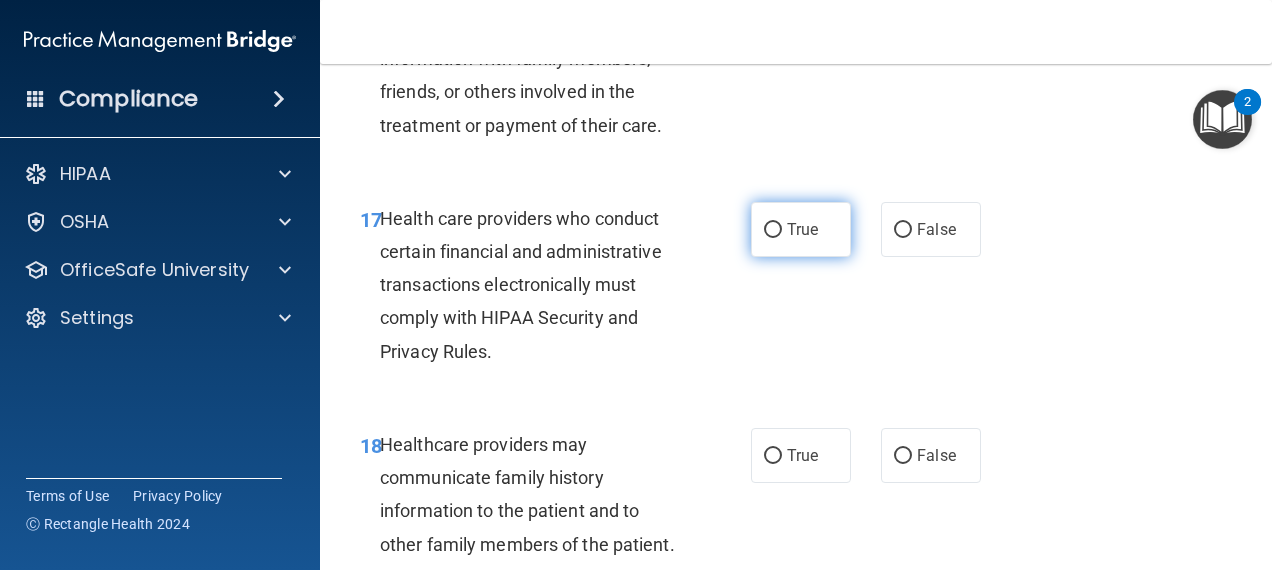 click on "True" at bounding box center (773, 230) 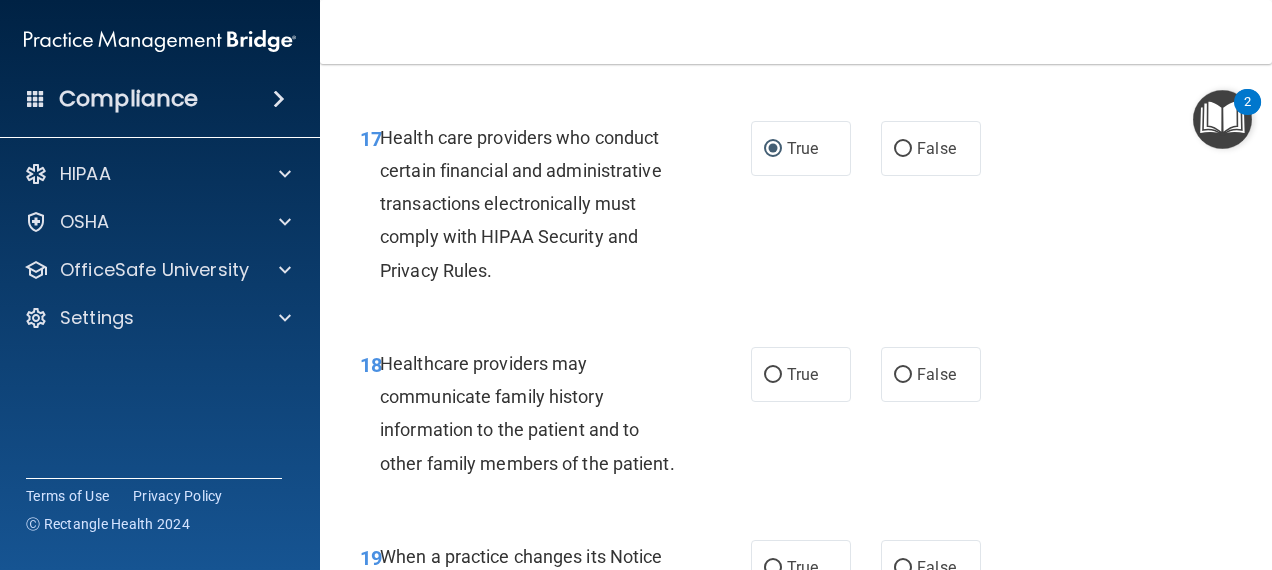 scroll, scrollTop: 3528, scrollLeft: 0, axis: vertical 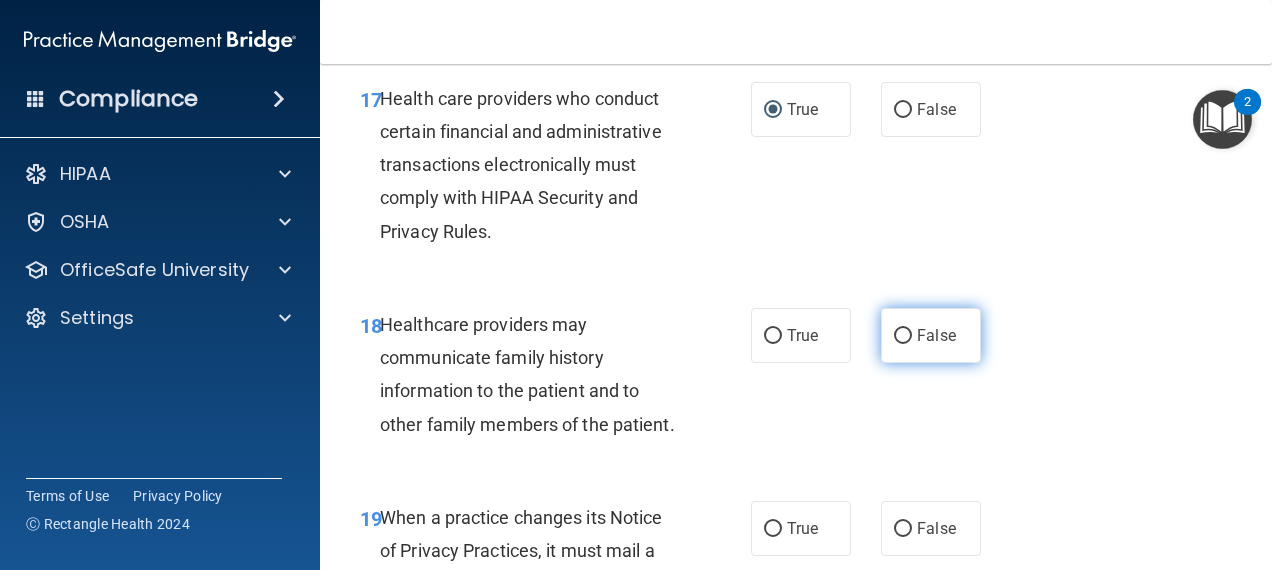 click on "False" at bounding box center (936, 335) 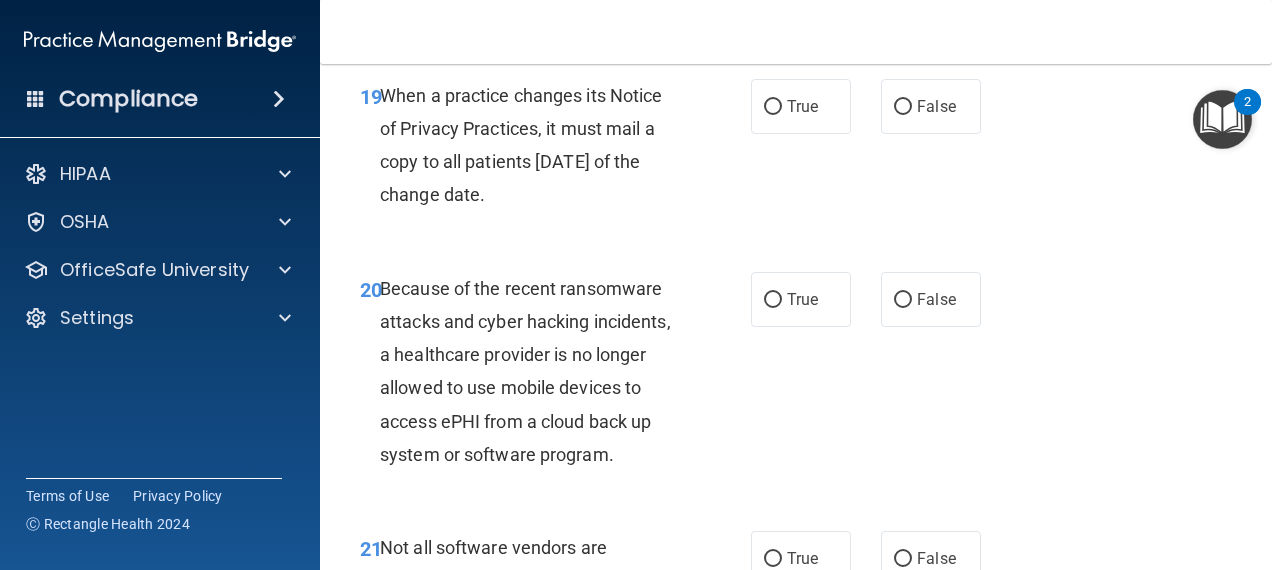 scroll, scrollTop: 3968, scrollLeft: 0, axis: vertical 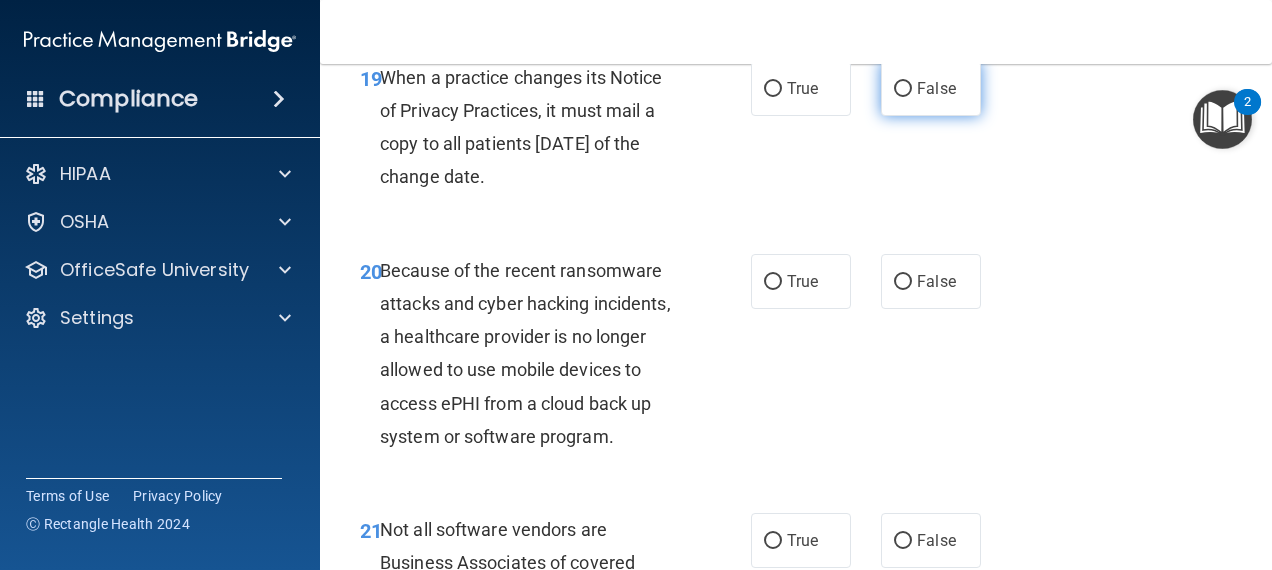 click on "False" at bounding box center [931, 88] 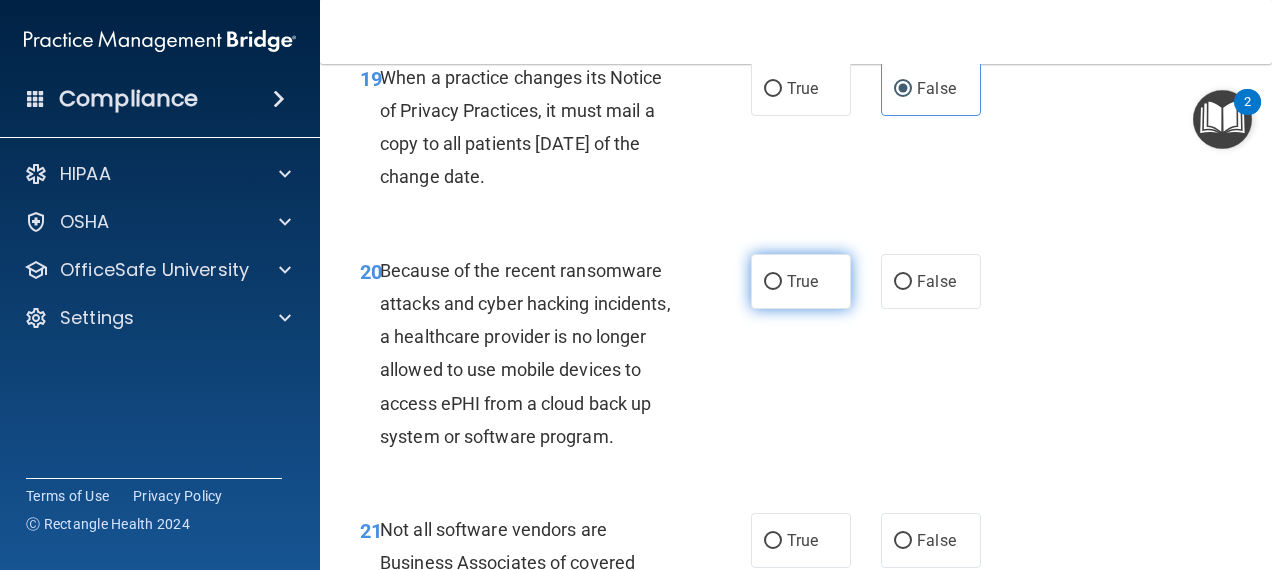 click on "True" at bounding box center (802, 281) 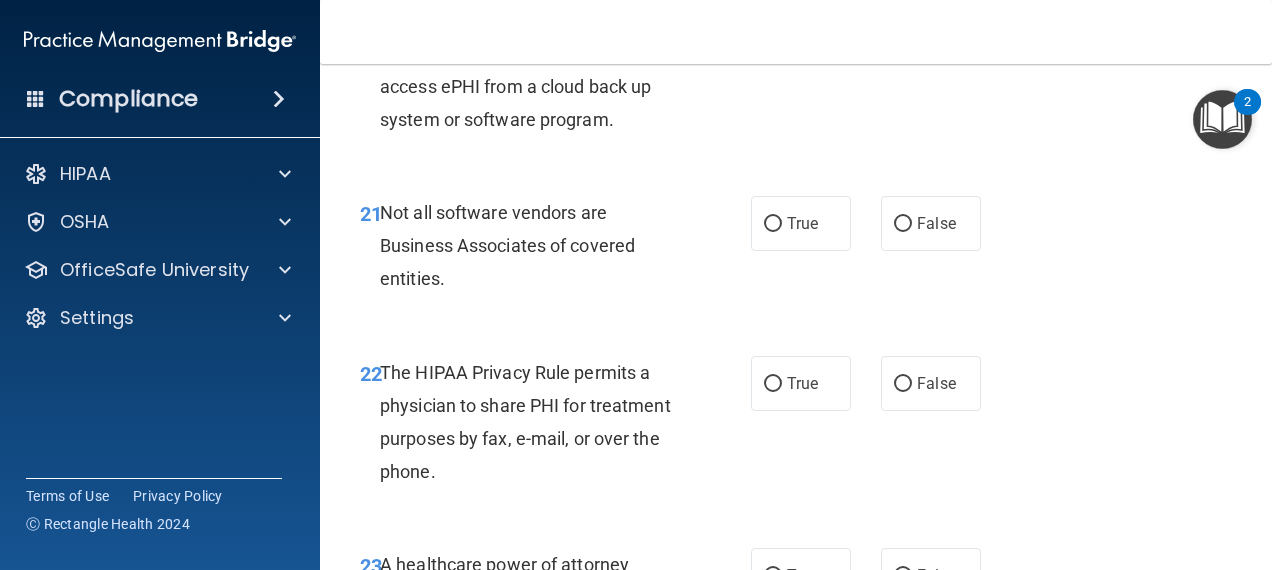 scroll, scrollTop: 4328, scrollLeft: 0, axis: vertical 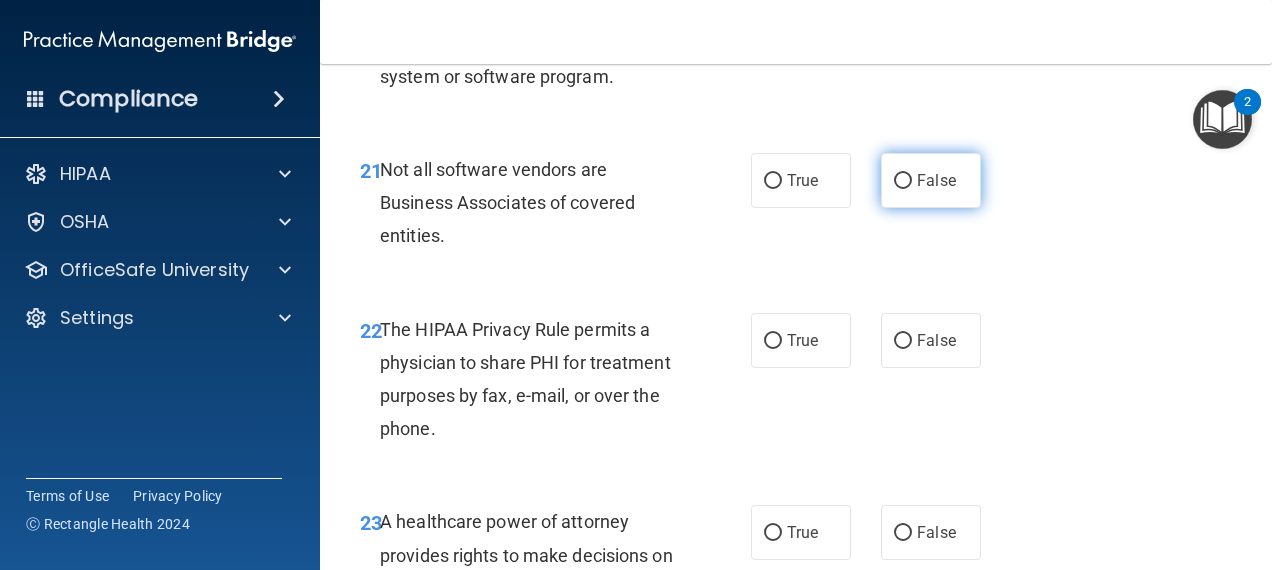 click on "False" at bounding box center [903, 181] 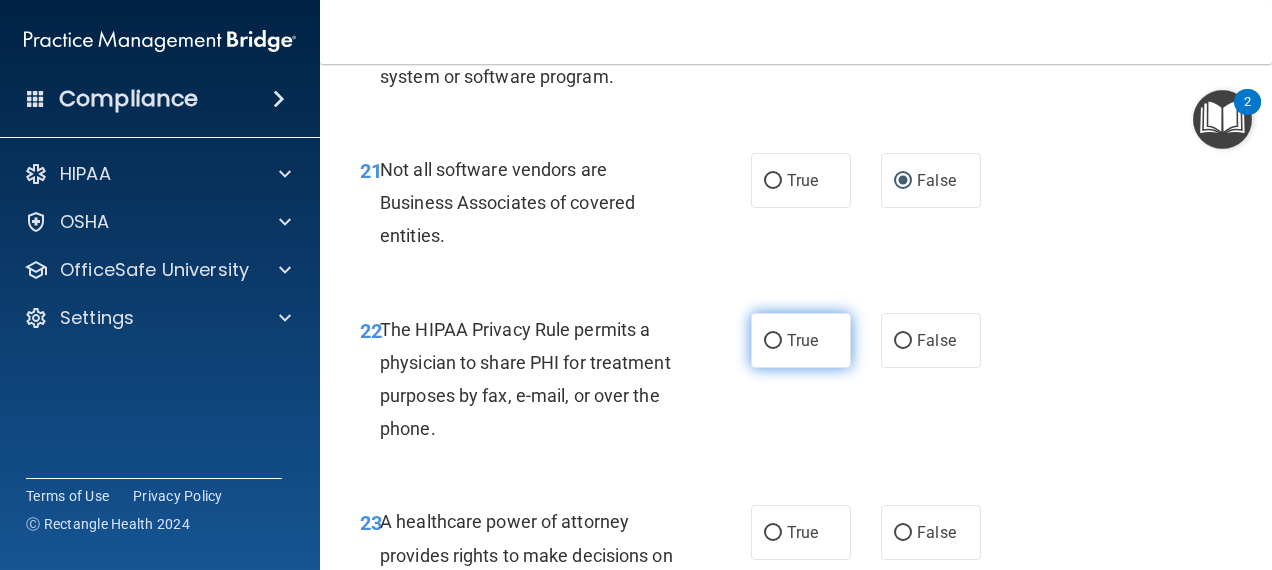 click on "True" at bounding box center [802, 340] 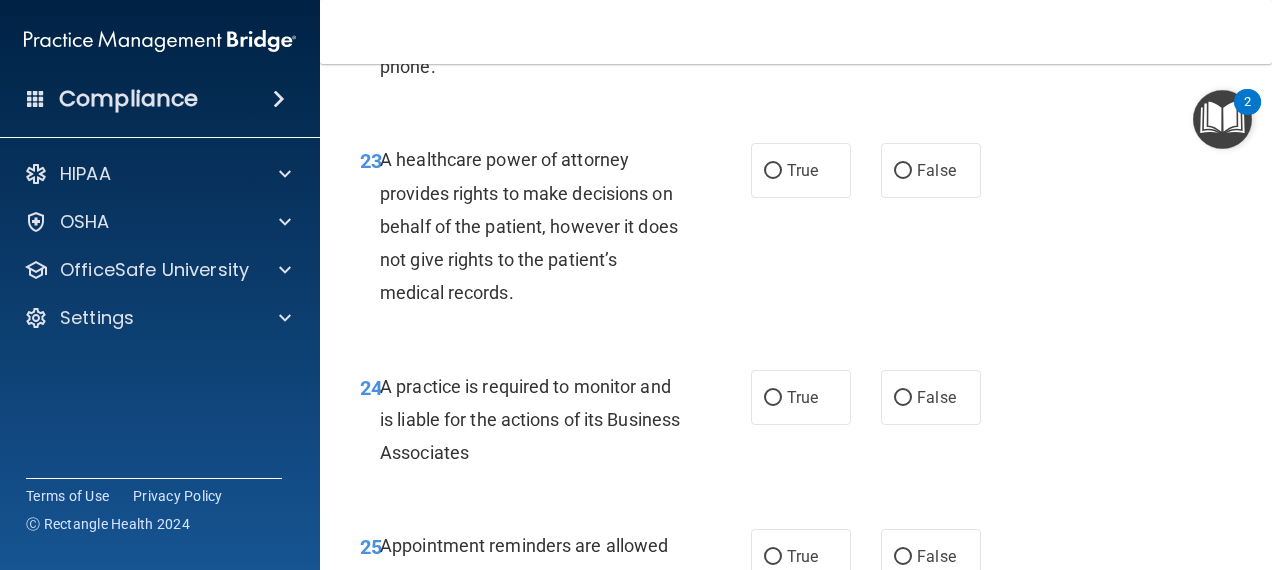scroll, scrollTop: 4728, scrollLeft: 0, axis: vertical 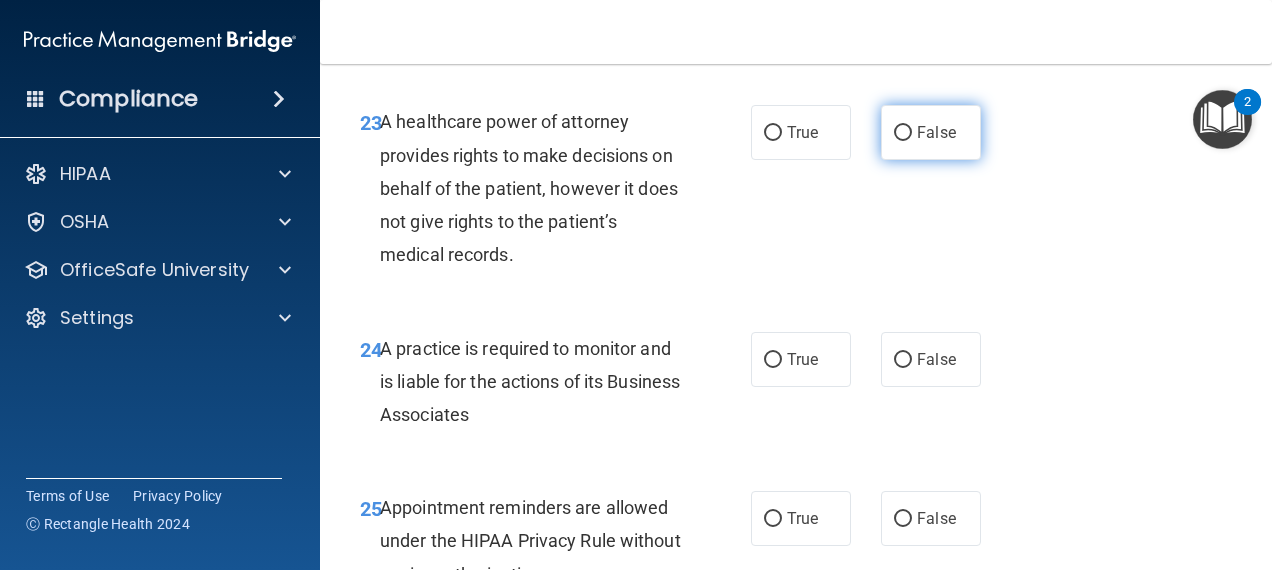 click on "False" at bounding box center [931, 132] 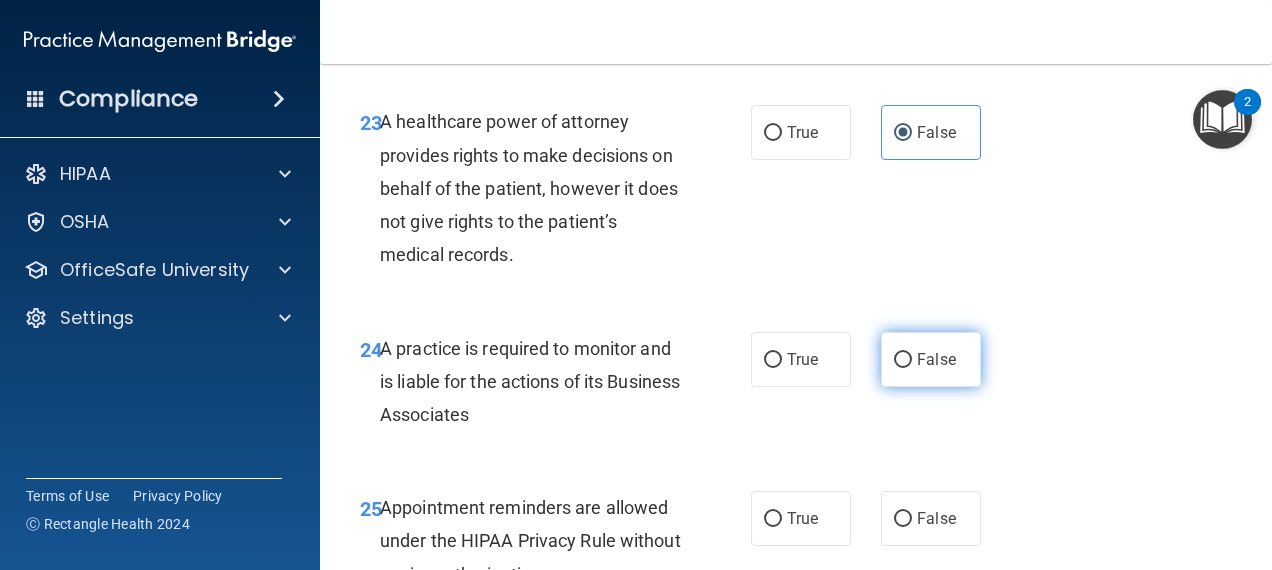 click on "False" at bounding box center (936, 359) 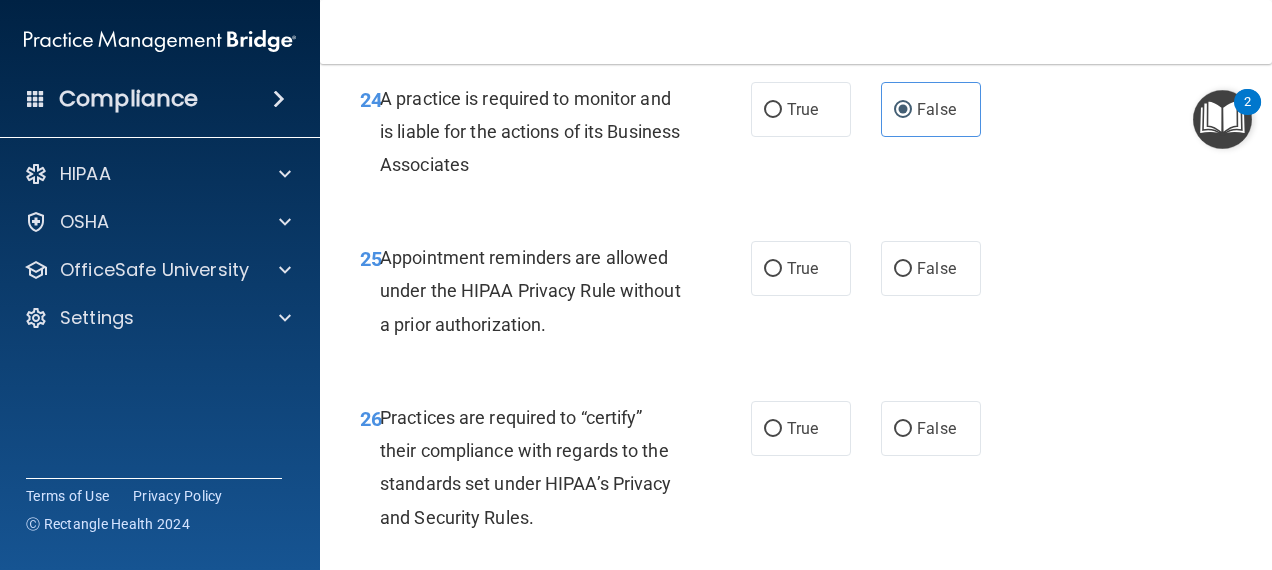 scroll, scrollTop: 5008, scrollLeft: 0, axis: vertical 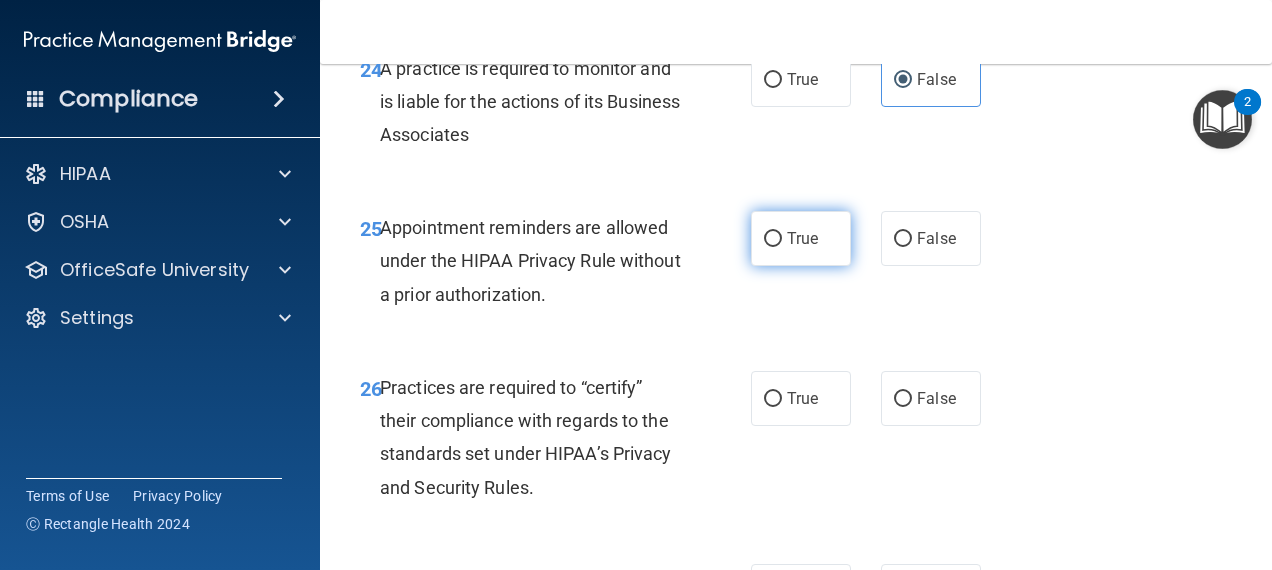 click on "True" at bounding box center (802, 238) 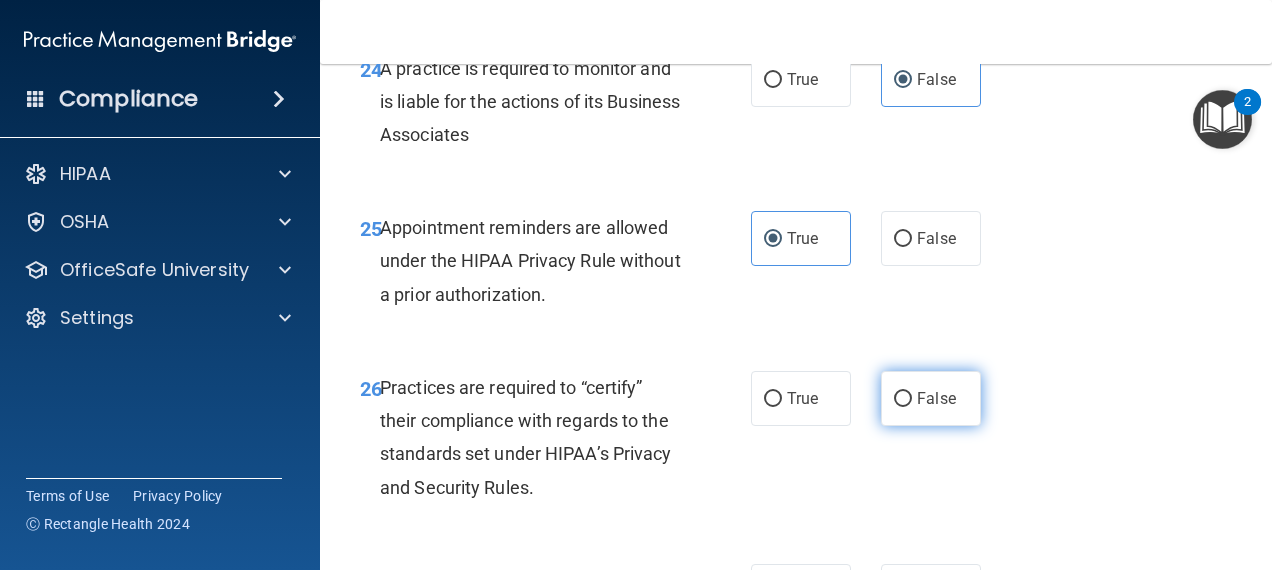 click on "False" at bounding box center (903, 399) 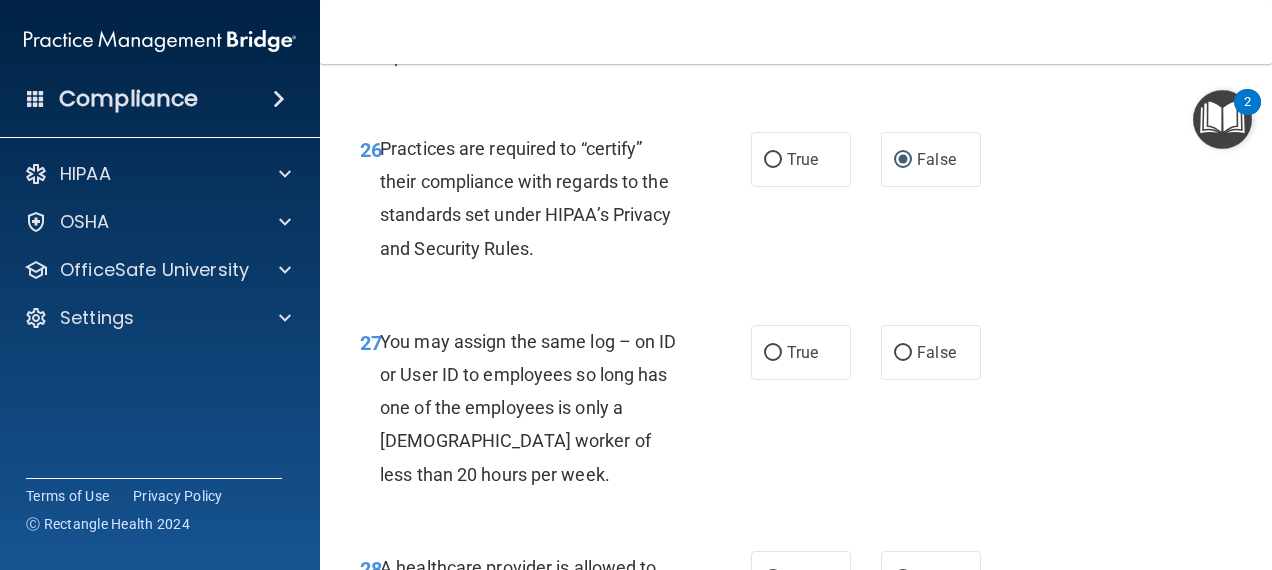 scroll, scrollTop: 5288, scrollLeft: 0, axis: vertical 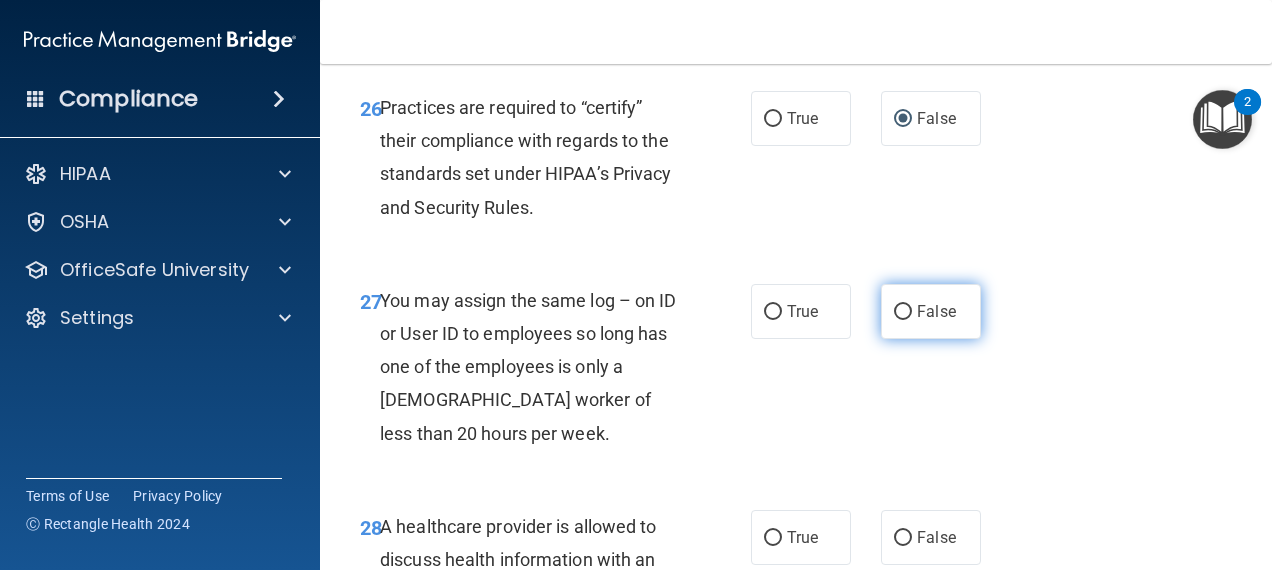 click on "False" at bounding box center [931, 311] 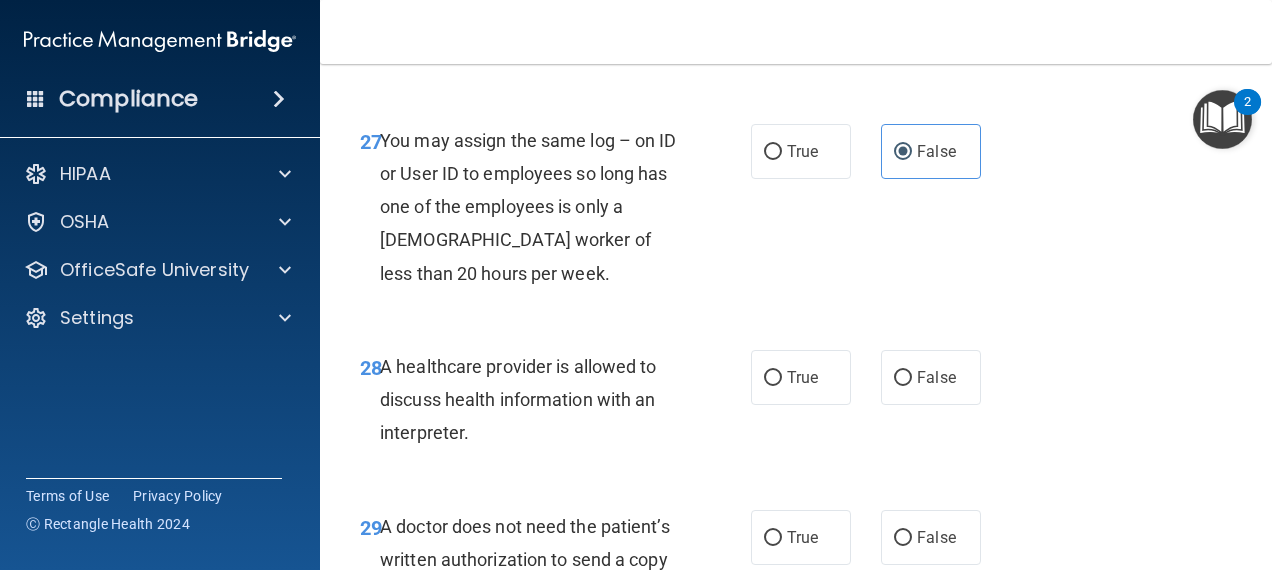 scroll, scrollTop: 5488, scrollLeft: 0, axis: vertical 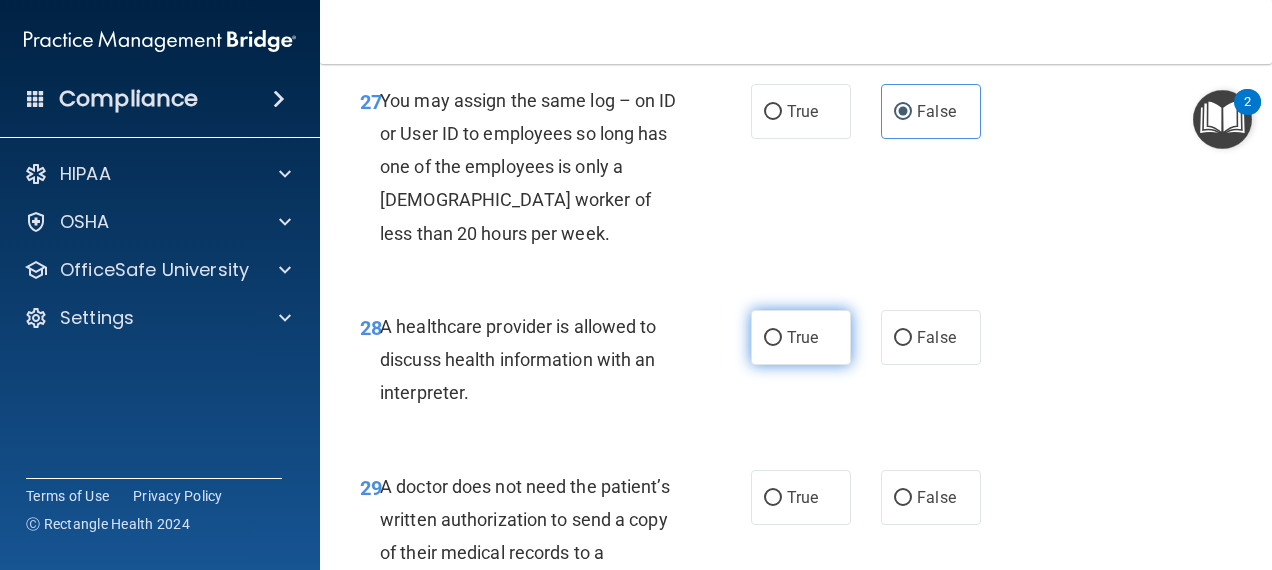 click on "True" at bounding box center (802, 337) 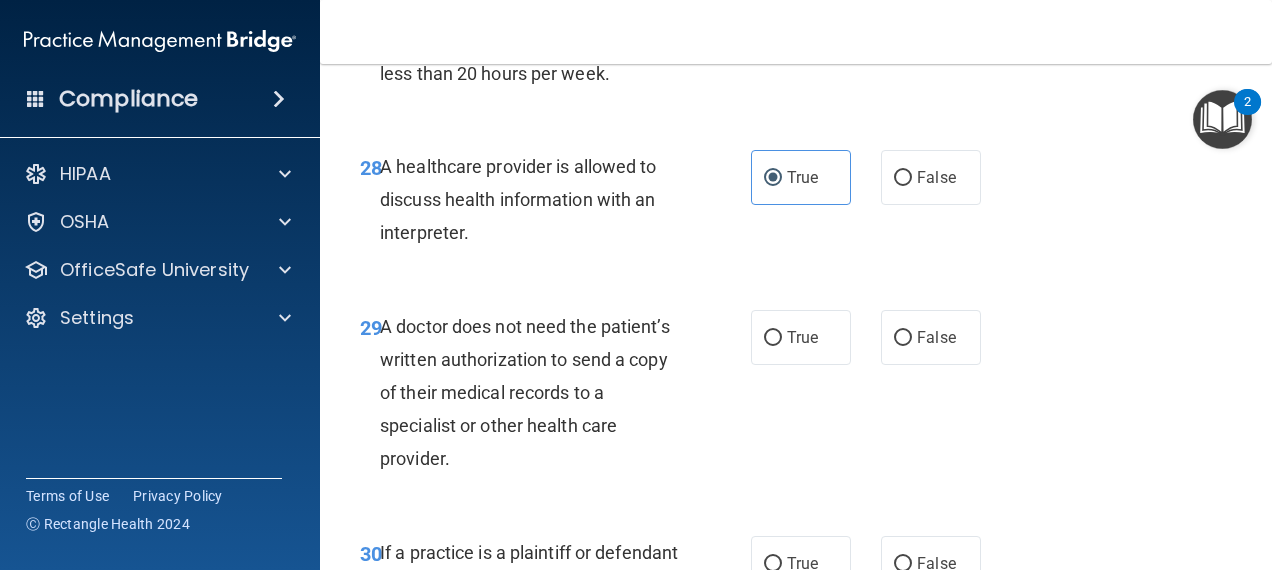 scroll, scrollTop: 5688, scrollLeft: 0, axis: vertical 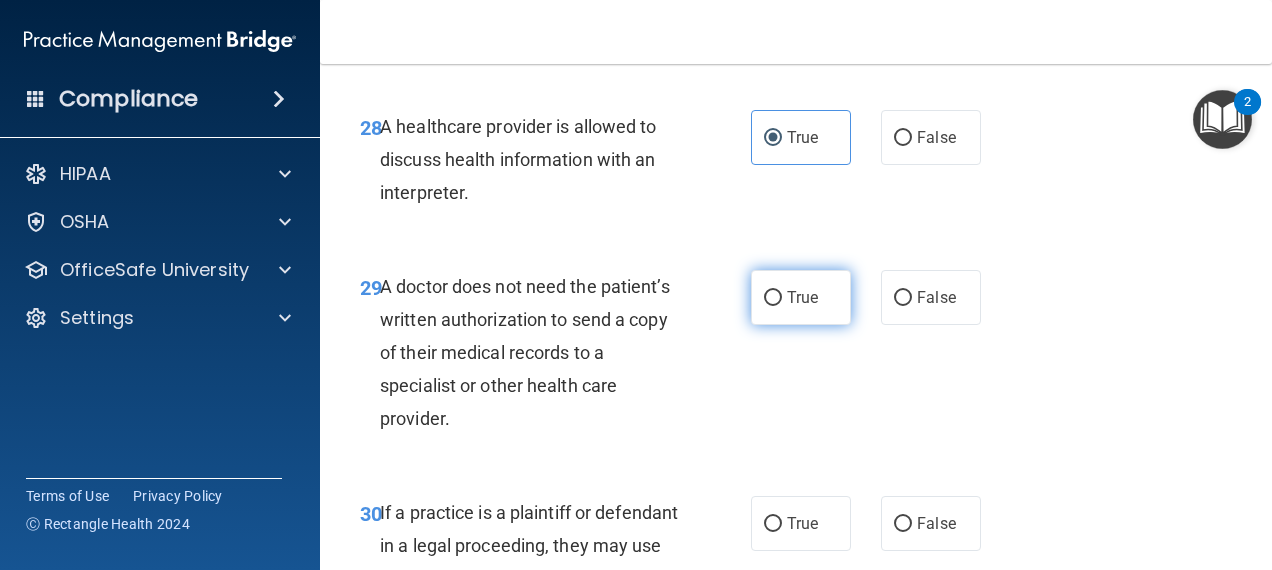 click on "True" at bounding box center (801, 297) 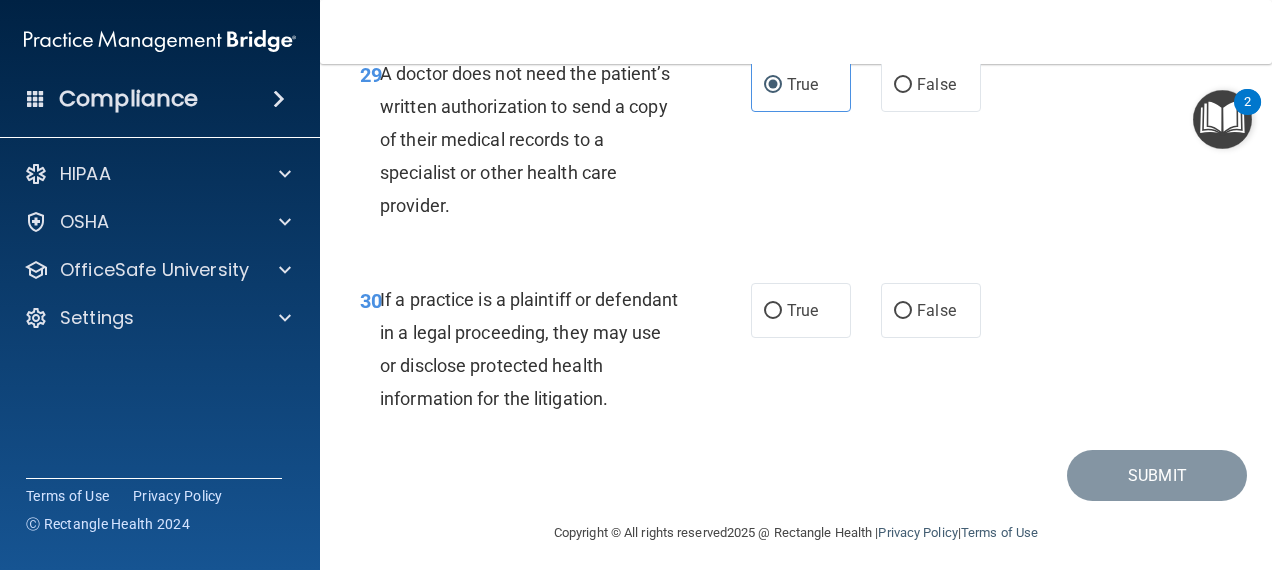 scroll, scrollTop: 5954, scrollLeft: 0, axis: vertical 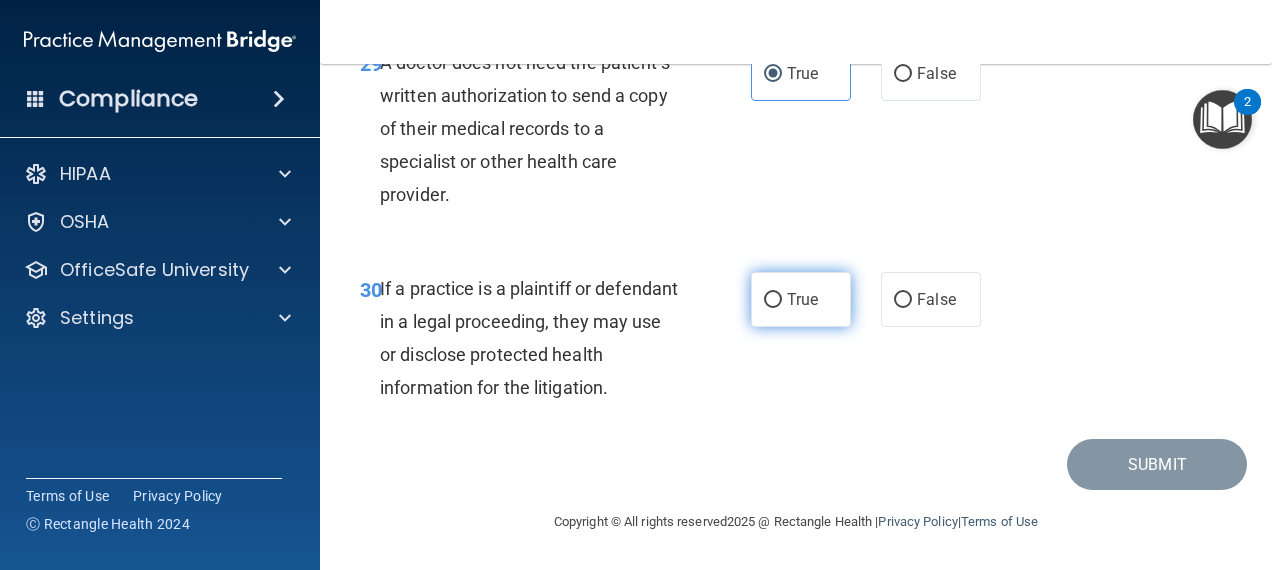 click on "True" at bounding box center (773, 300) 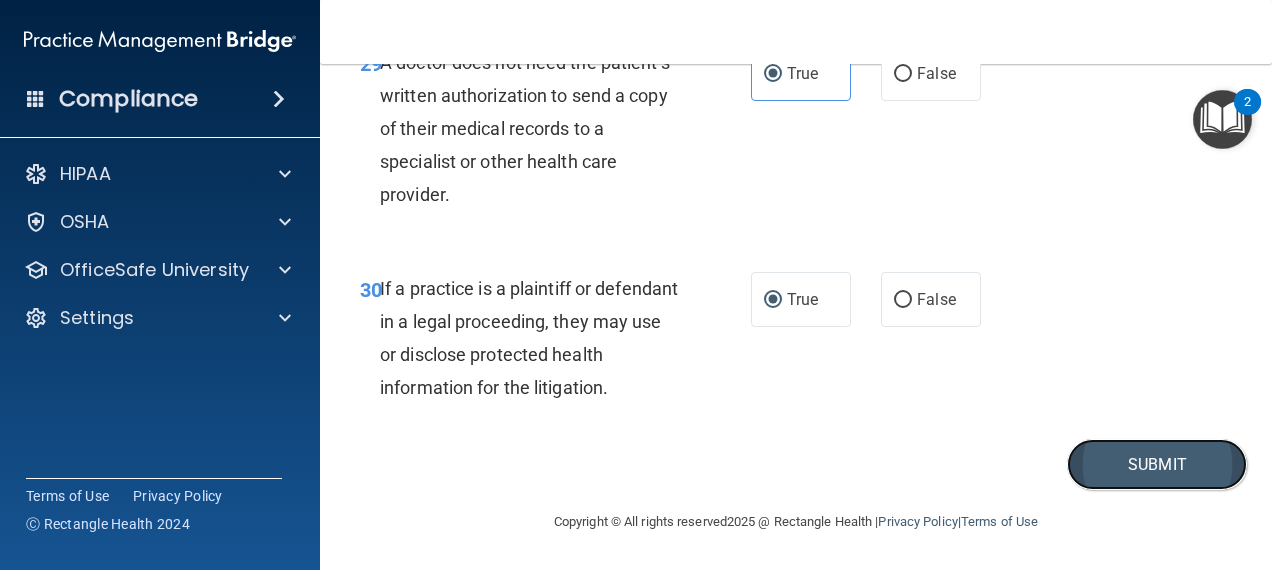 click on "Submit" at bounding box center [1157, 464] 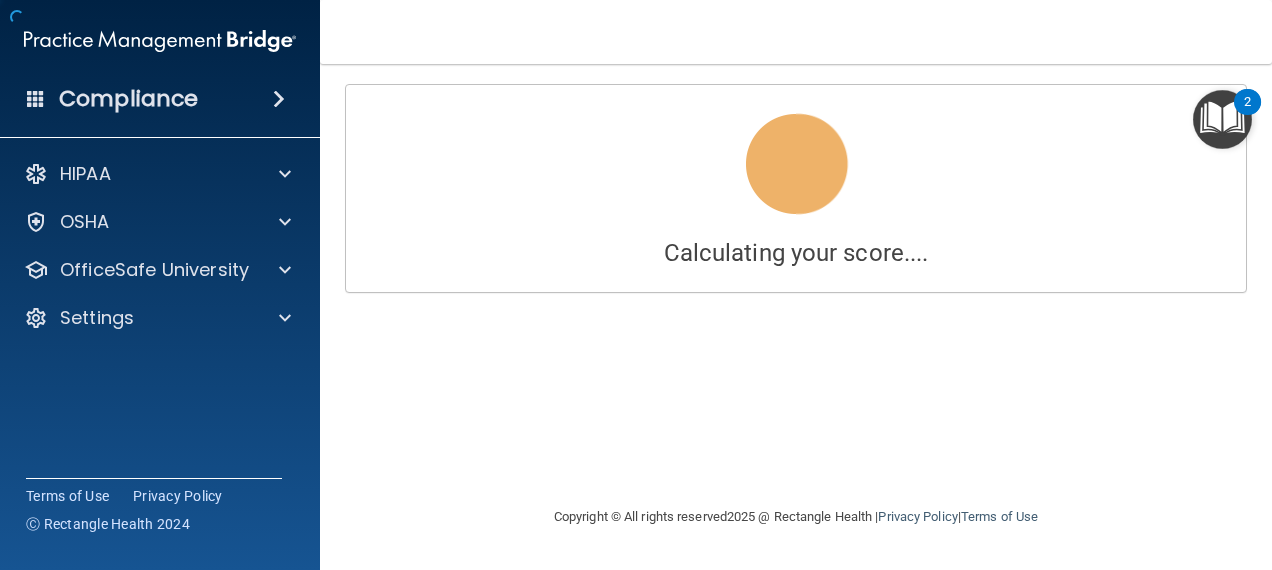 scroll, scrollTop: 0, scrollLeft: 0, axis: both 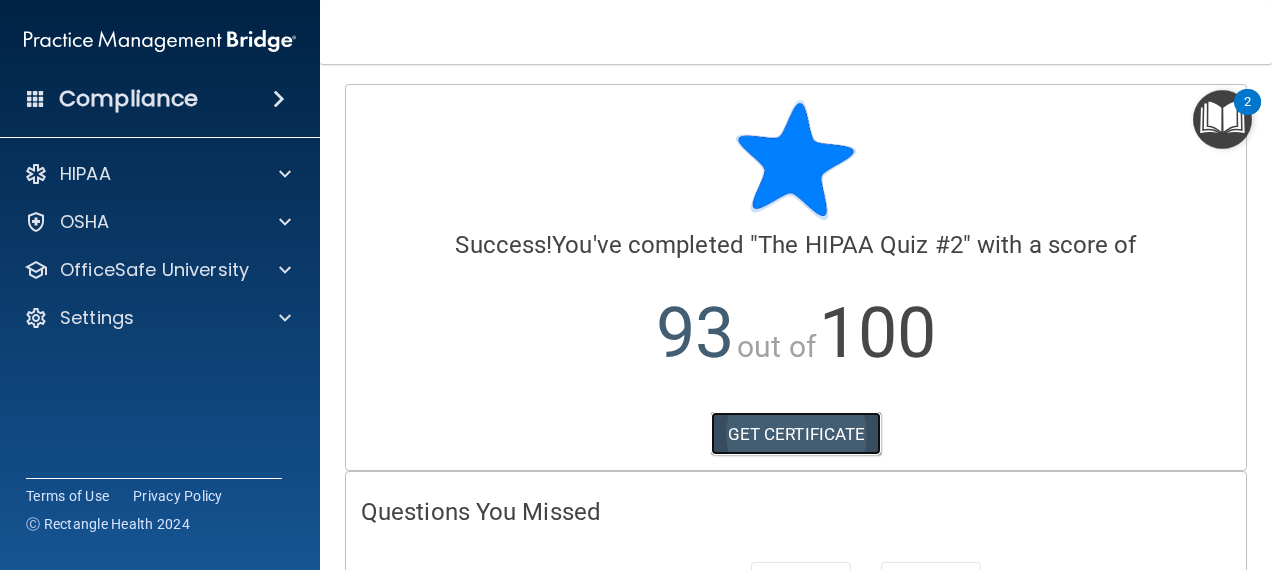 click on "GET CERTIFICATE" at bounding box center [796, 434] 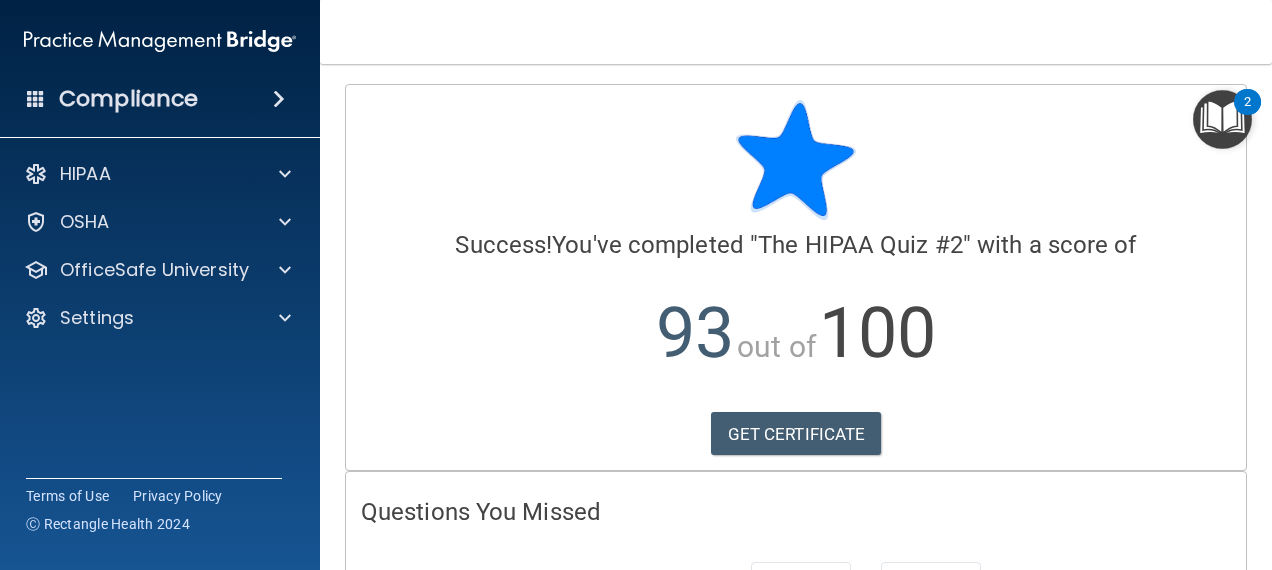click at bounding box center [1222, 119] 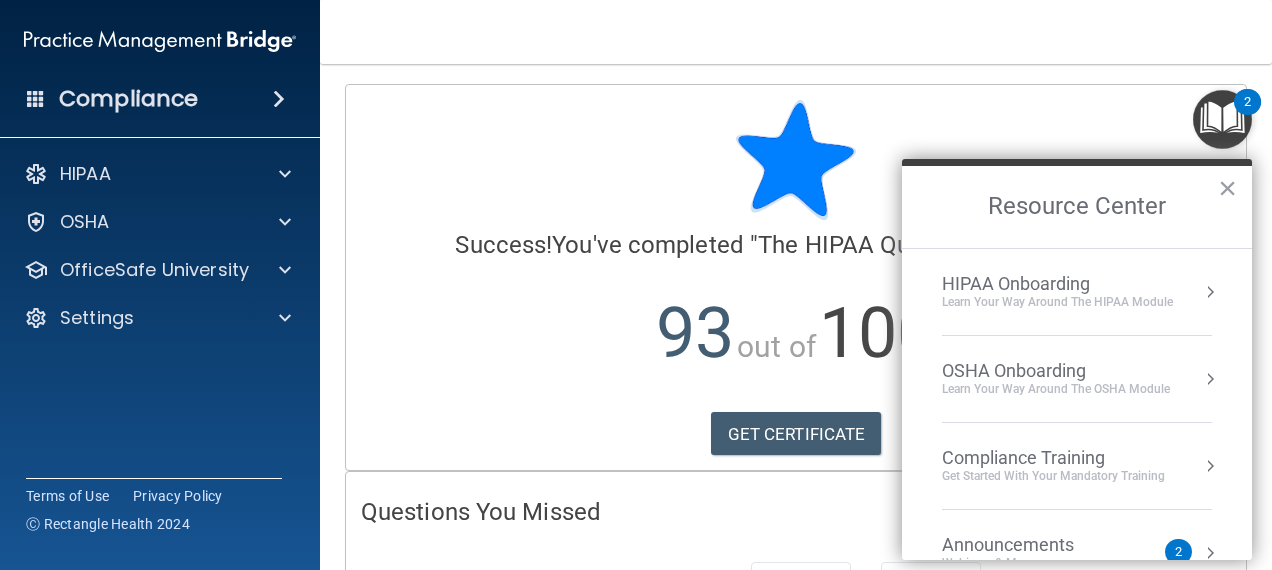click on "HIPAA Onboarding Learn Your Way around the HIPAA module" at bounding box center [1077, 292] 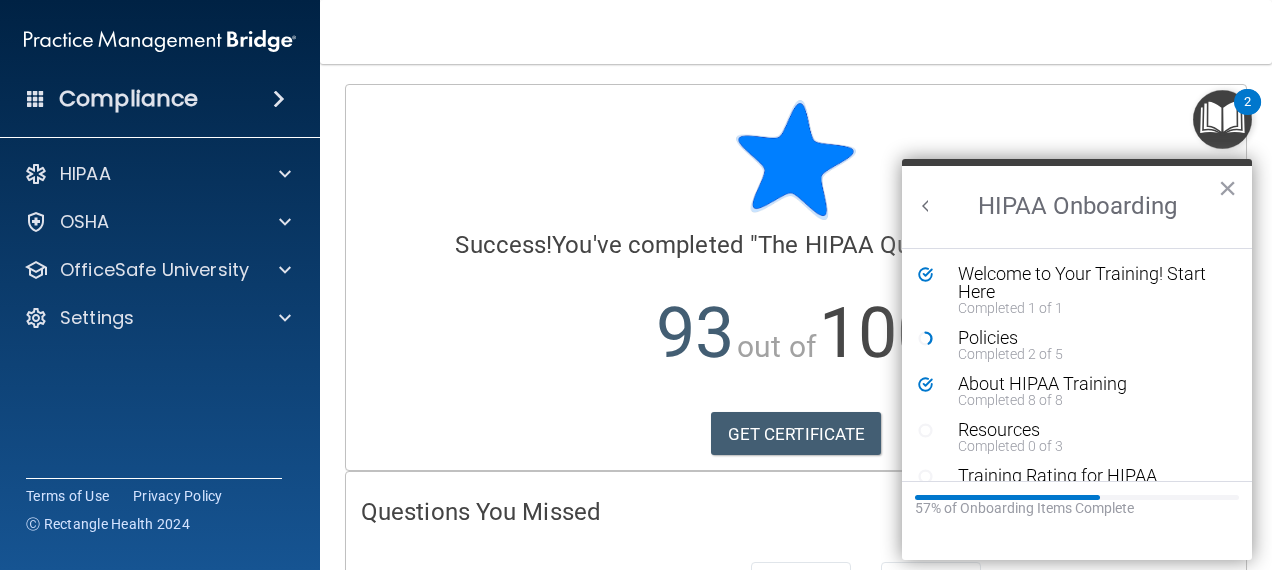 scroll, scrollTop: 0, scrollLeft: 0, axis: both 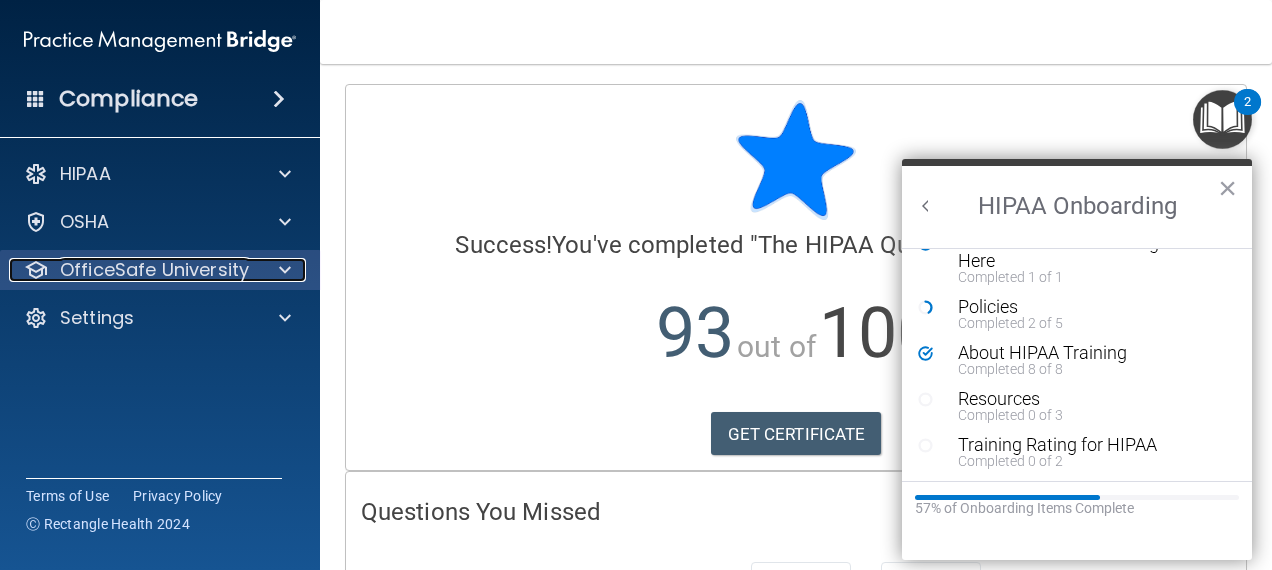 click at bounding box center (285, 270) 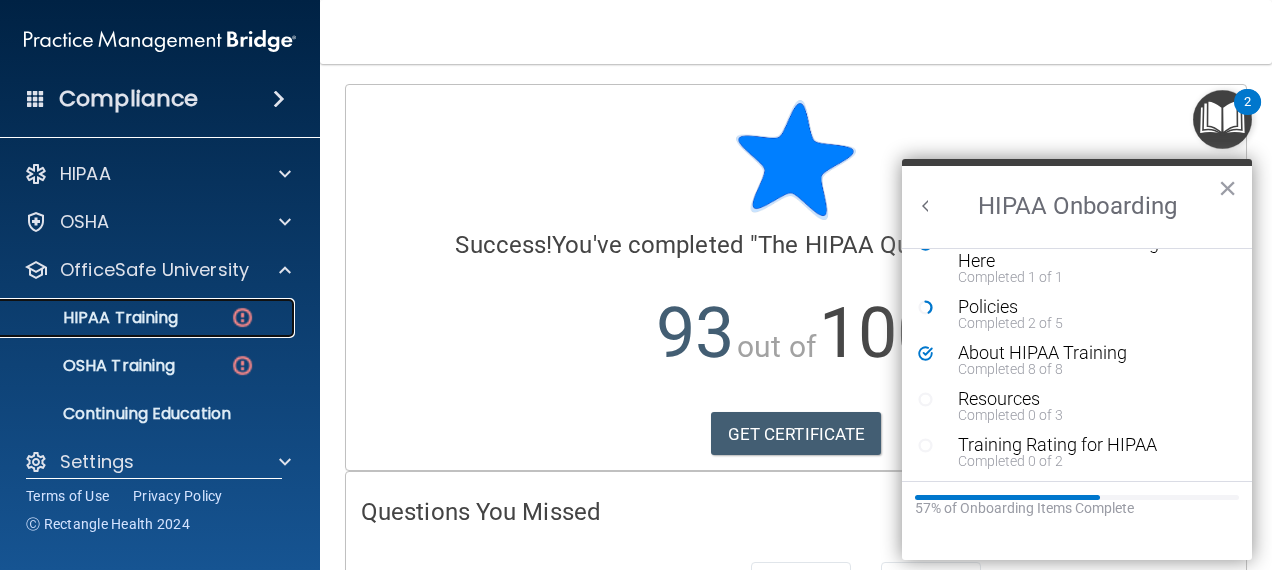 click at bounding box center (242, 317) 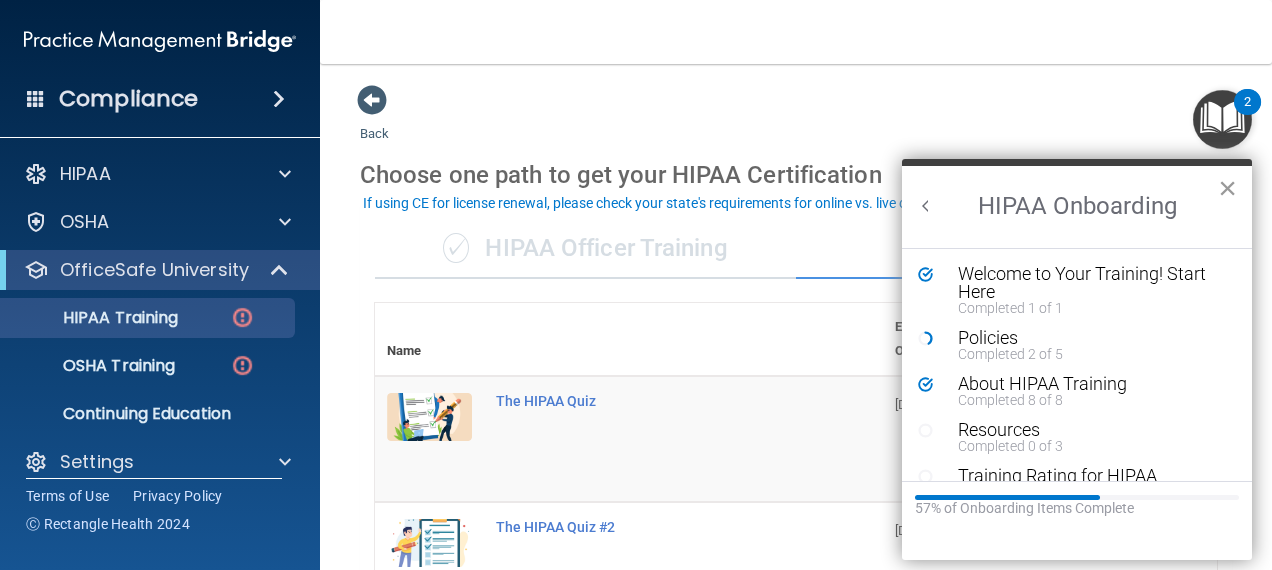 click on "×" at bounding box center (1227, 188) 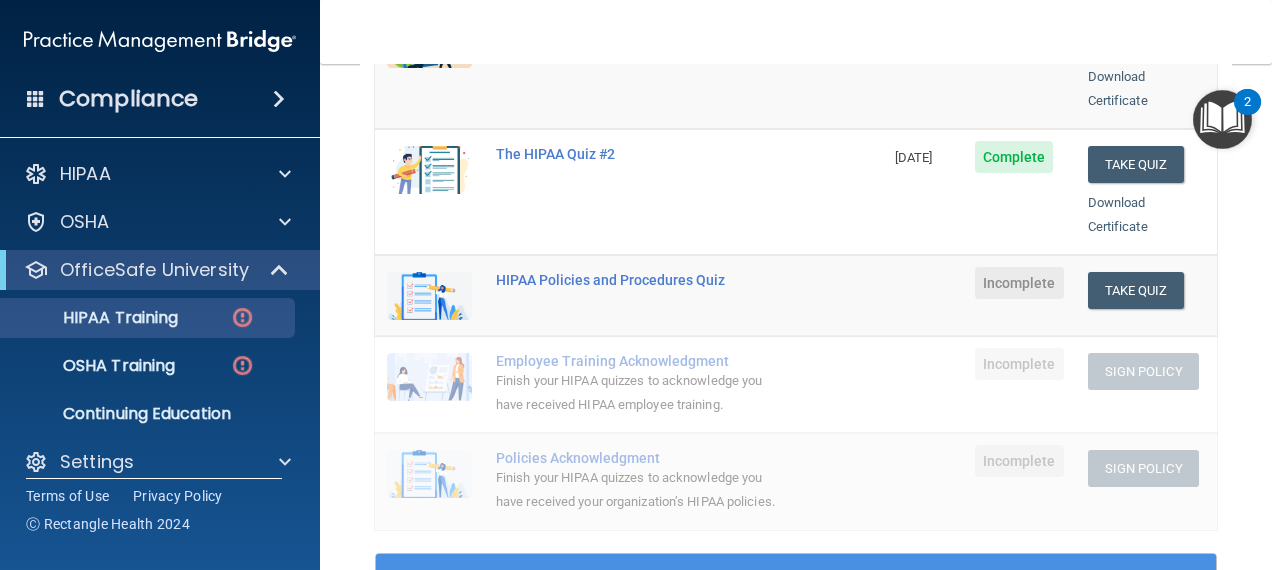 scroll, scrollTop: 240, scrollLeft: 0, axis: vertical 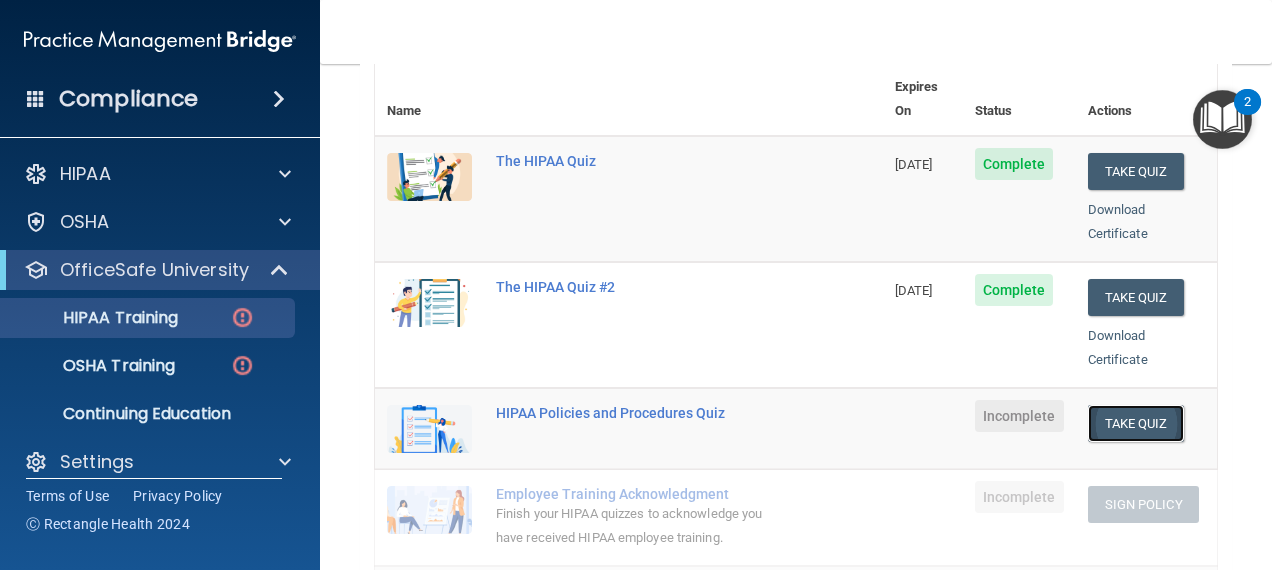 click on "Take Quiz" at bounding box center [1136, 423] 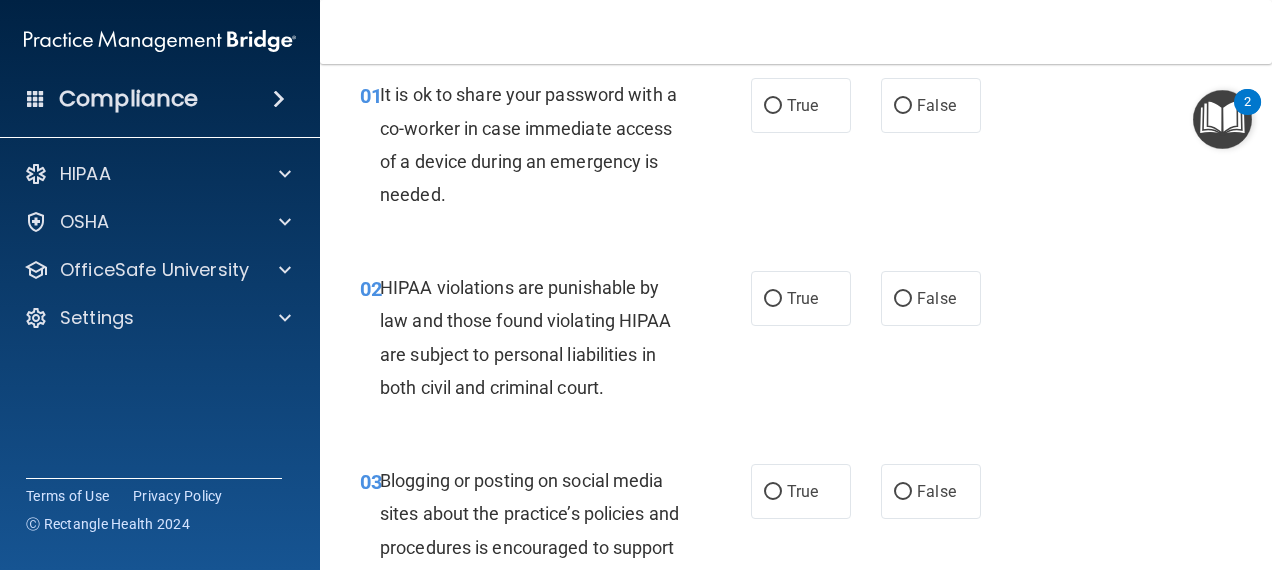 scroll, scrollTop: 0, scrollLeft: 0, axis: both 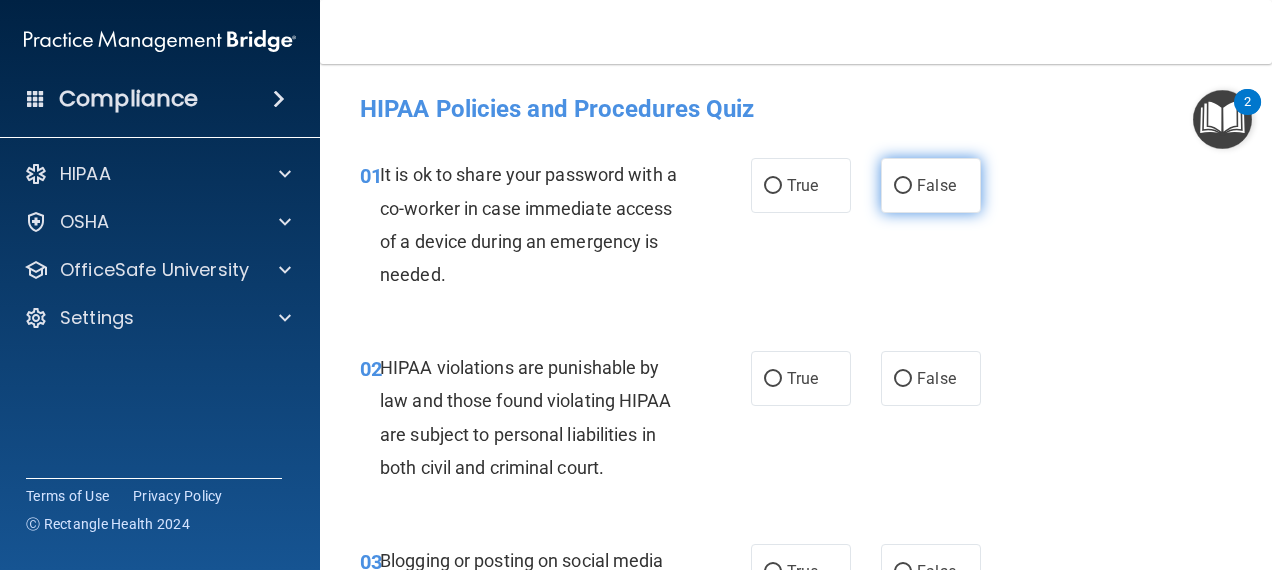 click on "False" at bounding box center (903, 186) 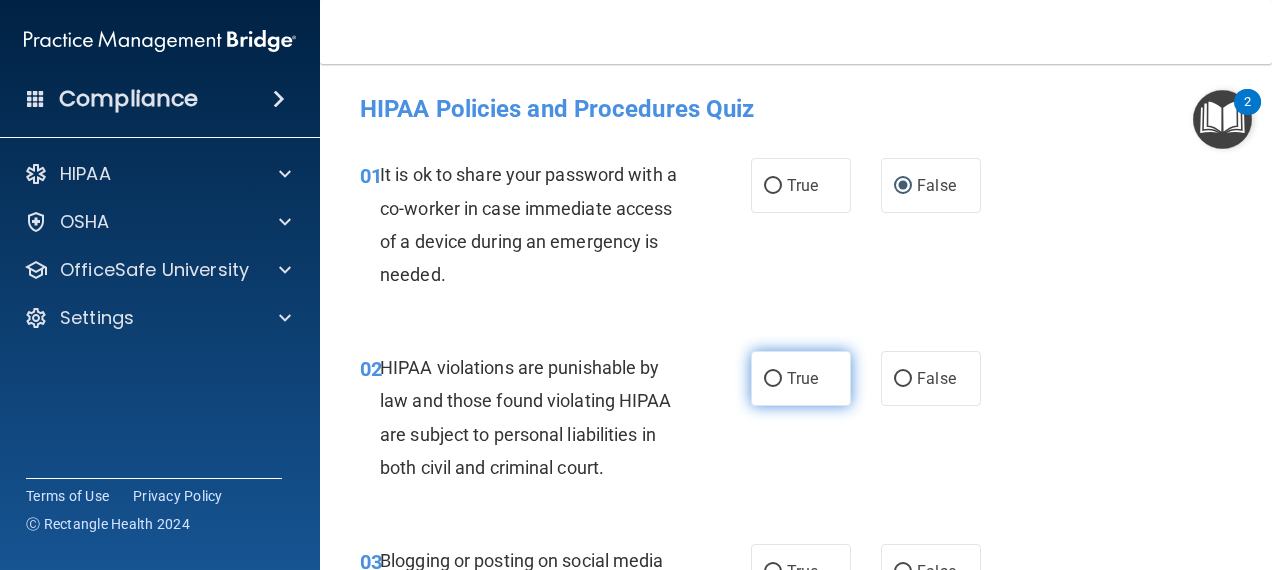 click on "True" at bounding box center (801, 378) 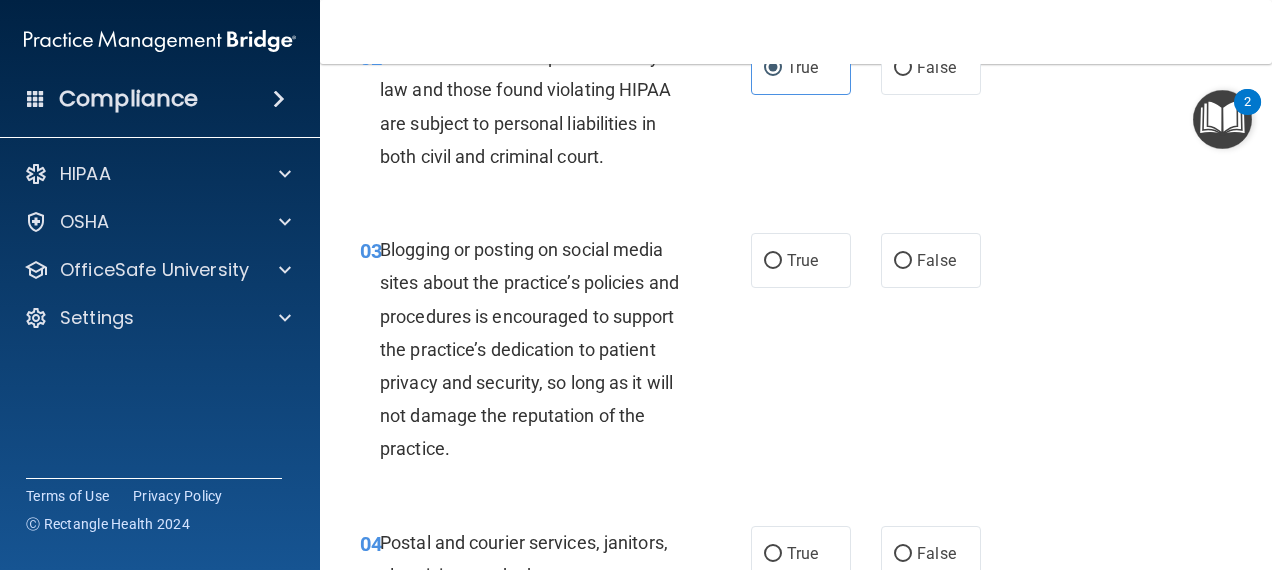 scroll, scrollTop: 320, scrollLeft: 0, axis: vertical 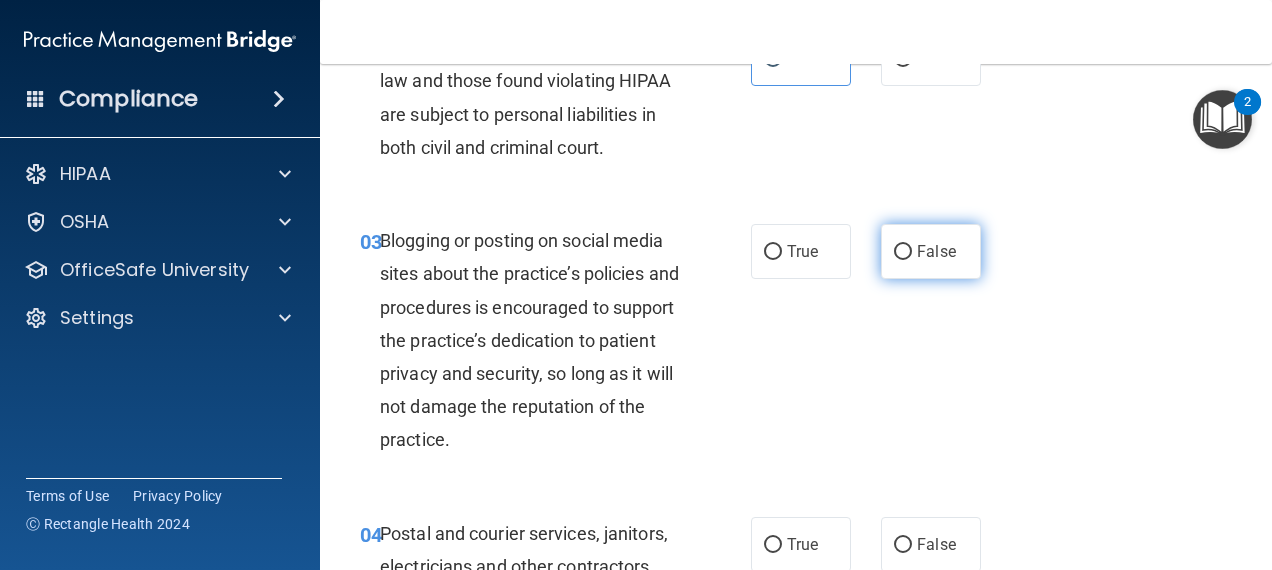 click on "False" at bounding box center [903, 252] 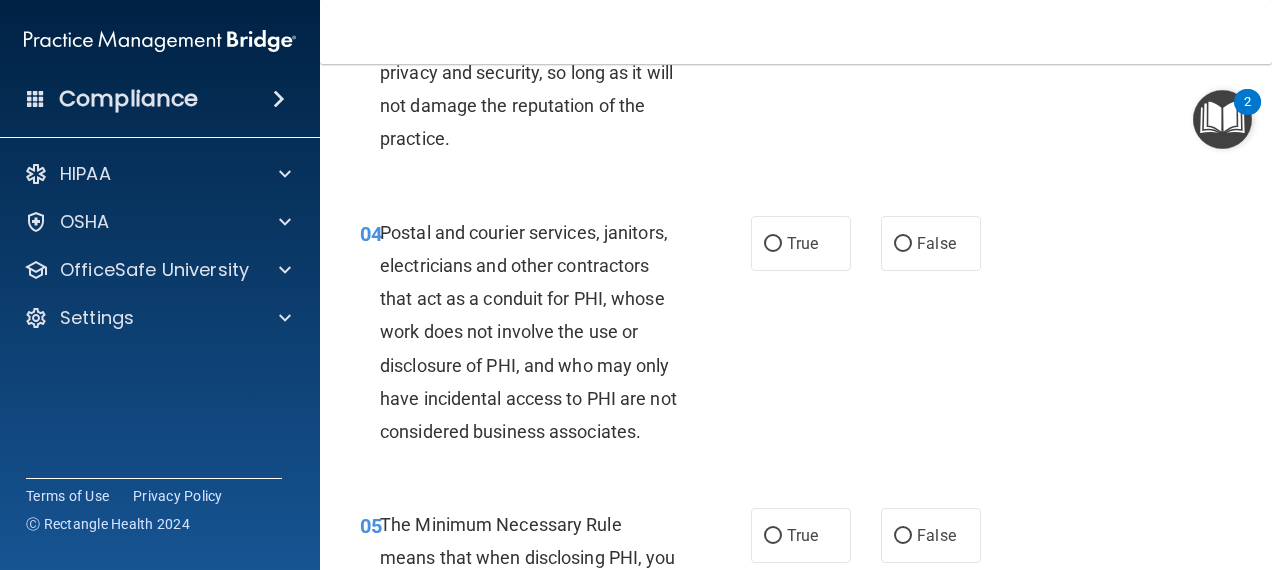 scroll, scrollTop: 640, scrollLeft: 0, axis: vertical 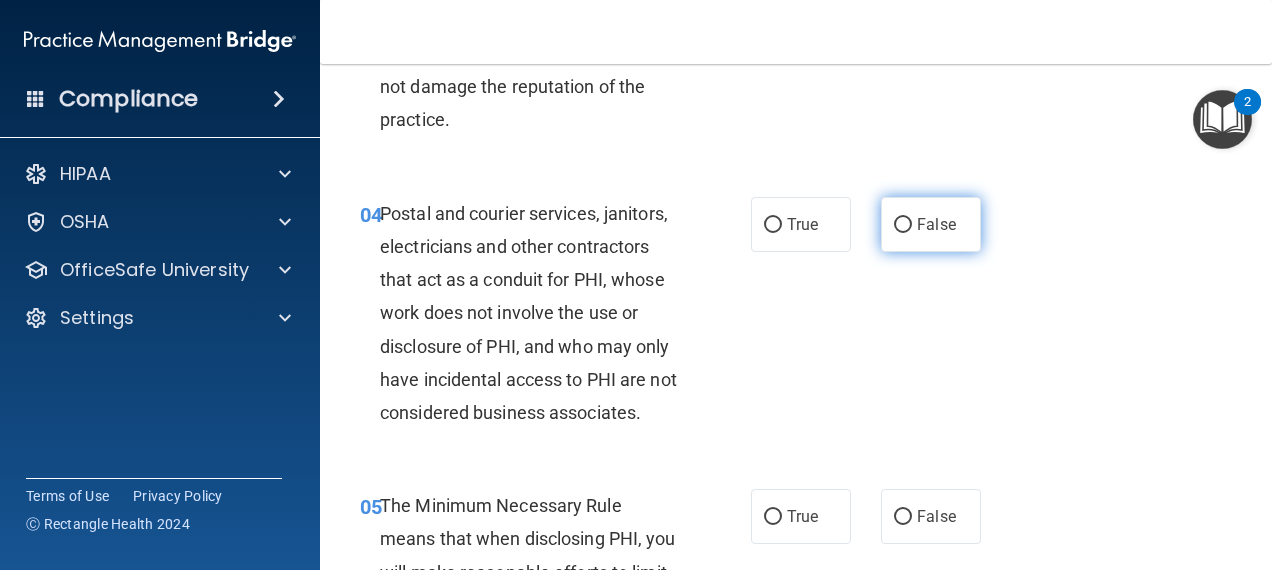 click on "False" at bounding box center [903, 225] 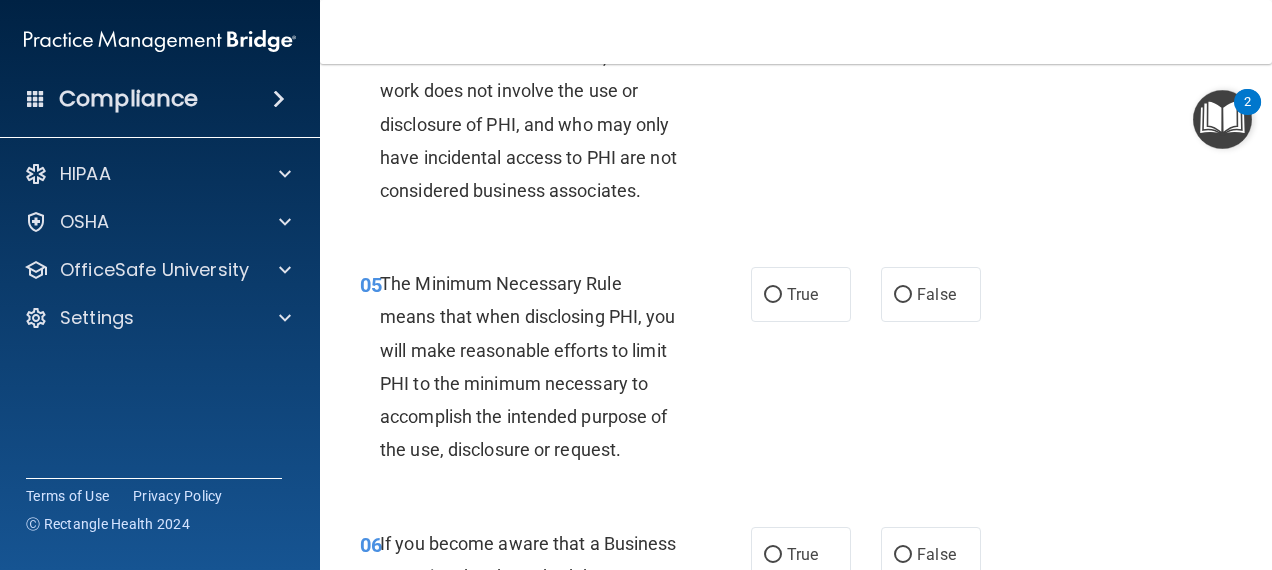 scroll, scrollTop: 880, scrollLeft: 0, axis: vertical 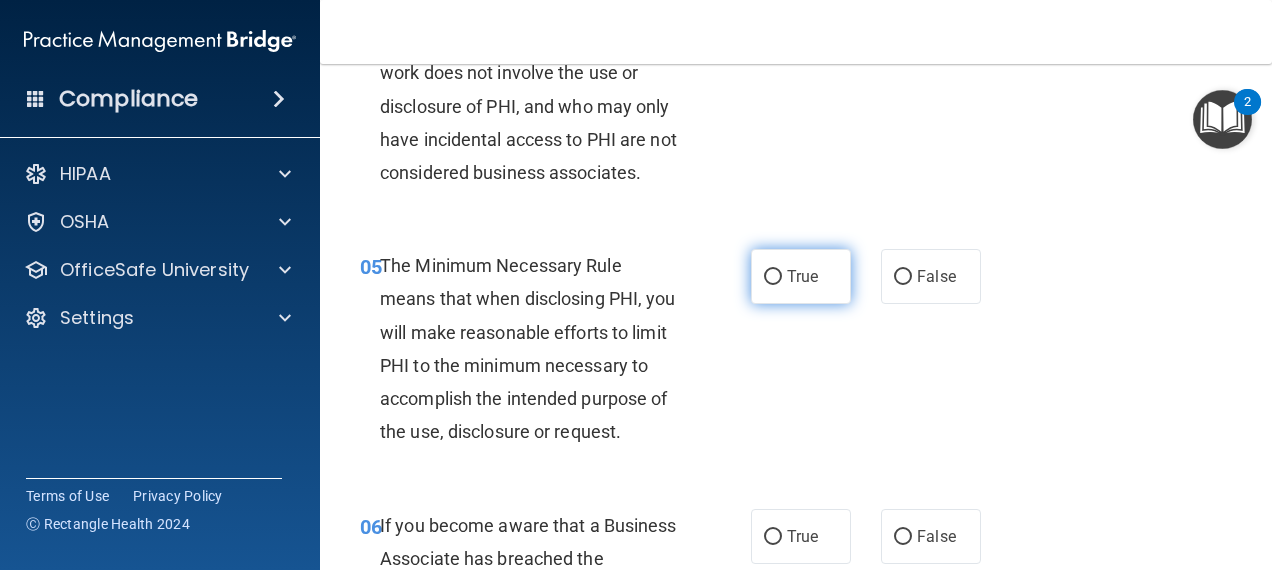 click on "True" at bounding box center [801, 276] 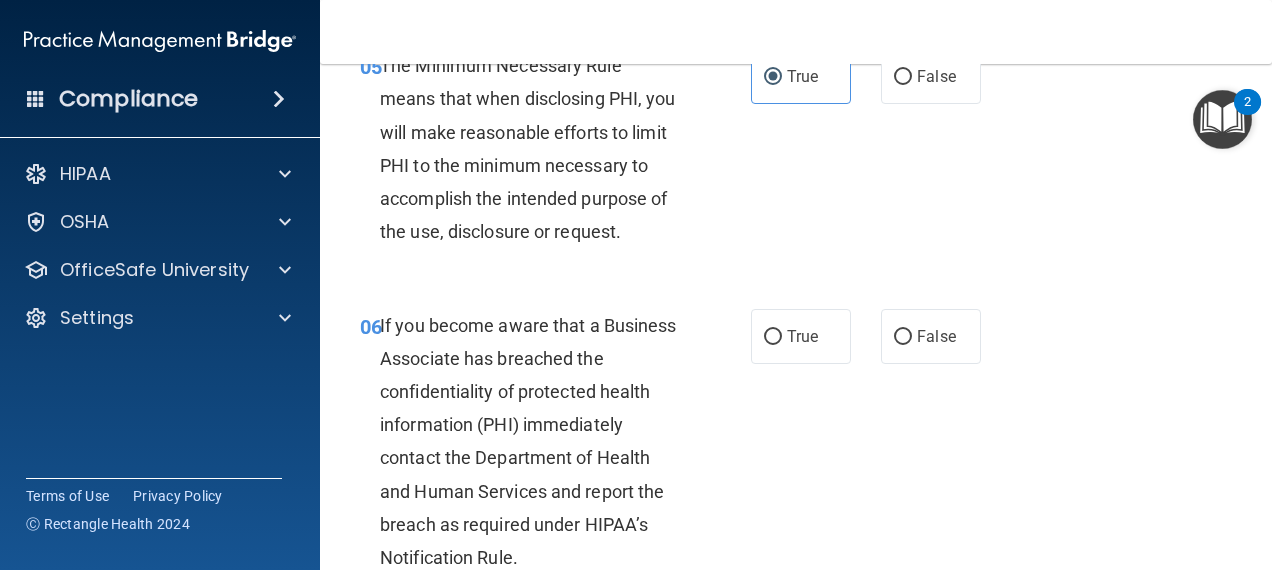scroll, scrollTop: 1120, scrollLeft: 0, axis: vertical 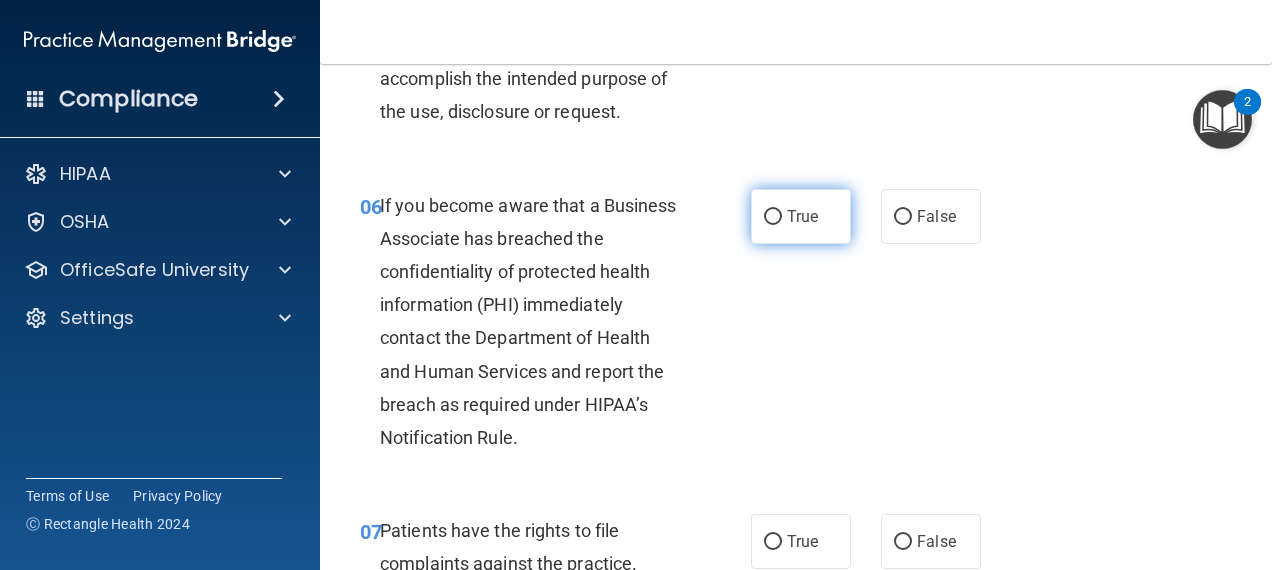 click on "True" at bounding box center (802, 216) 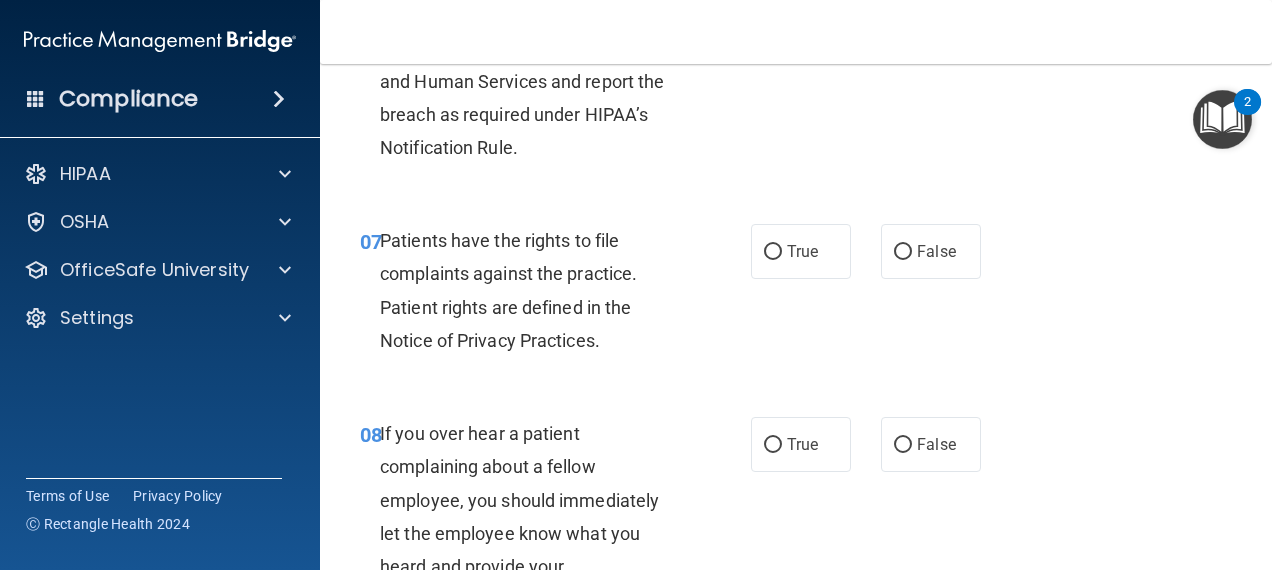 scroll, scrollTop: 1520, scrollLeft: 0, axis: vertical 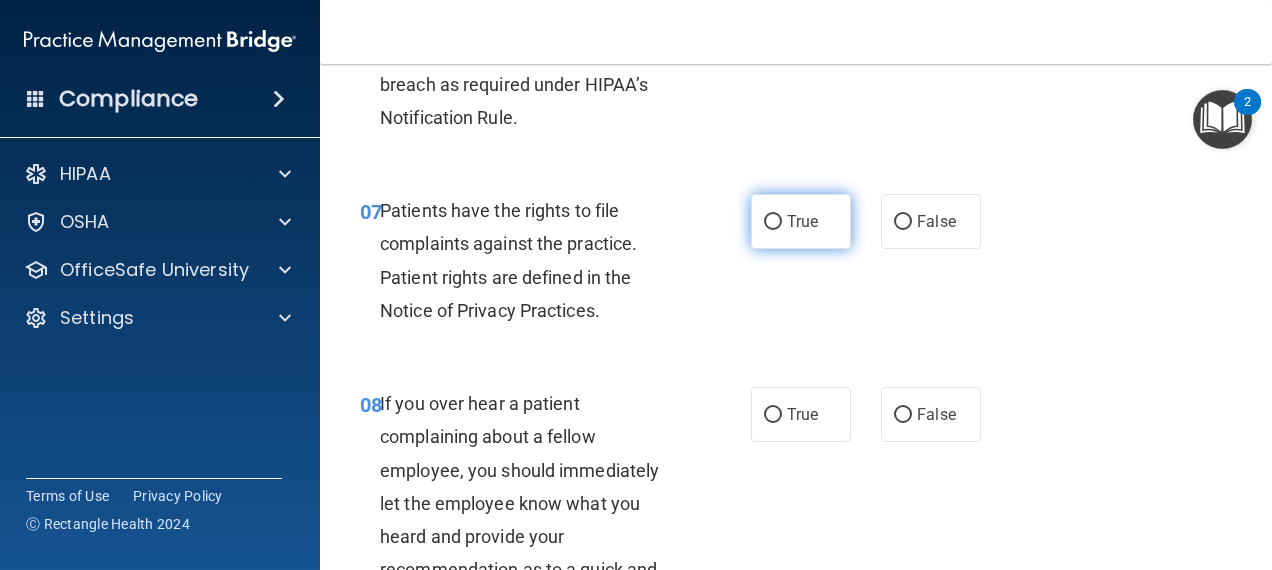 click on "True" at bounding box center (801, 221) 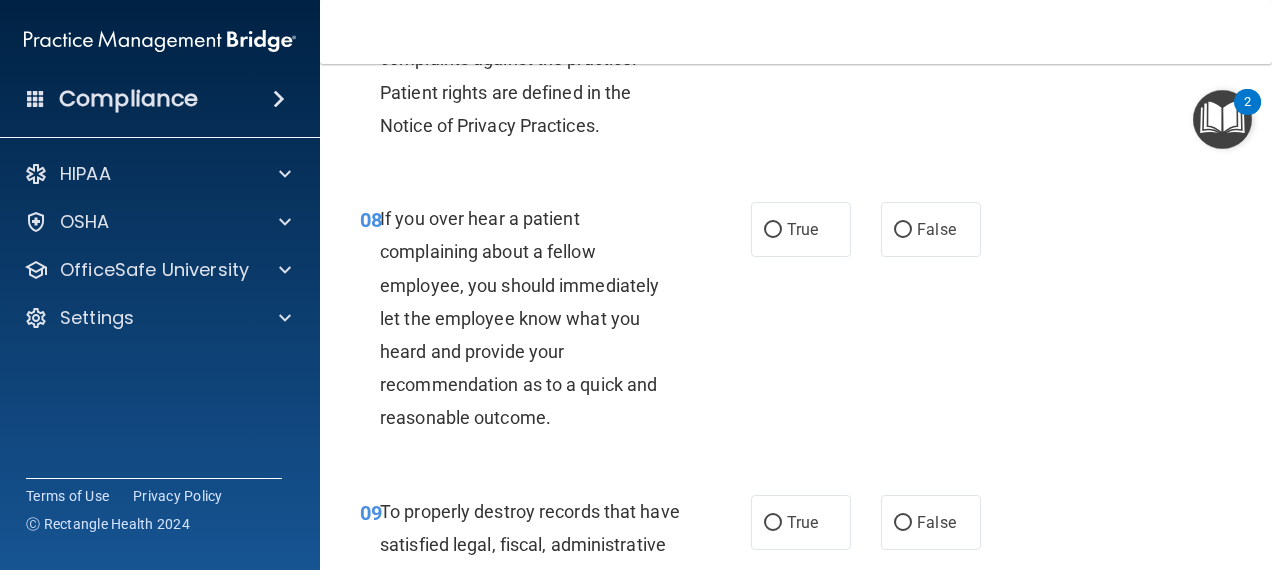 scroll, scrollTop: 1720, scrollLeft: 0, axis: vertical 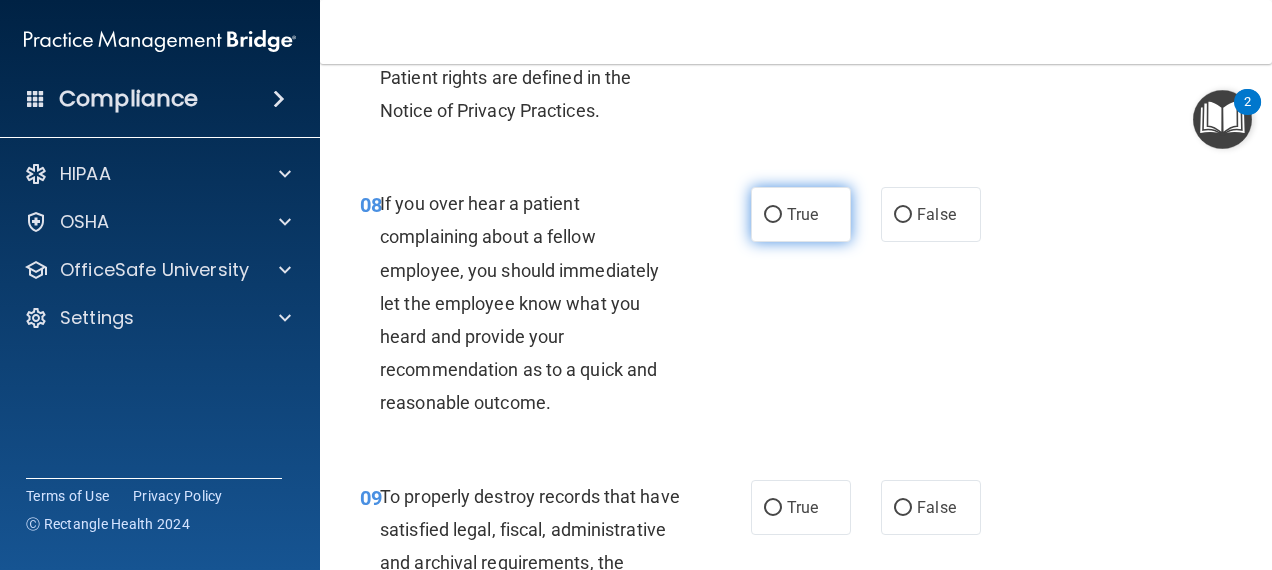 click on "True" at bounding box center (801, 214) 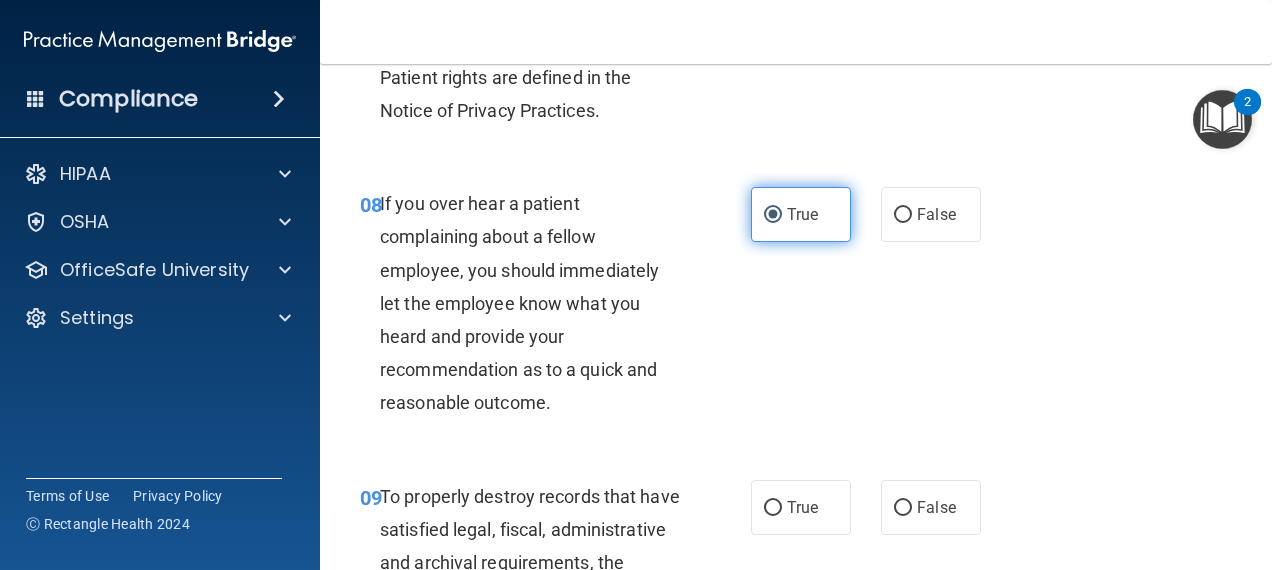 click on "True" at bounding box center (801, 214) 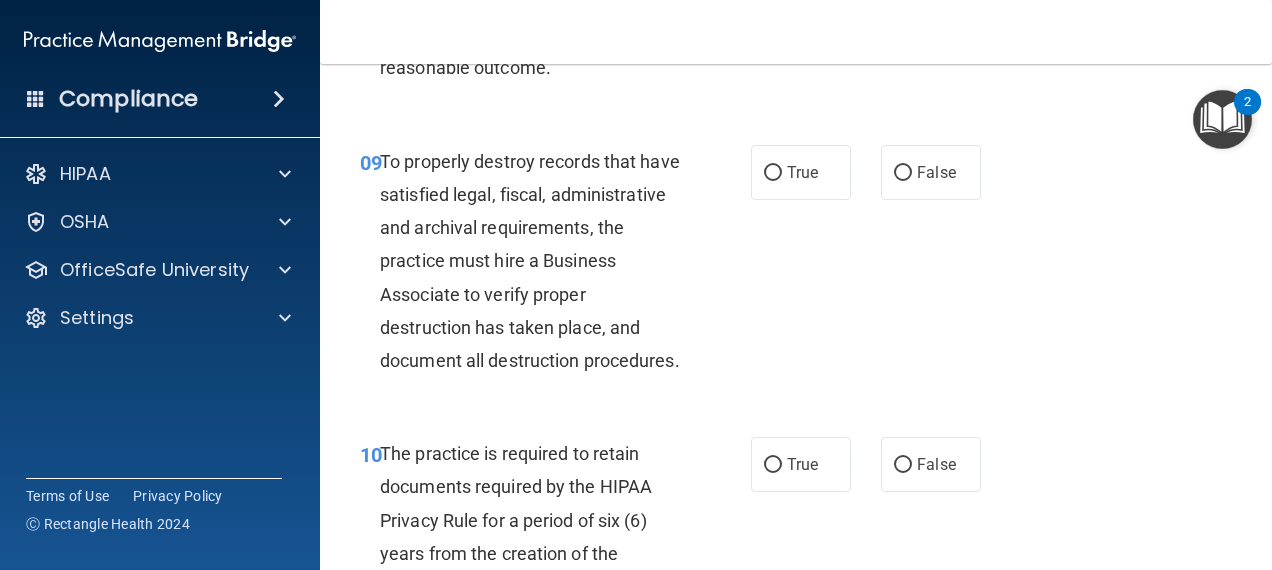 scroll, scrollTop: 2066, scrollLeft: 0, axis: vertical 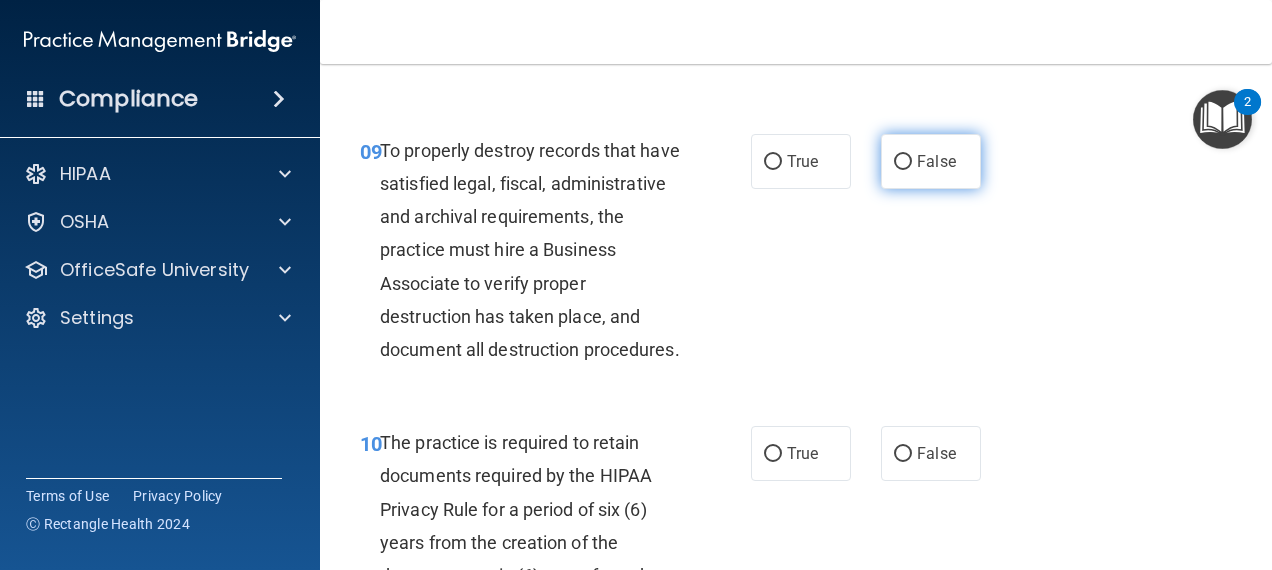 click on "False" at bounding box center [903, 162] 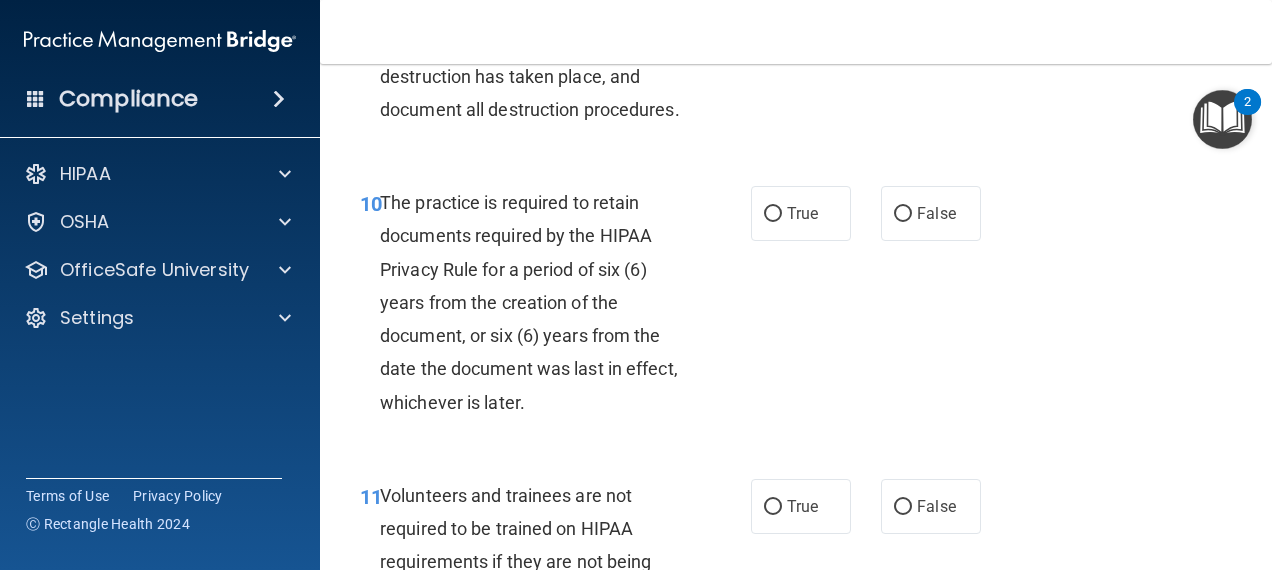 scroll, scrollTop: 2346, scrollLeft: 0, axis: vertical 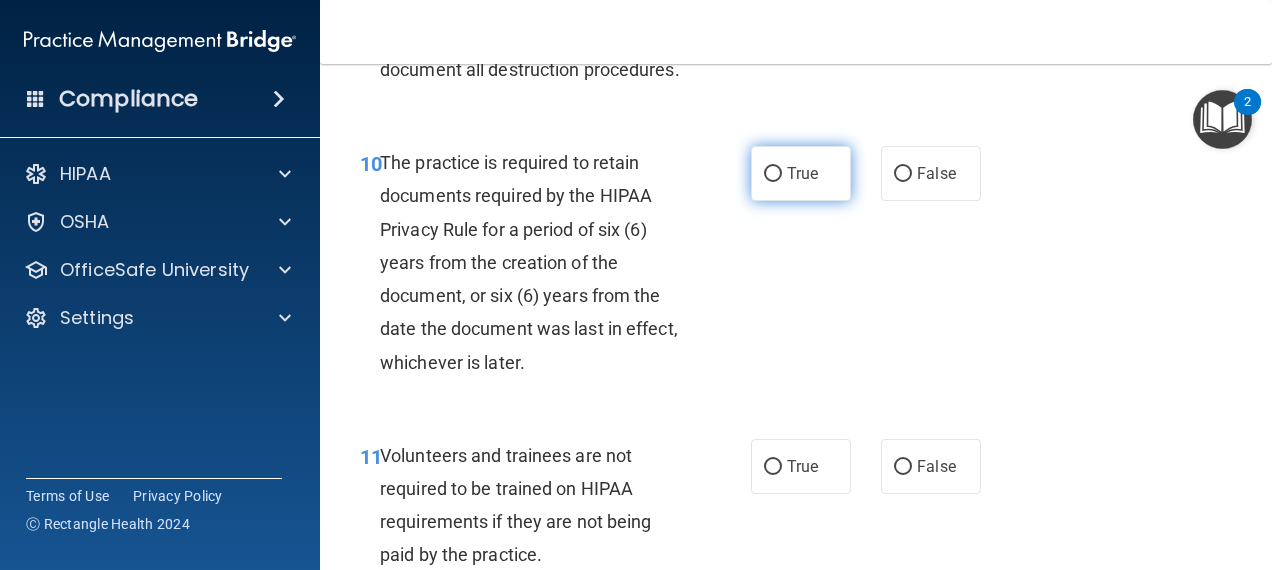 click on "True" at bounding box center (773, 174) 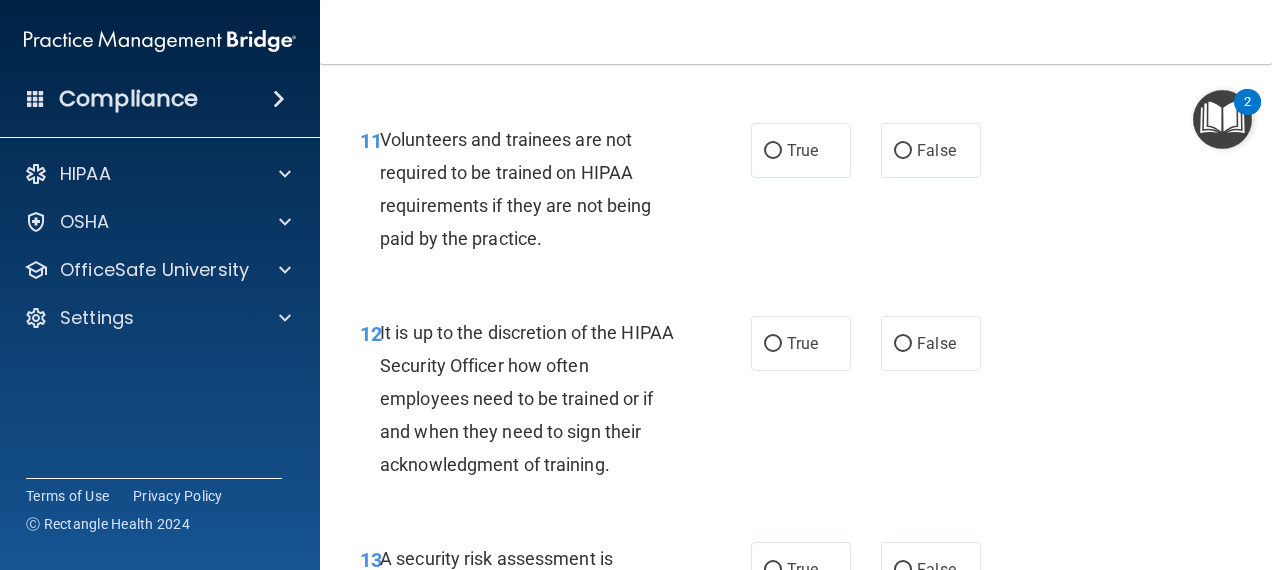 scroll, scrollTop: 2666, scrollLeft: 0, axis: vertical 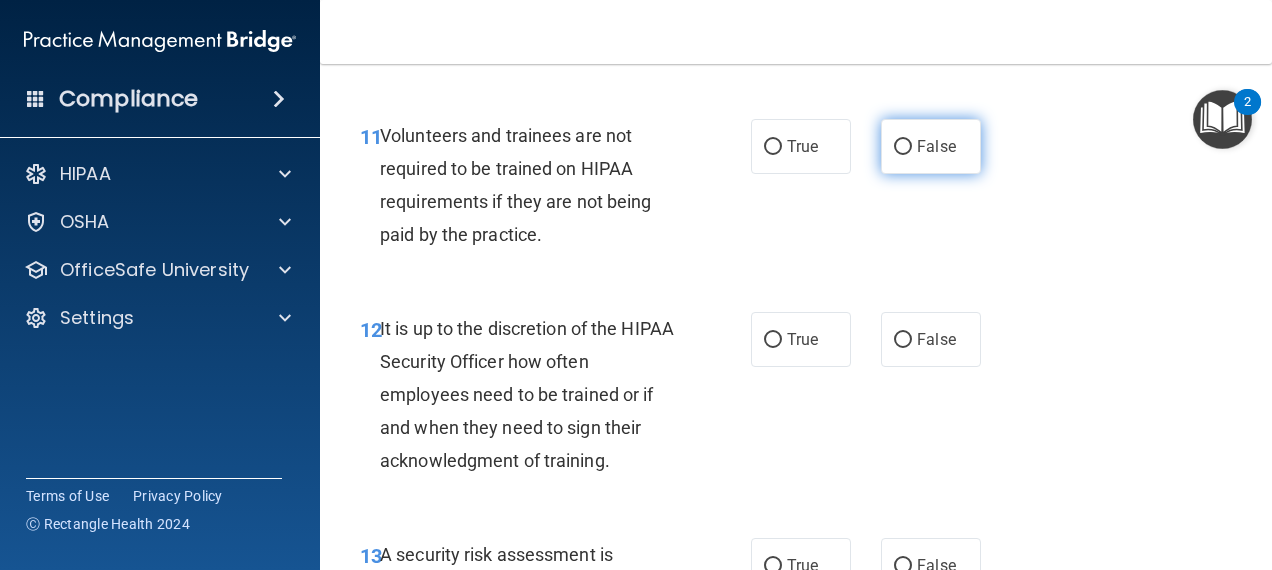 click on "False" at bounding box center (903, 147) 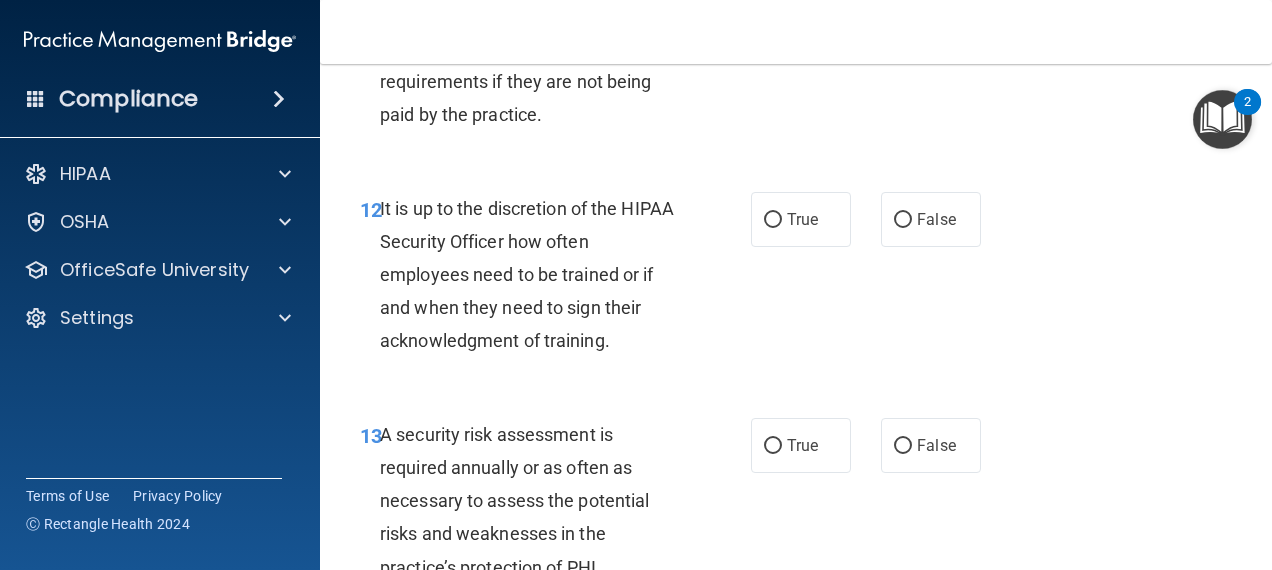 scroll, scrollTop: 2826, scrollLeft: 0, axis: vertical 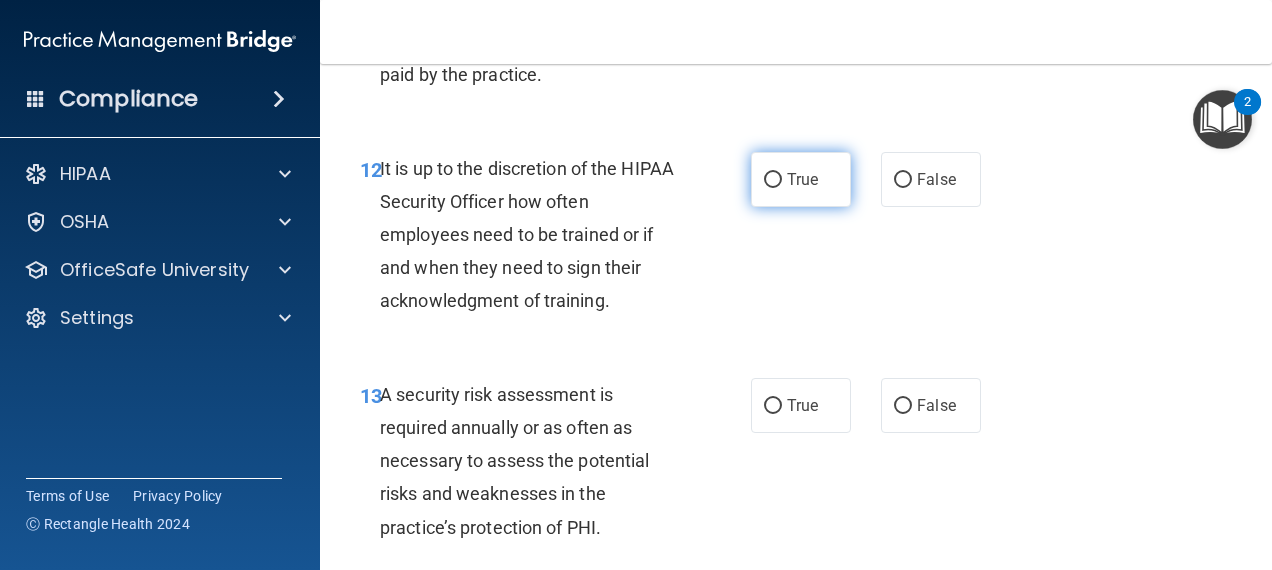 click on "True" at bounding box center (801, 179) 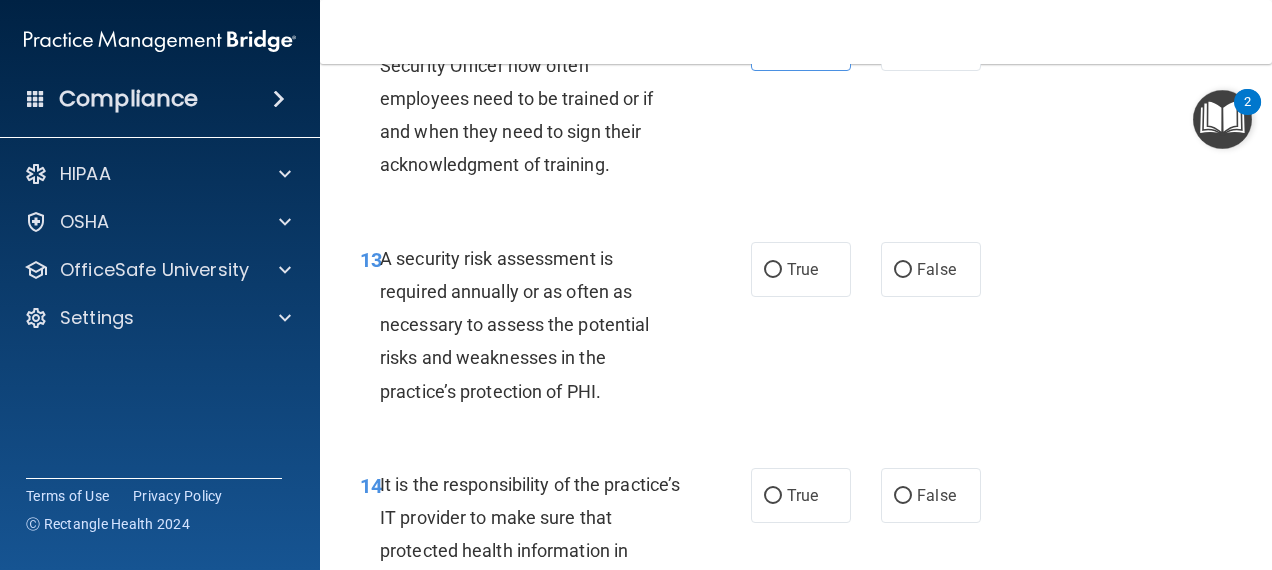 scroll, scrollTop: 2986, scrollLeft: 0, axis: vertical 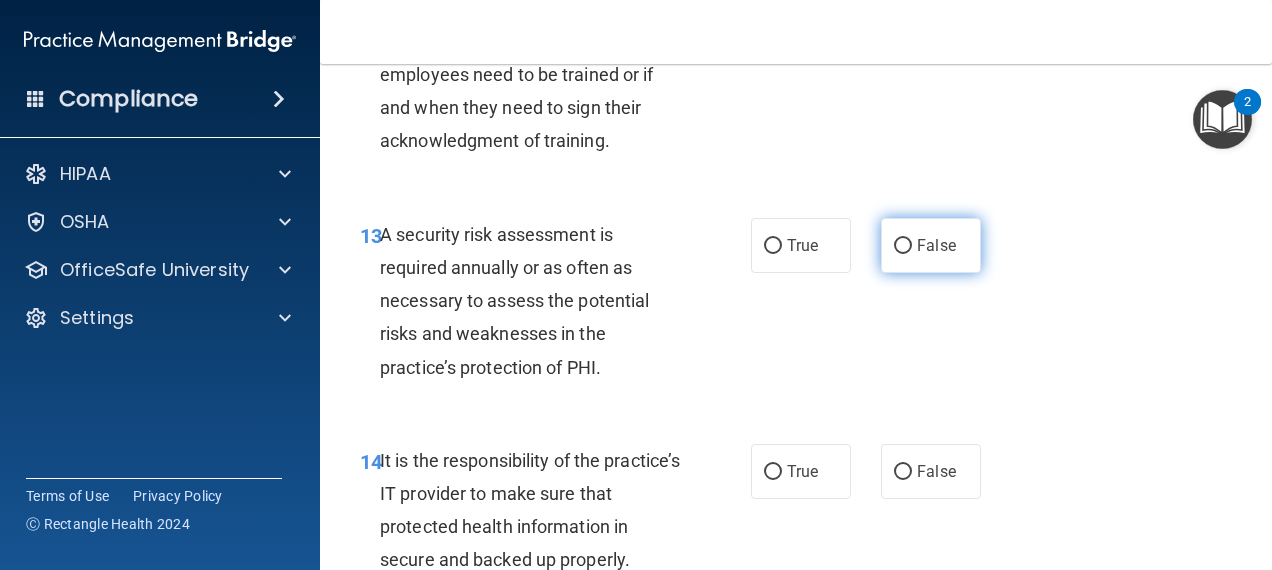 click on "False" at bounding box center [931, 245] 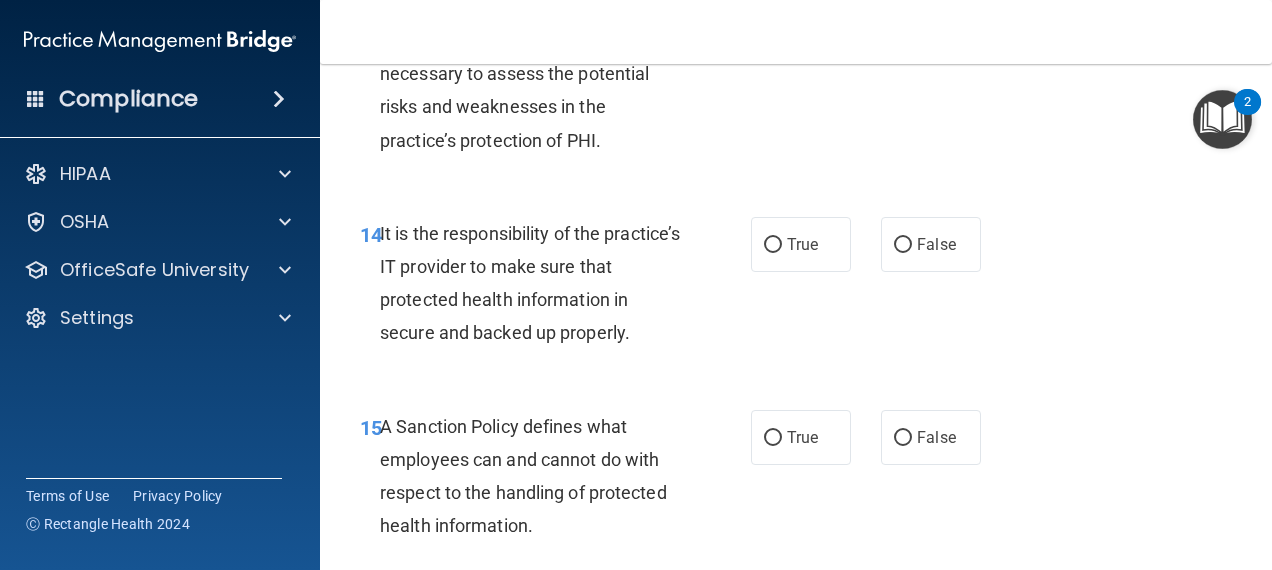 scroll, scrollTop: 3240, scrollLeft: 0, axis: vertical 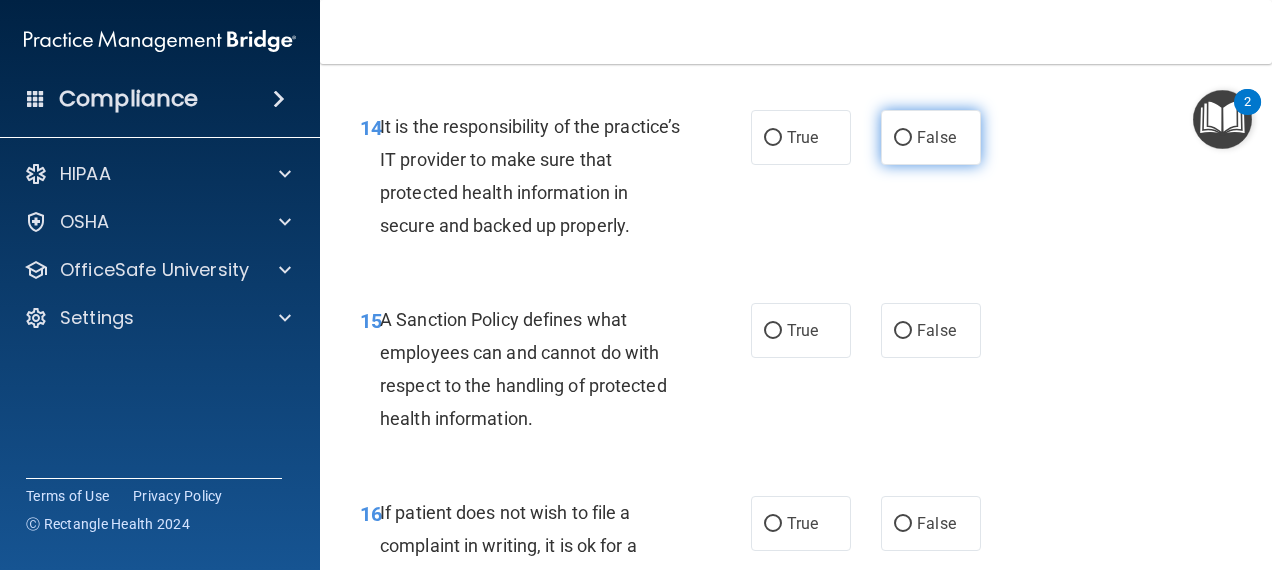 click on "False" at bounding box center [903, 138] 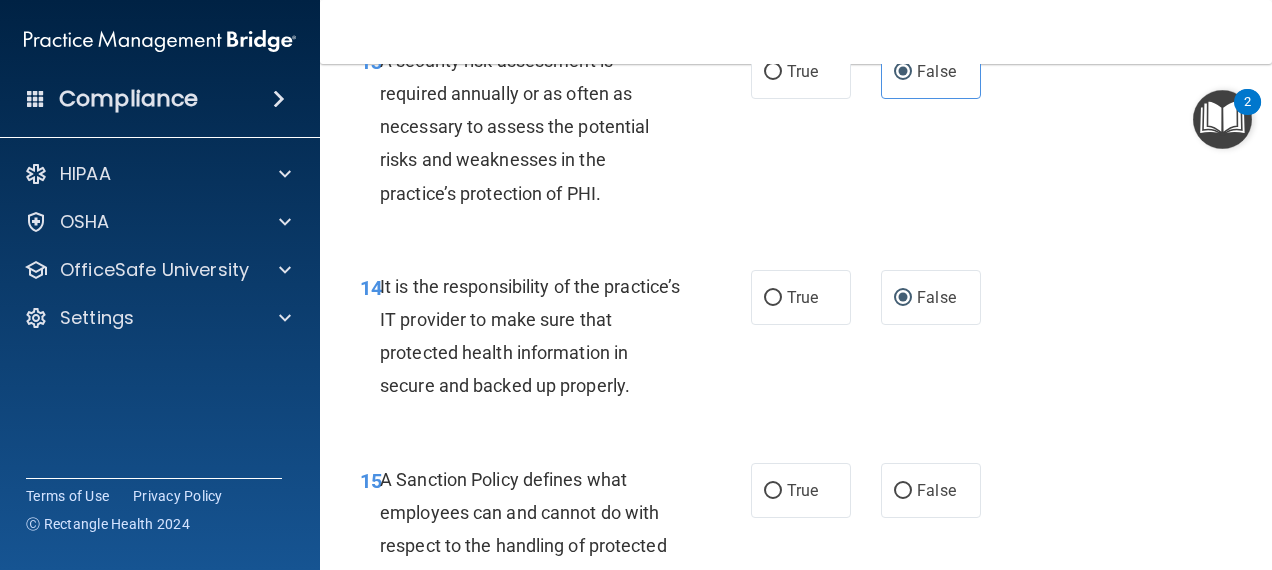 scroll, scrollTop: 3120, scrollLeft: 0, axis: vertical 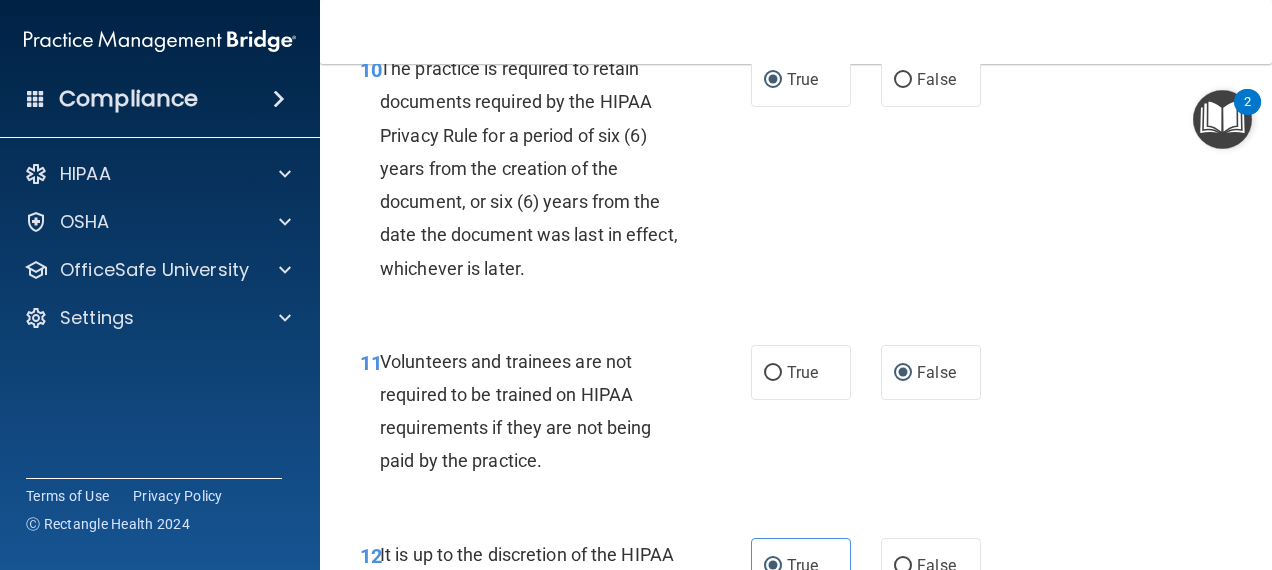 click on "Compliance
HIPAA
Documents and Policies                 Report an Incident               Business Associates               Emergency Planning               Resources                 HIPAA Risk Assessment
OSHA
Documents               Safety Data Sheets               Self-Assessment                Injury and Illness Report                Resources
PCI
PCI Compliance                Merchant Savings Calculator
OfficeSafe University
HIPAA Training                   OSHA Training                   Continuing Education
Settings
My Account               My Users" at bounding box center (636, 285) 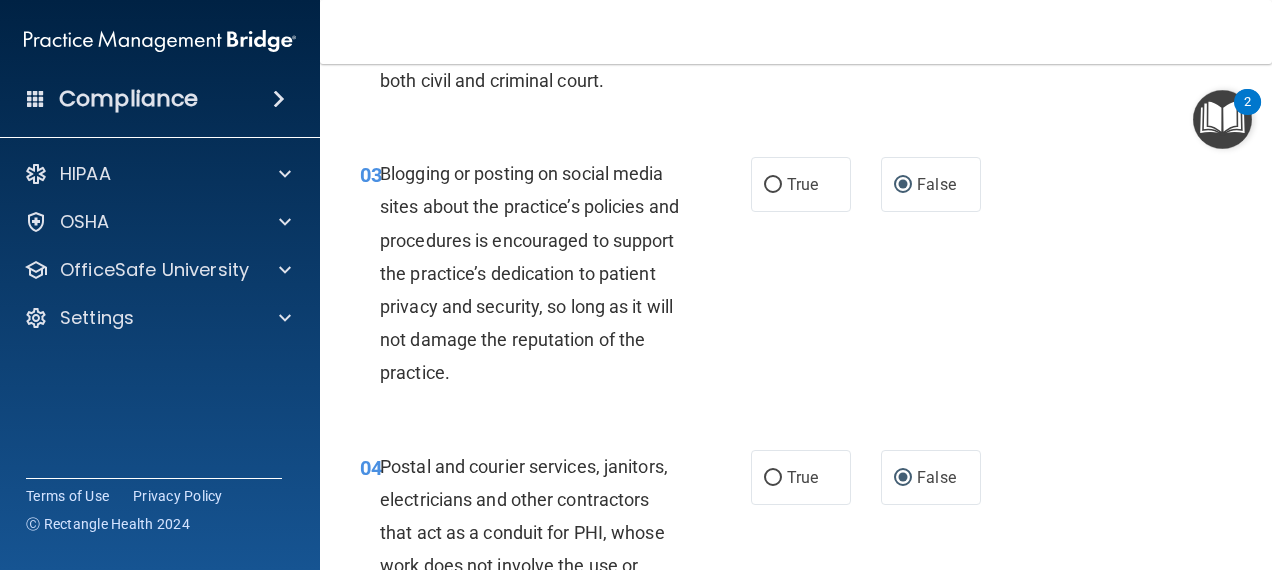scroll, scrollTop: 386, scrollLeft: 0, axis: vertical 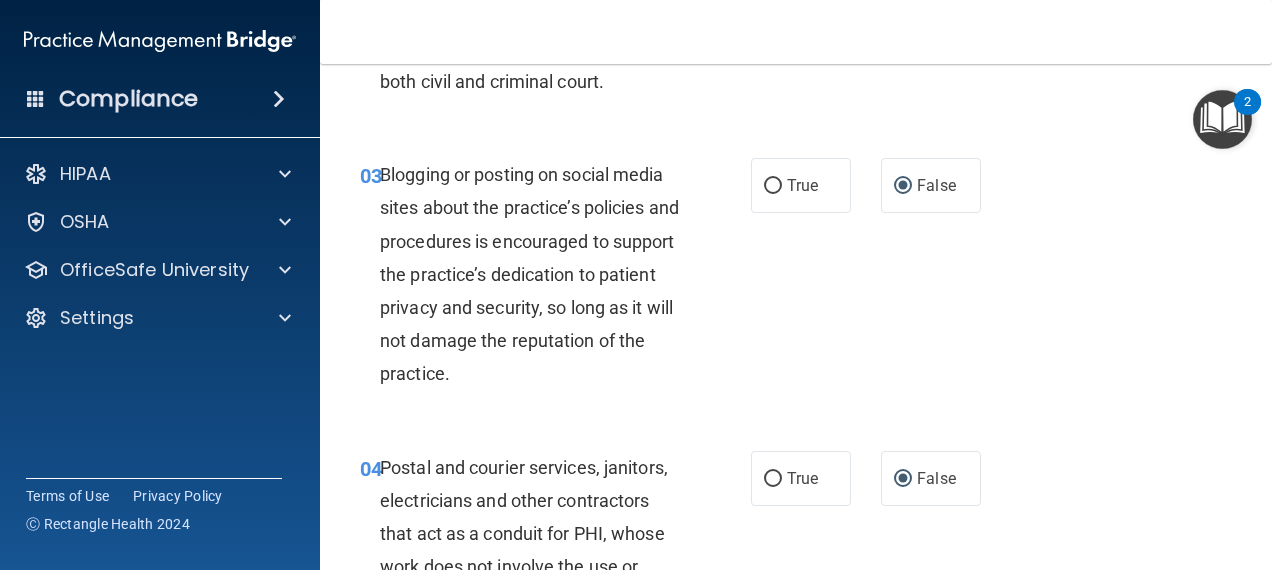 click on "Compliance
HIPAA
Documents and Policies                 Report an Incident               Business Associates               Emergency Planning               Resources                 HIPAA Risk Assessment
OSHA
Documents               Safety Data Sheets               Self-Assessment                Injury and Illness Report                Resources
PCI
PCI Compliance                Merchant Savings Calculator
OfficeSafe University
HIPAA Training                   OSHA Training                   Continuing Education
Settings
My Account               My Users" at bounding box center [636, 285] 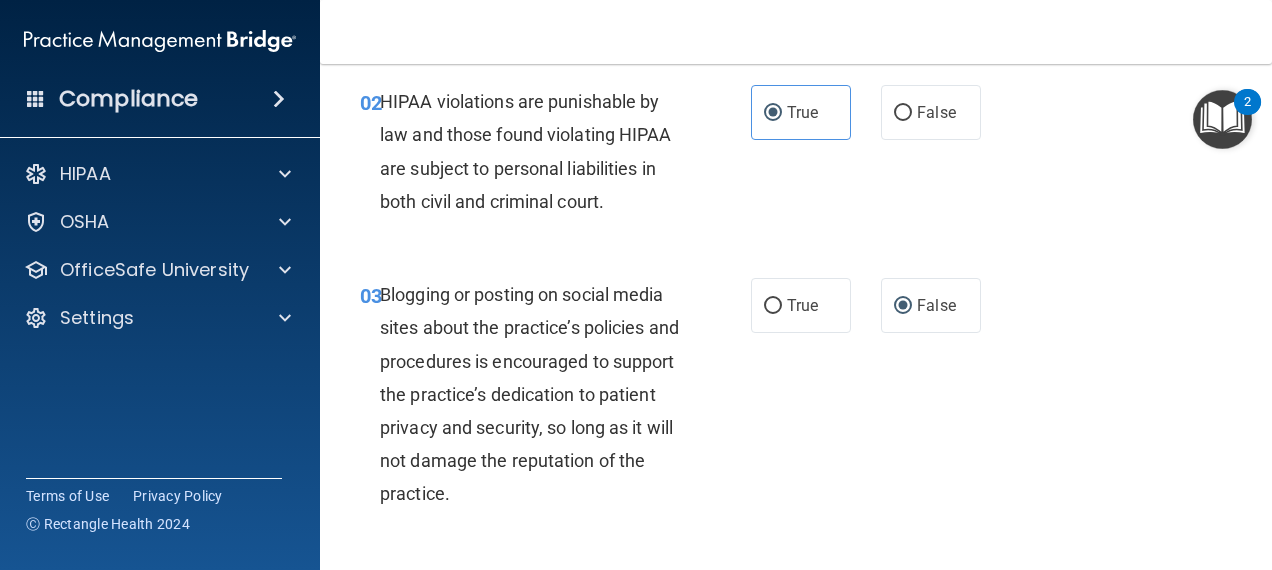 scroll, scrollTop: 226, scrollLeft: 0, axis: vertical 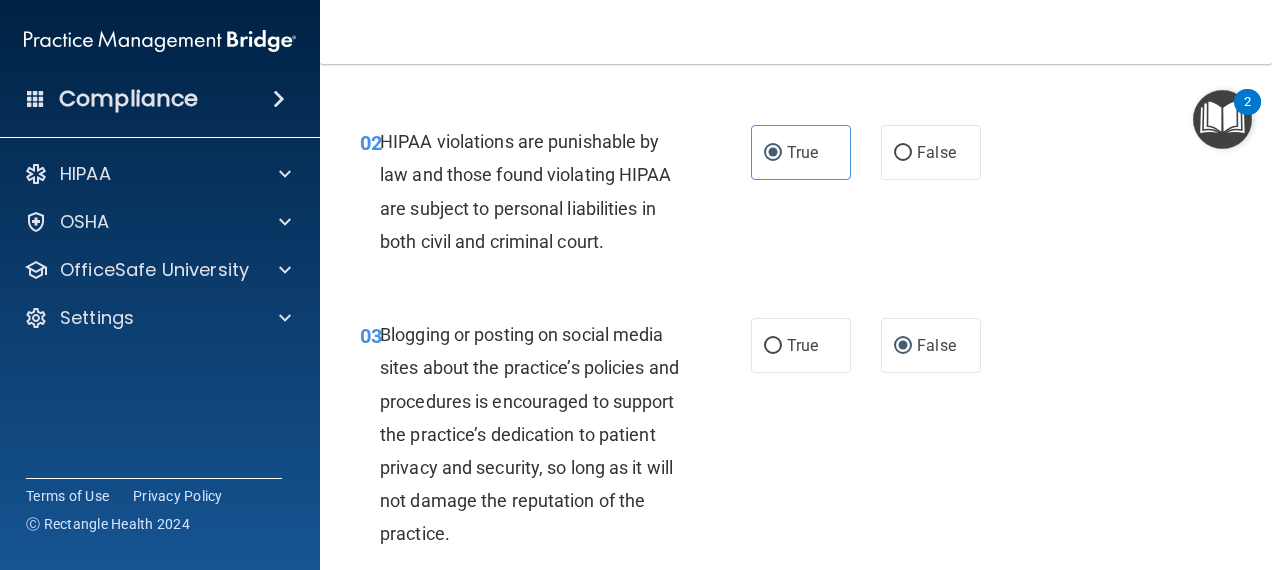 click on "Compliance
HIPAA
Documents and Policies                 Report an Incident               Business Associates               Emergency Planning               Resources                 HIPAA Risk Assessment
OSHA
Documents               Safety Data Sheets               Self-Assessment                Injury and Illness Report                Resources
PCI
PCI Compliance                Merchant Savings Calculator
OfficeSafe University
HIPAA Training                   OSHA Training                   Continuing Education
Settings
My Account               My Users" at bounding box center [636, 285] 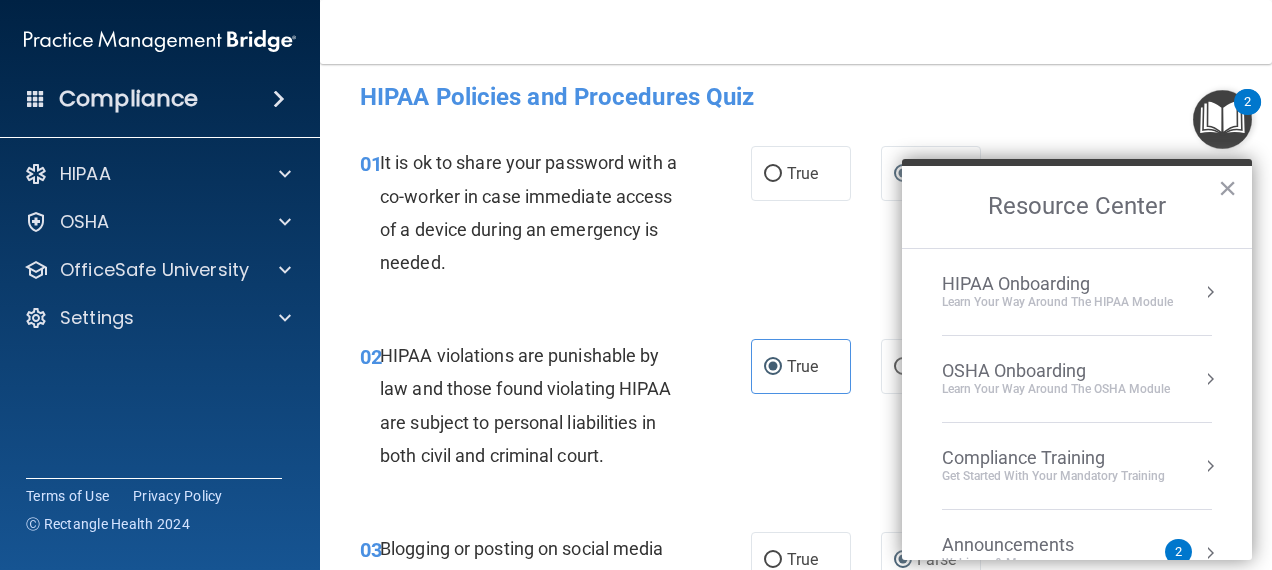scroll, scrollTop: 0, scrollLeft: 0, axis: both 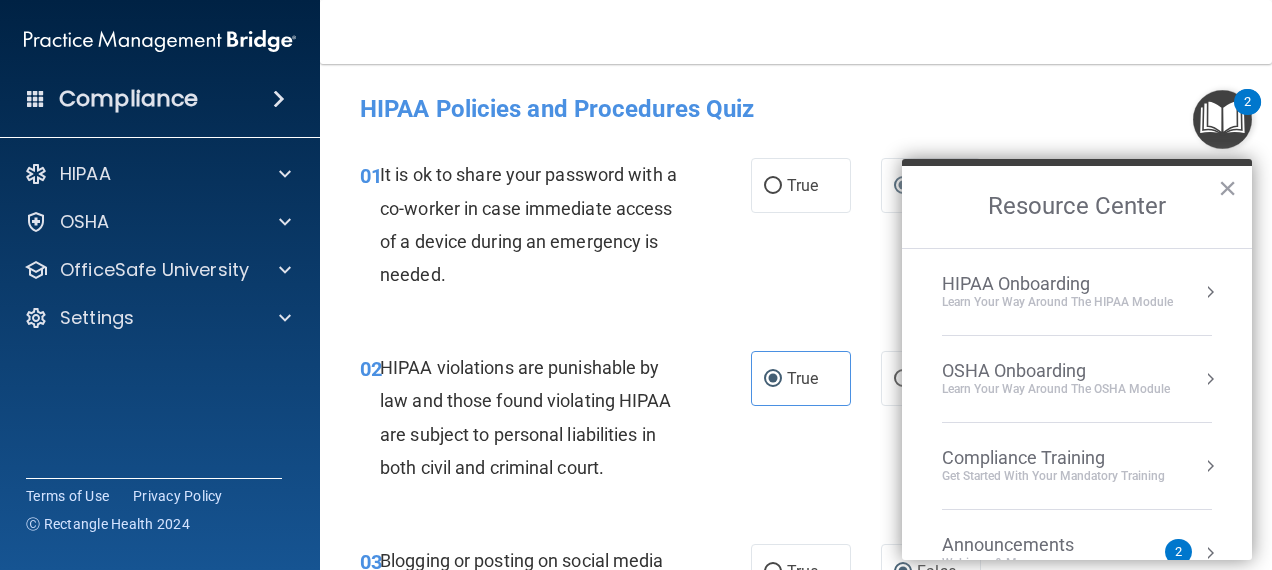 drag, startPoint x: 1262, startPoint y: 549, endPoint x: 848, endPoint y: 484, distance: 419.0716 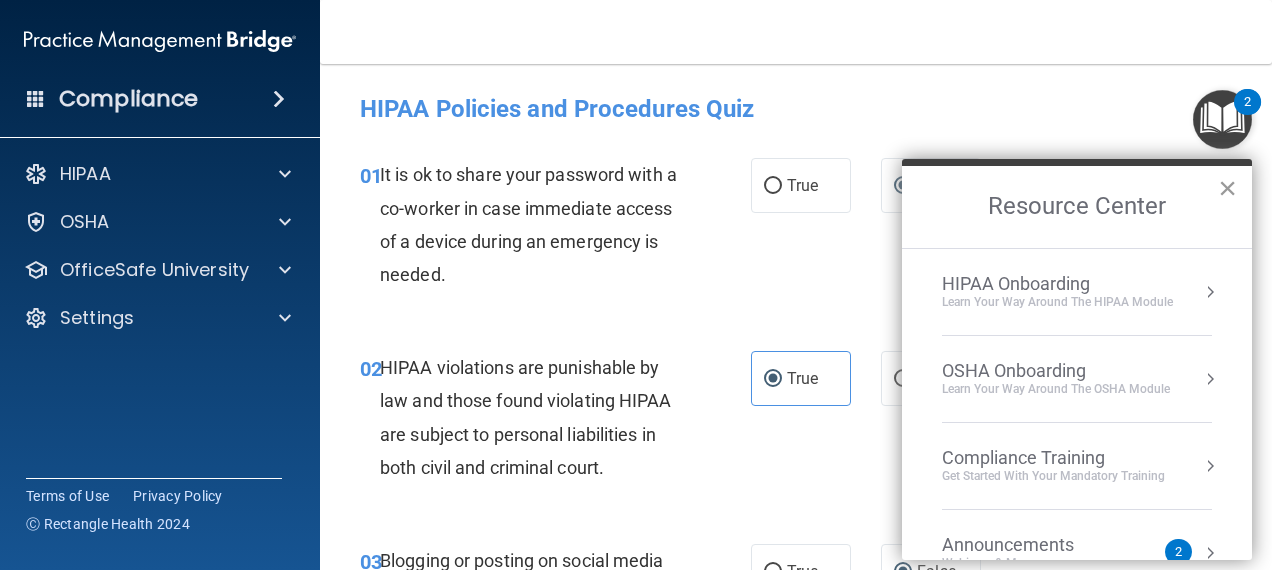 click on "×" at bounding box center (1227, 188) 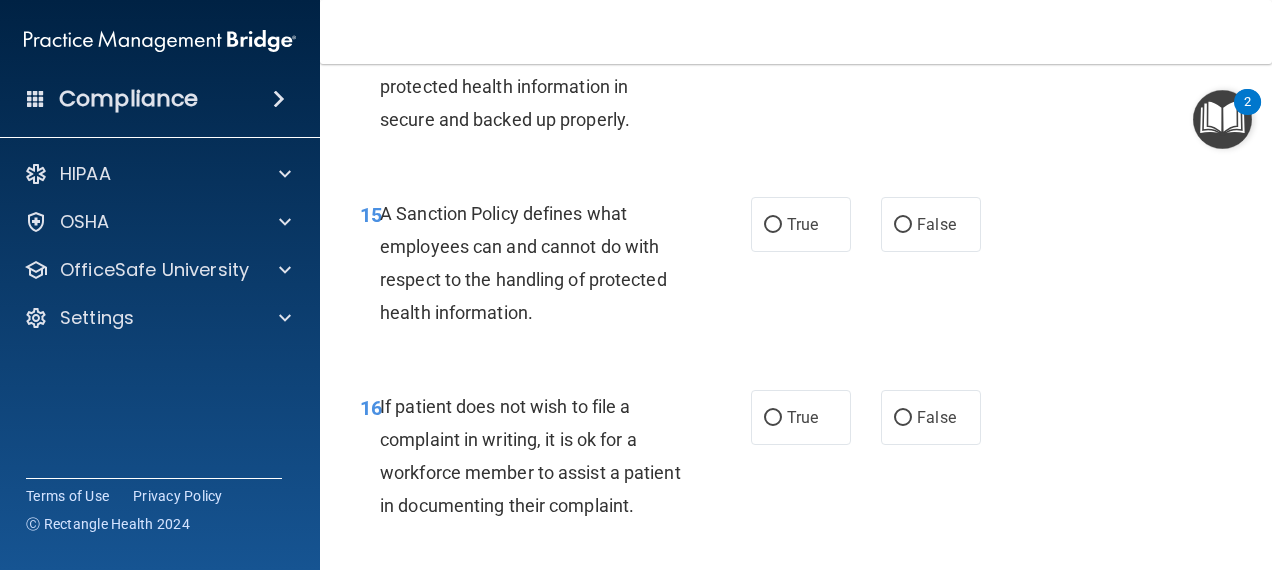 scroll, scrollTop: 3506, scrollLeft: 0, axis: vertical 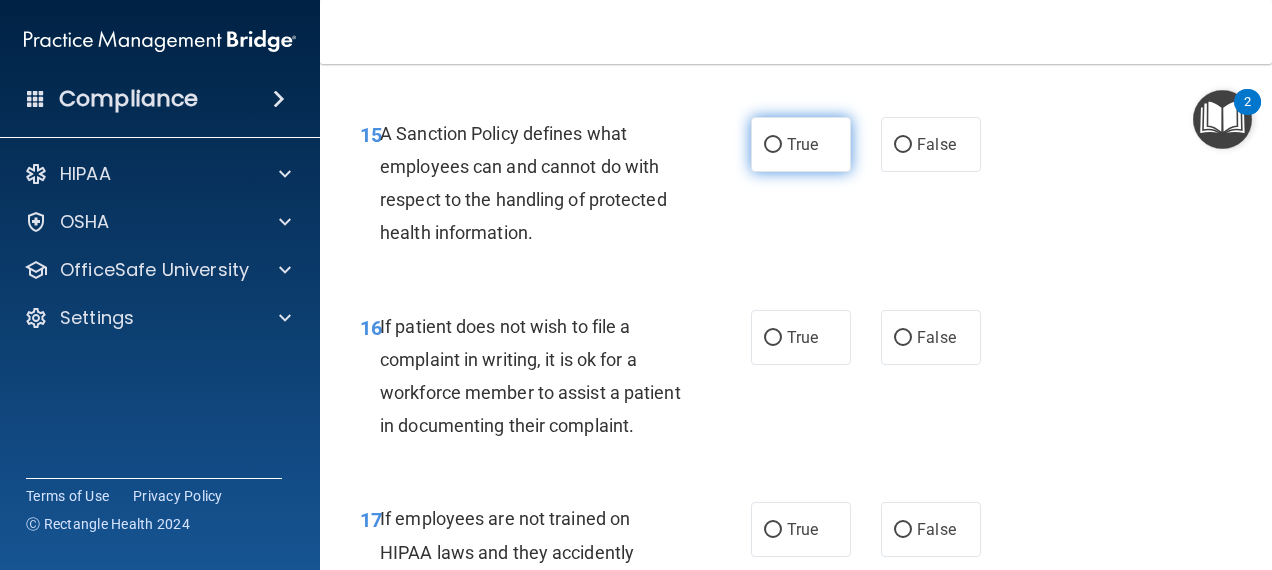 click on "True" at bounding box center [802, 144] 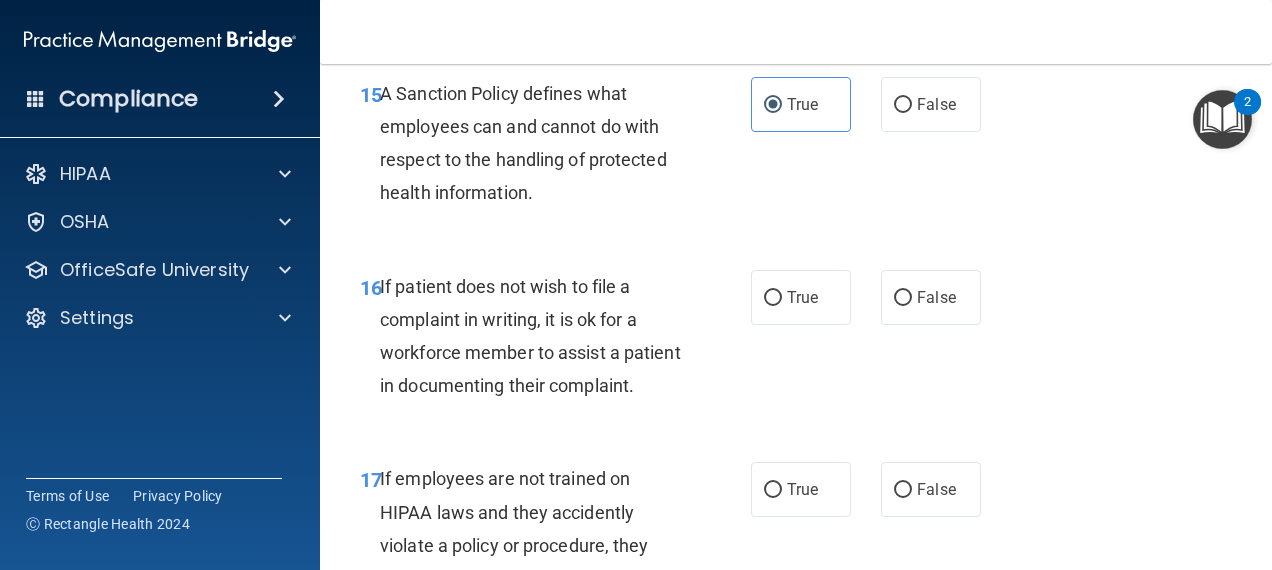 scroll, scrollTop: 3586, scrollLeft: 0, axis: vertical 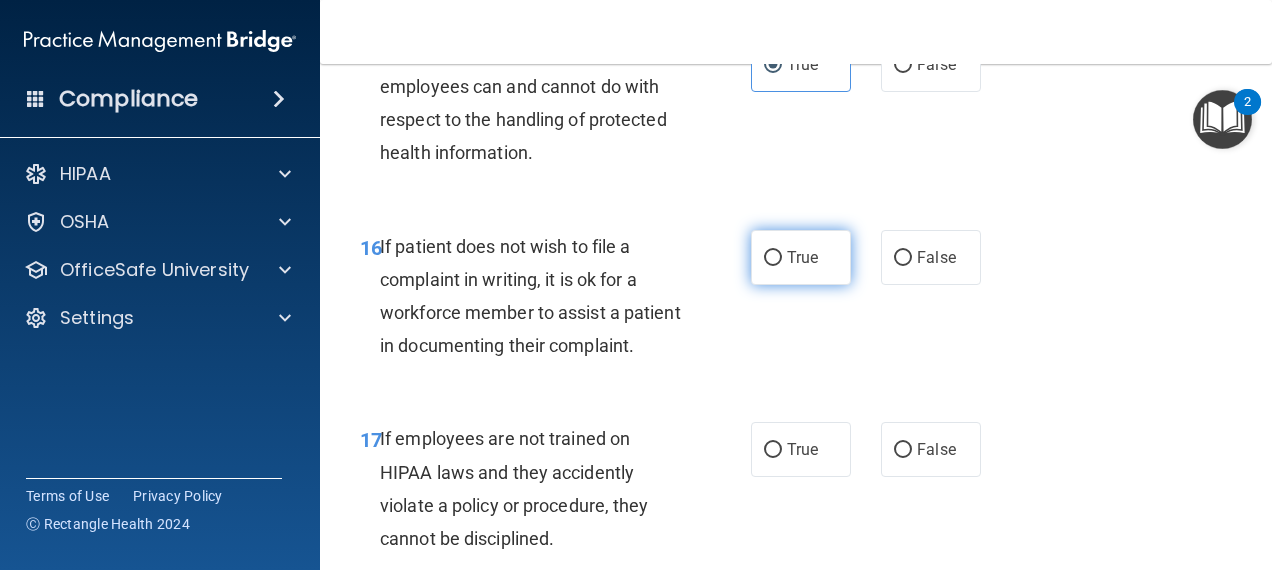 click on "True" at bounding box center (801, 257) 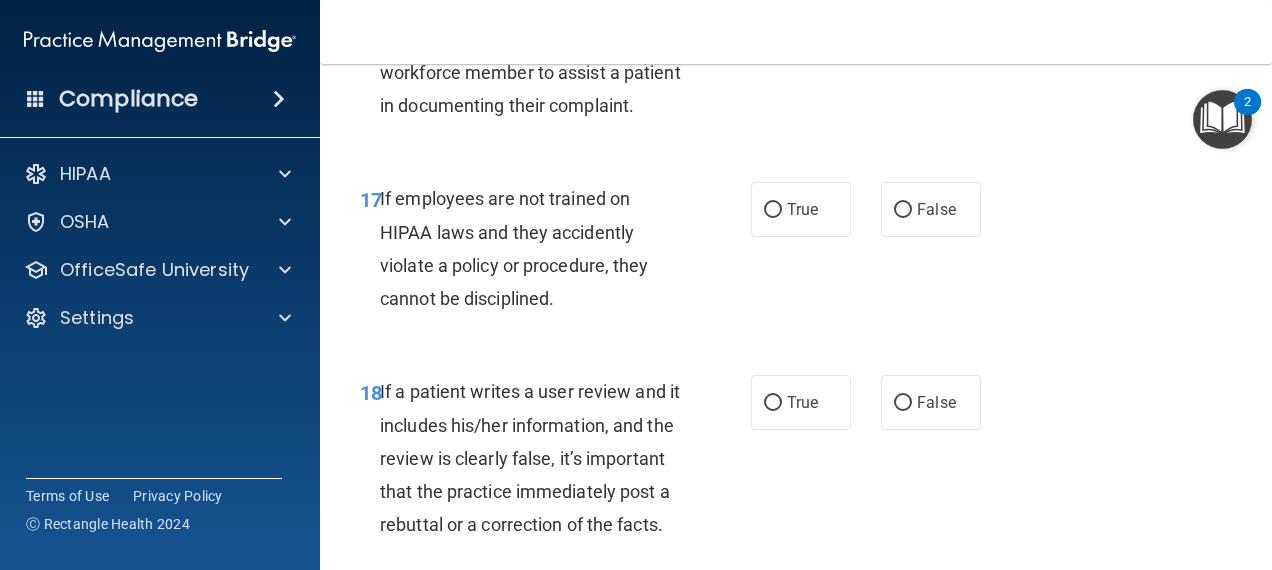 scroll, scrollTop: 3866, scrollLeft: 0, axis: vertical 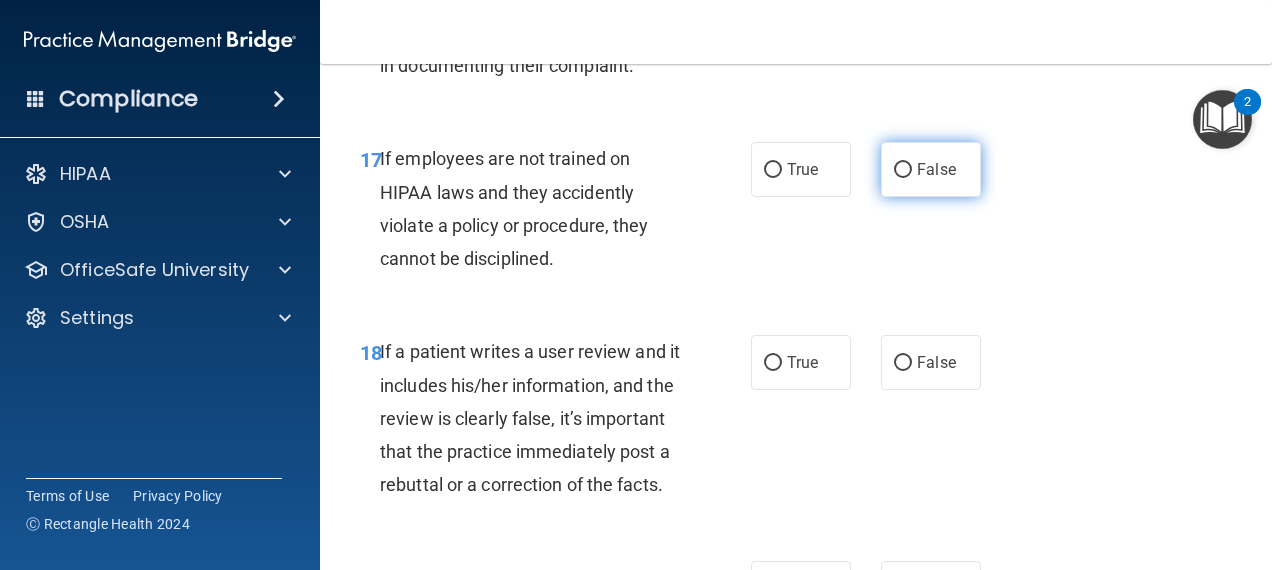 click on "False" at bounding box center (903, 170) 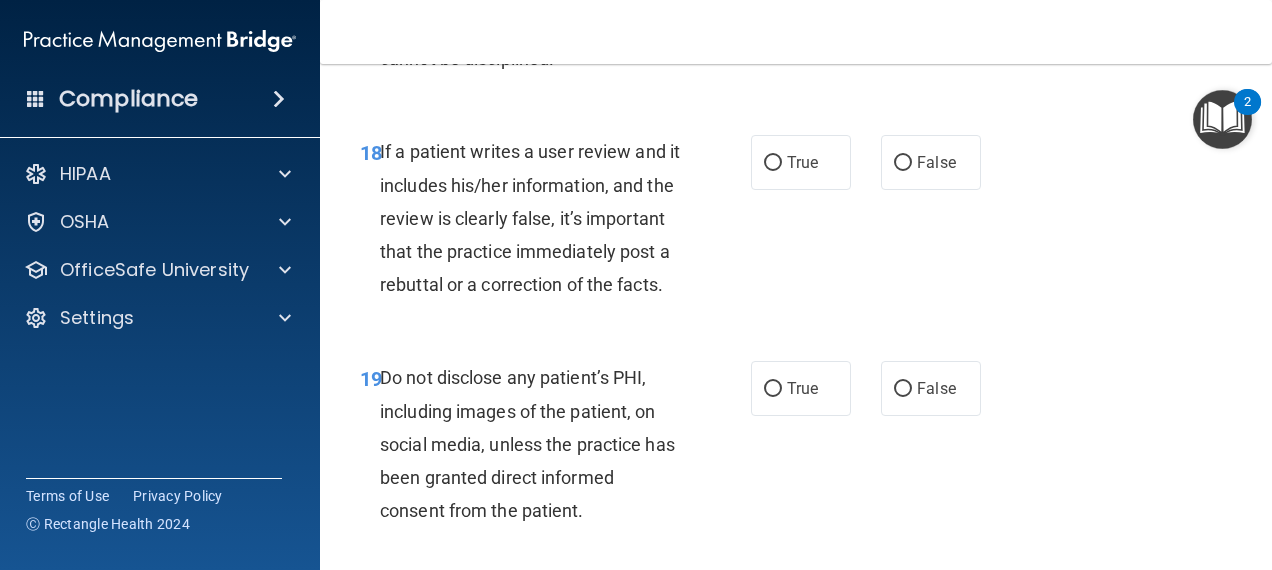 scroll, scrollTop: 4106, scrollLeft: 0, axis: vertical 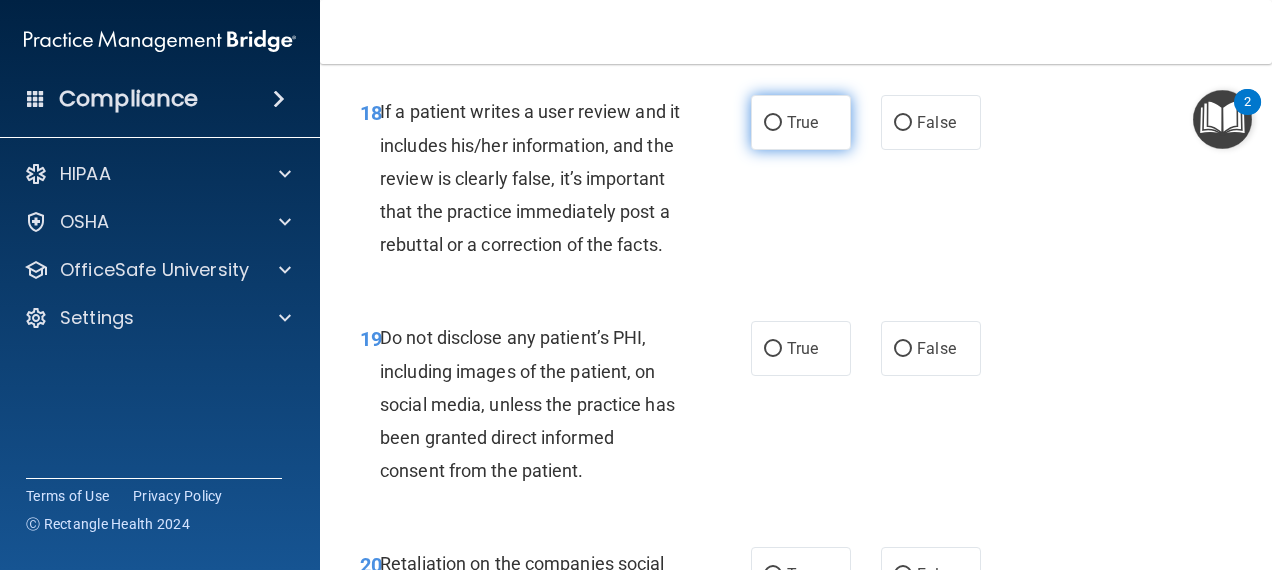 click on "True" at bounding box center [773, 123] 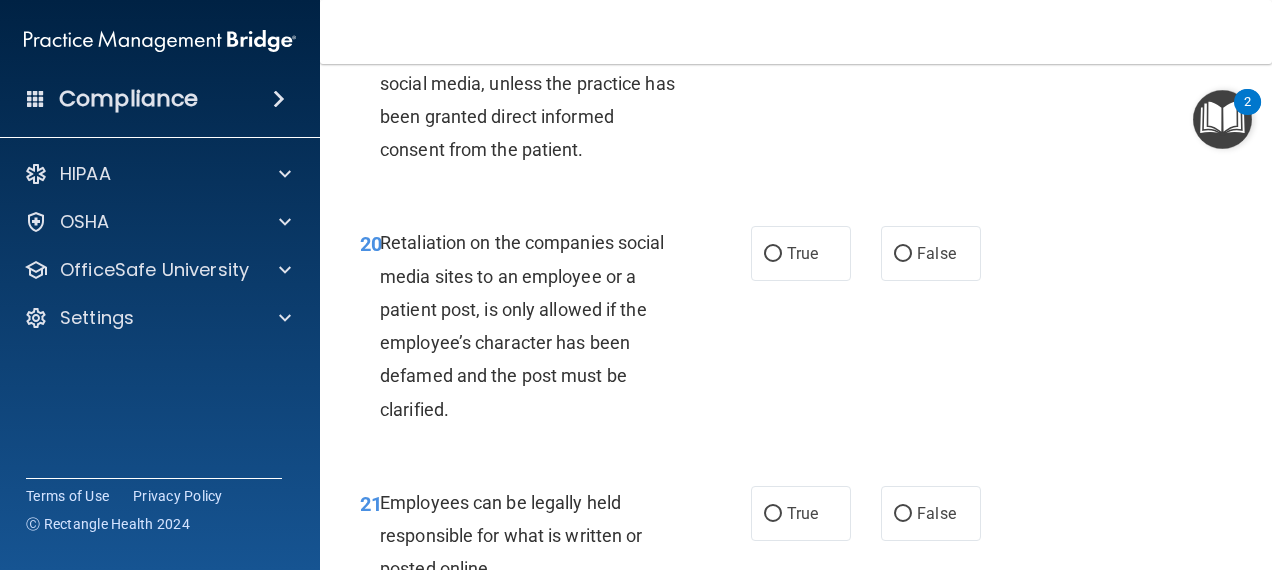 scroll, scrollTop: 4466, scrollLeft: 0, axis: vertical 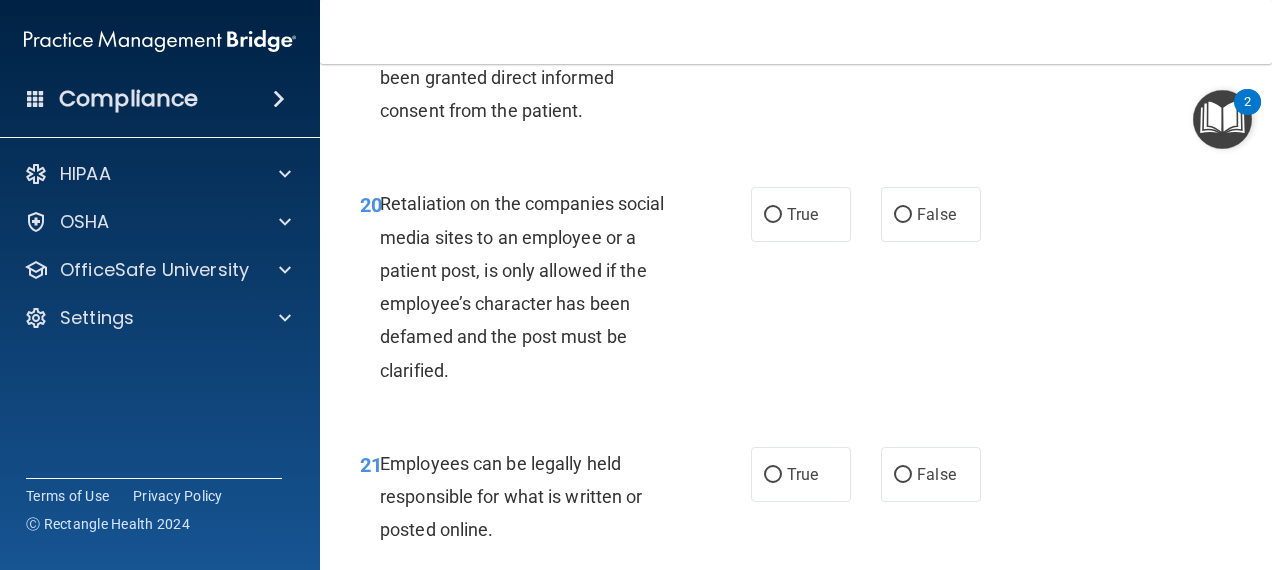 click on "True" at bounding box center [801, -12] 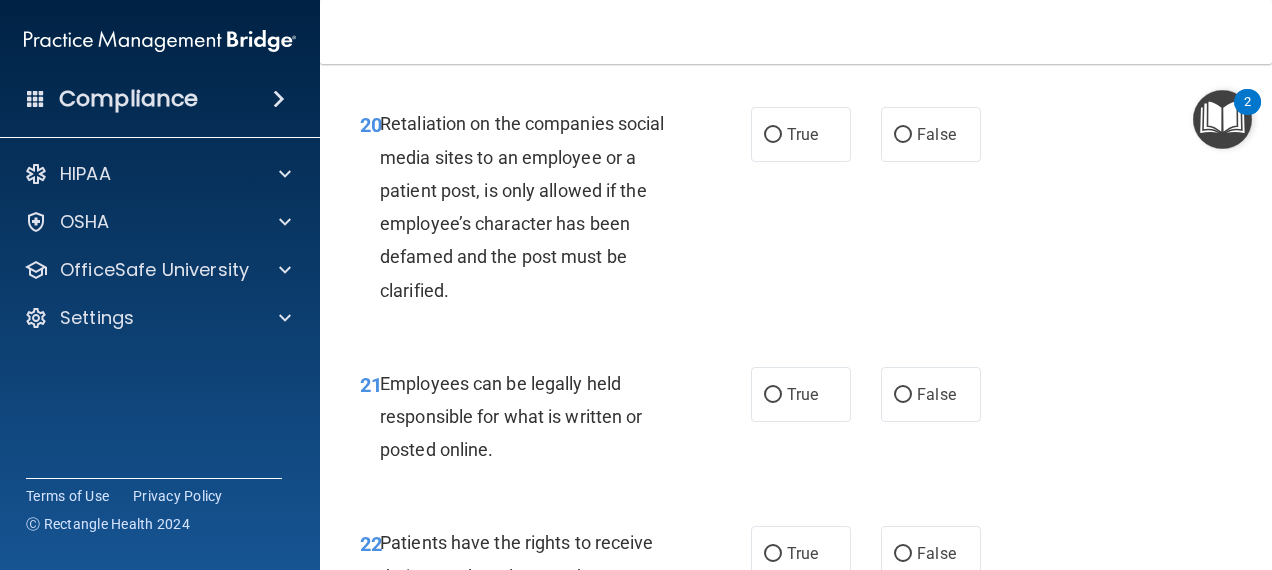 scroll, scrollTop: 4586, scrollLeft: 0, axis: vertical 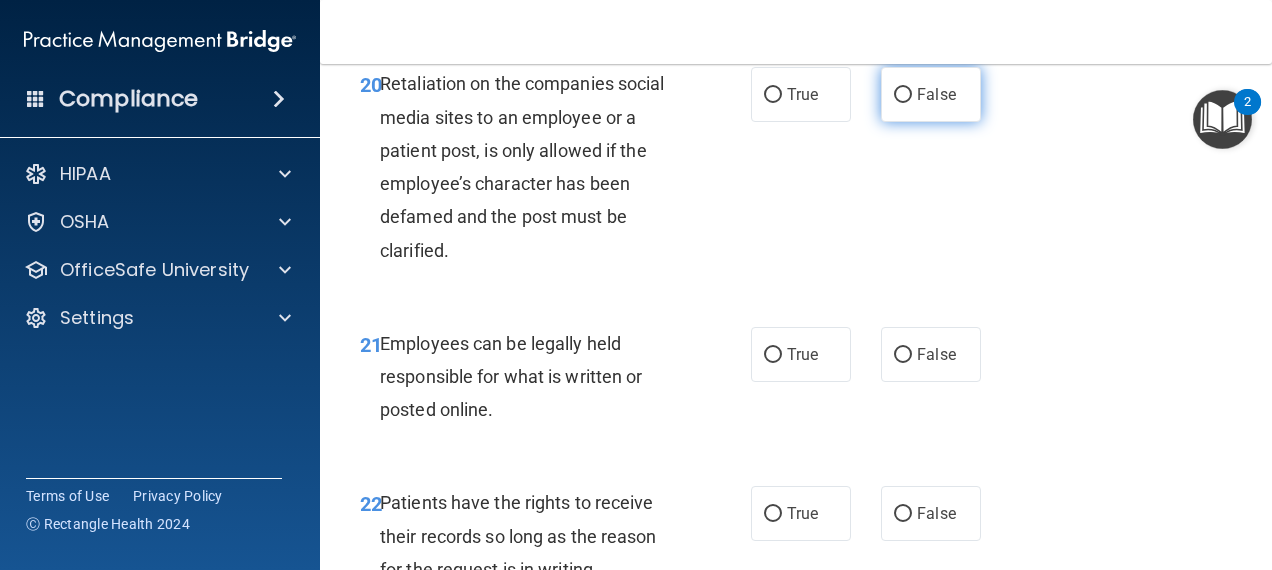 click on "False" at bounding box center [903, 95] 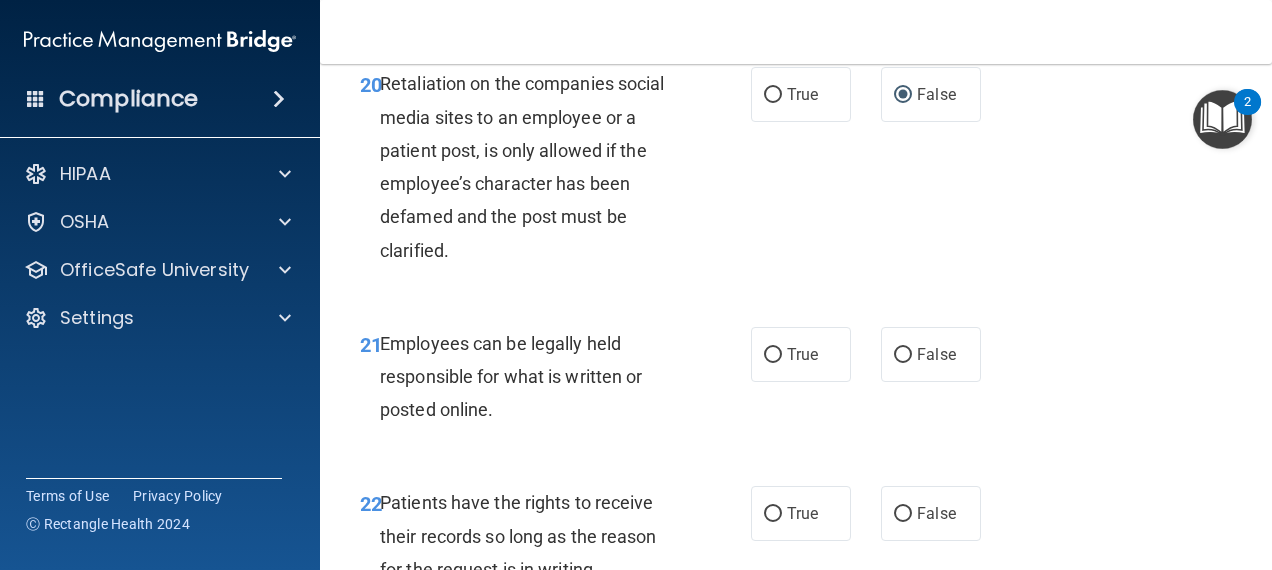click on "21       Employees can be legally held responsible for what is written or posted online.                 True           False" at bounding box center [796, 382] 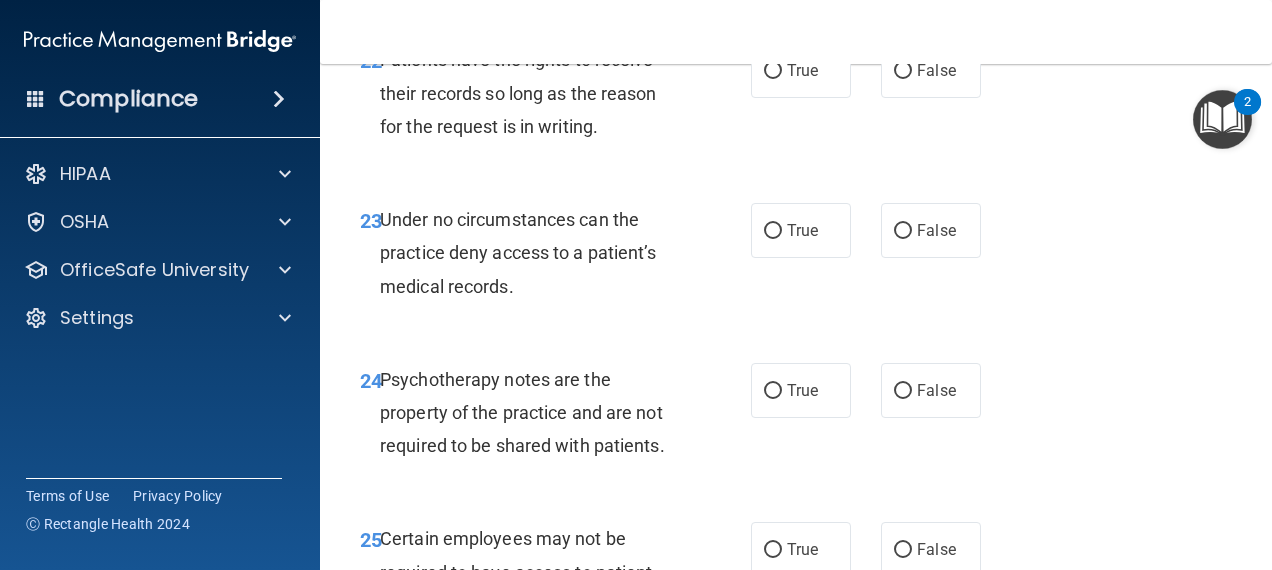 scroll, scrollTop: 5472, scrollLeft: 0, axis: vertical 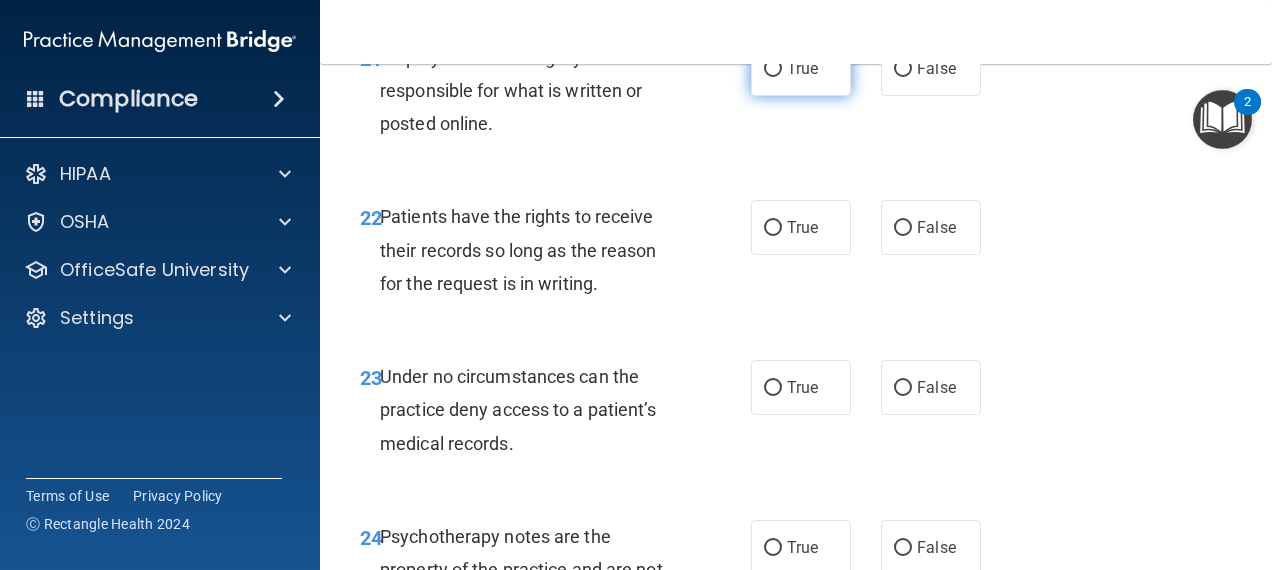 click on "True" at bounding box center (802, 68) 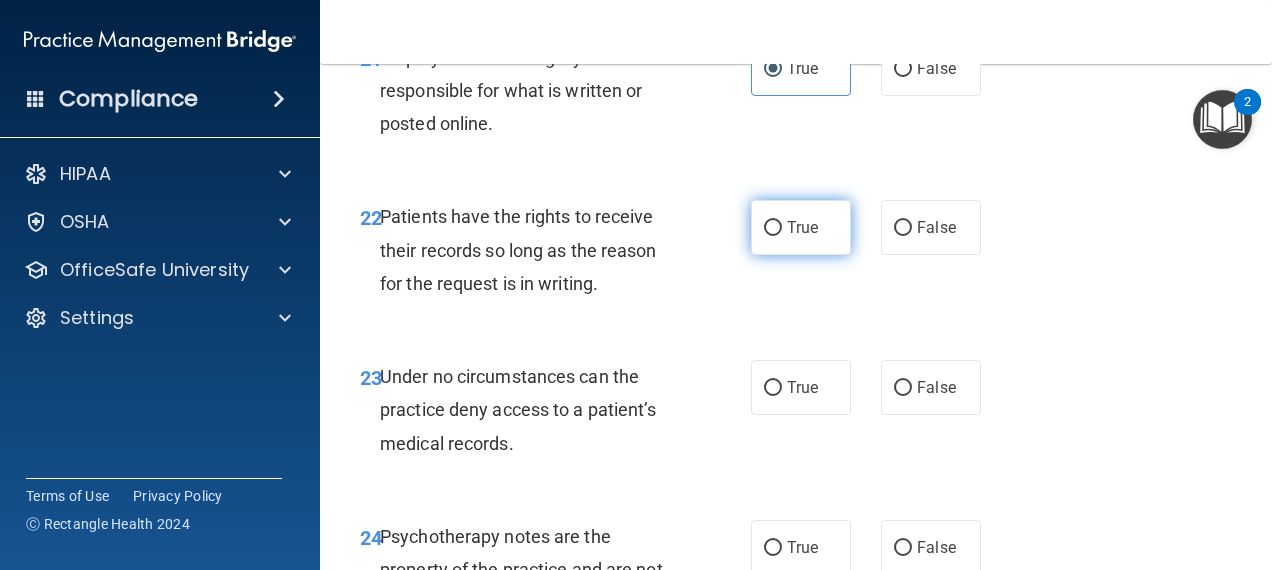 click on "True" at bounding box center (773, 228) 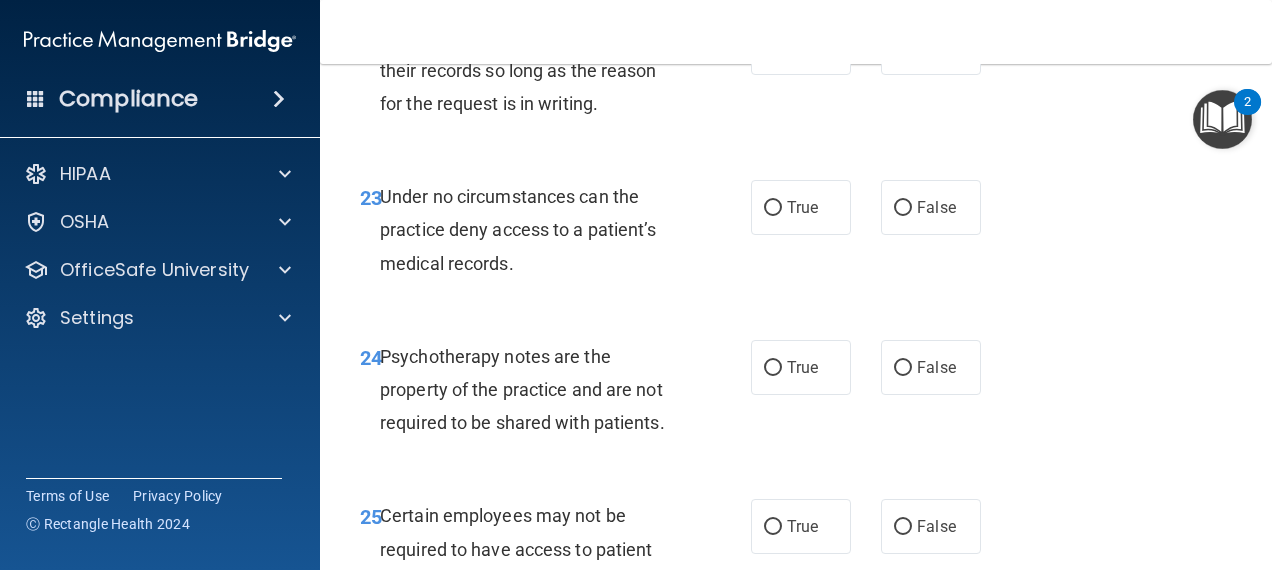 scroll, scrollTop: 5072, scrollLeft: 0, axis: vertical 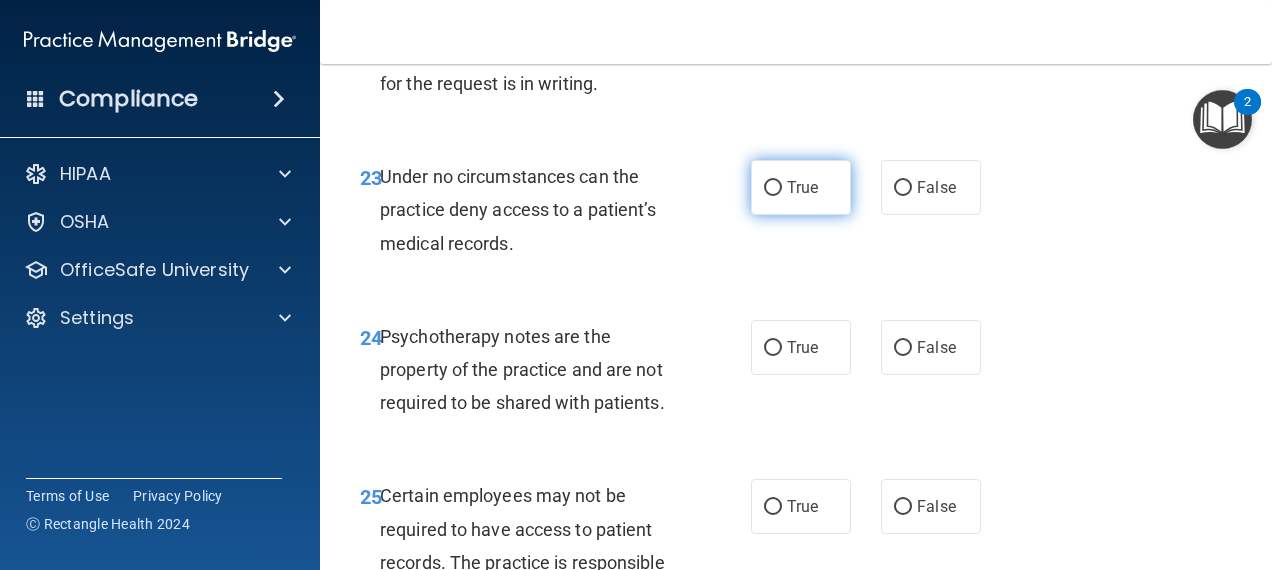 click on "True" at bounding box center [801, 187] 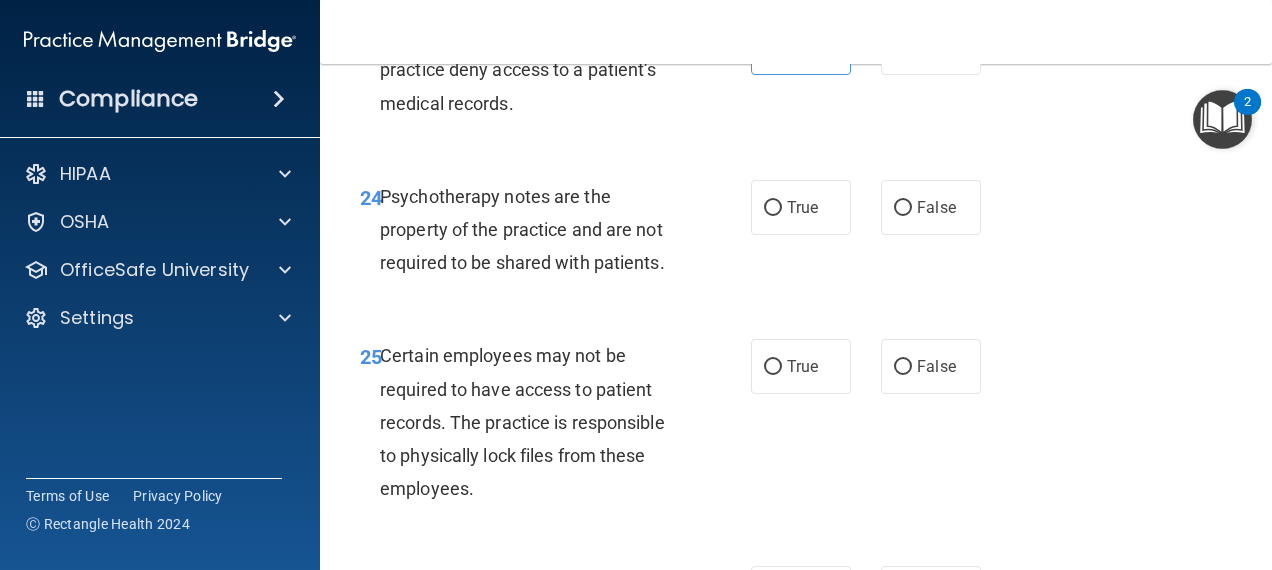 scroll, scrollTop: 5232, scrollLeft: 0, axis: vertical 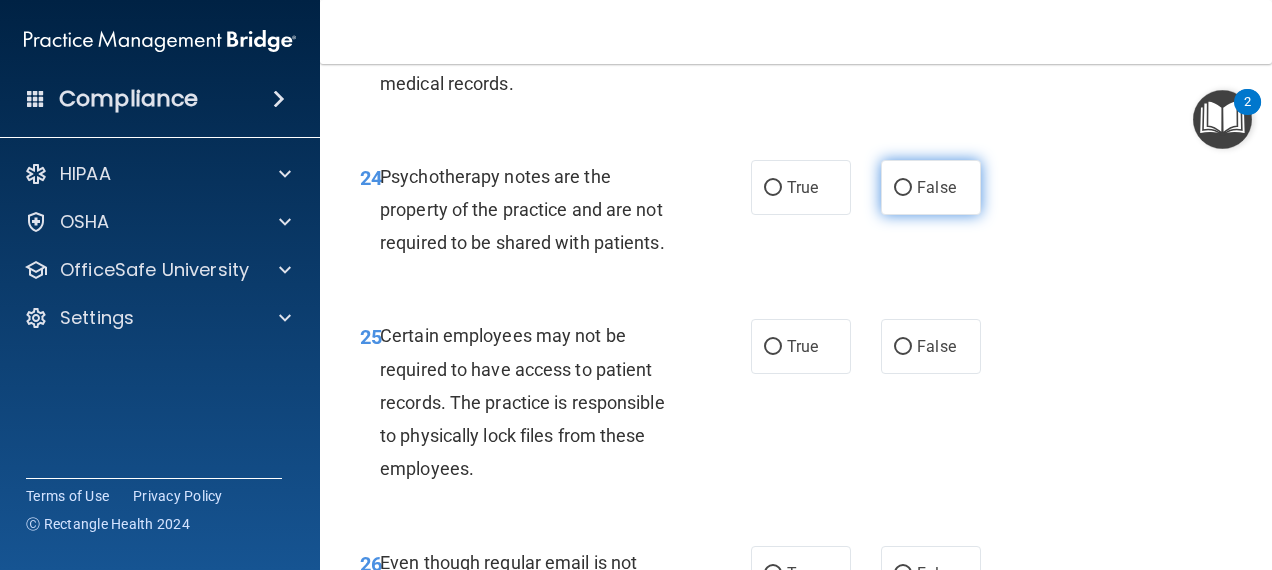 click on "False" at bounding box center (903, 188) 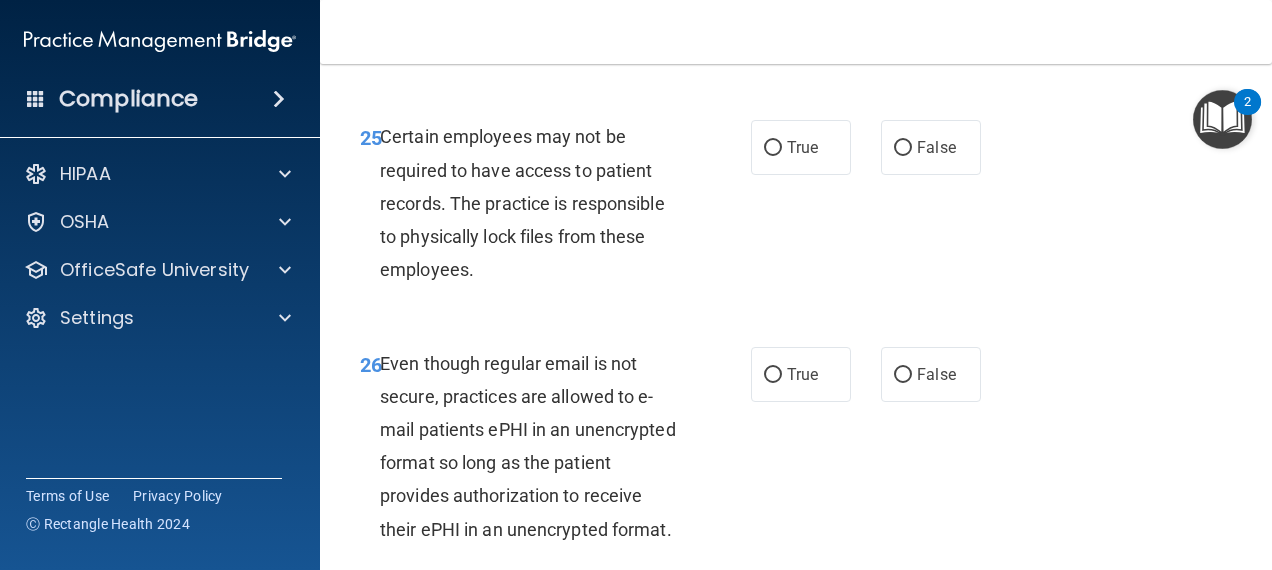 scroll, scrollTop: 5432, scrollLeft: 0, axis: vertical 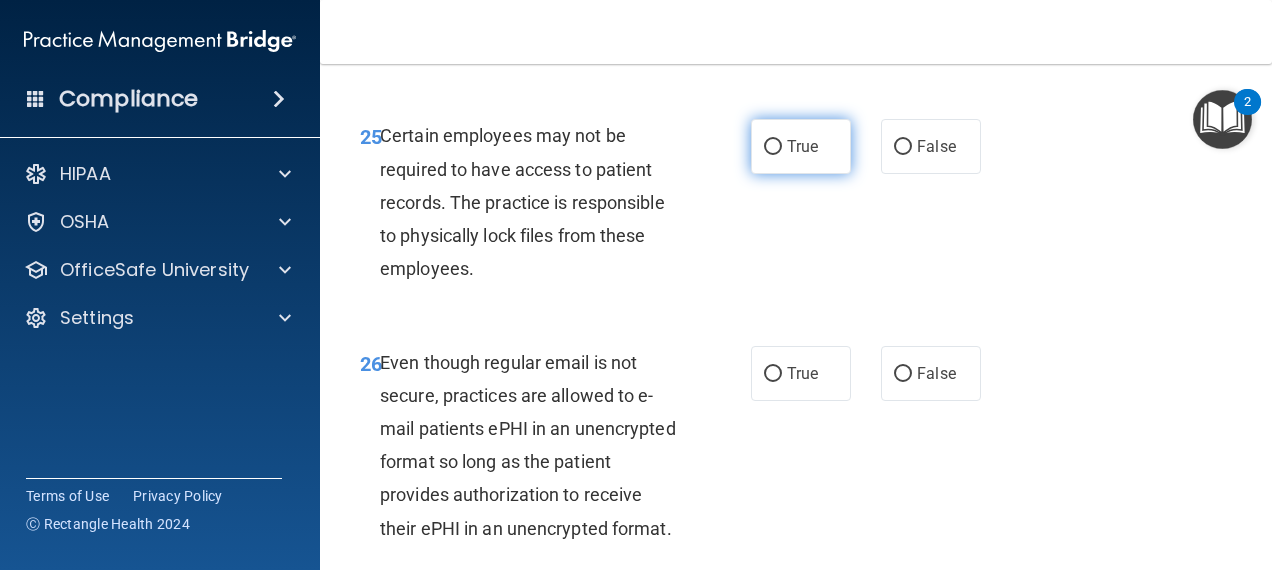 click on "True" at bounding box center [773, 147] 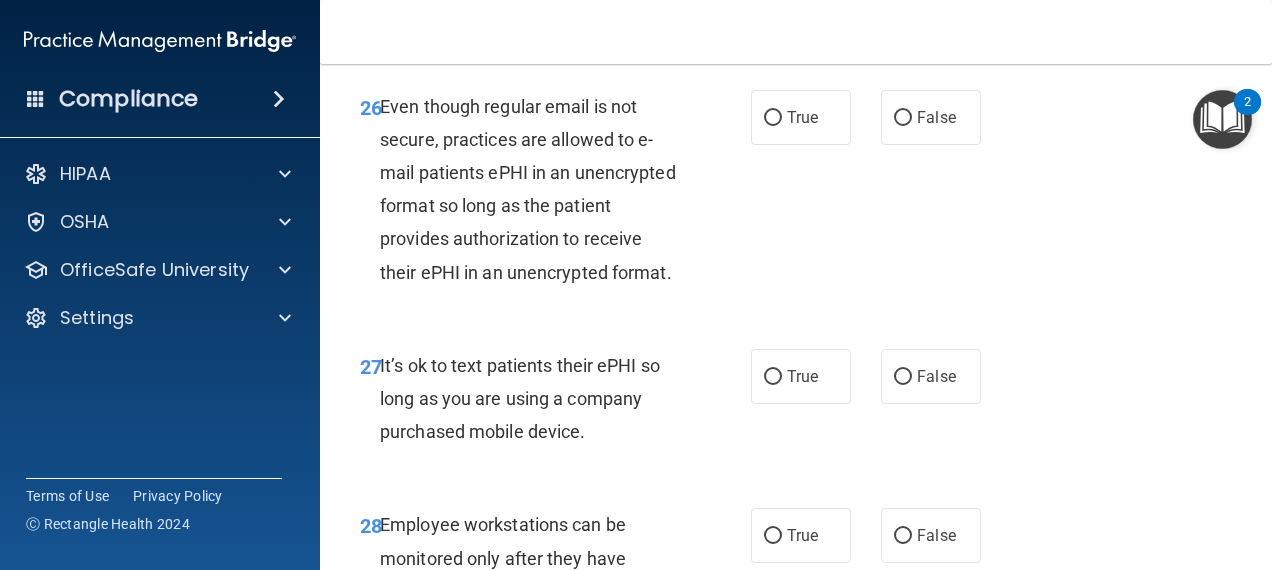 scroll, scrollTop: 5712, scrollLeft: 0, axis: vertical 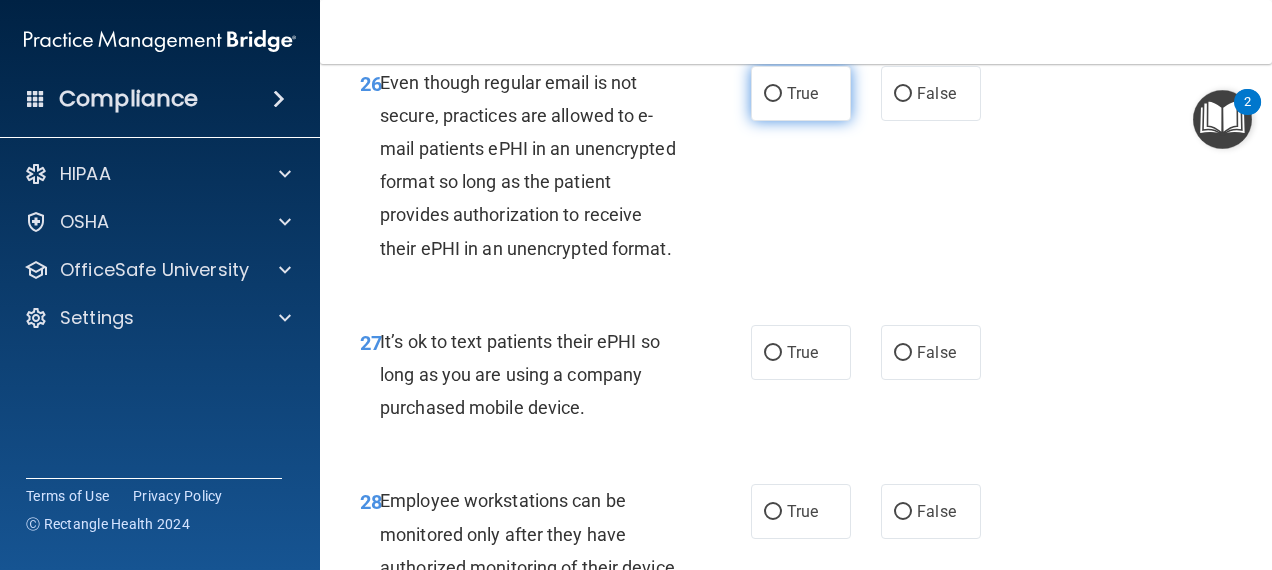 click on "True" at bounding box center [802, 93] 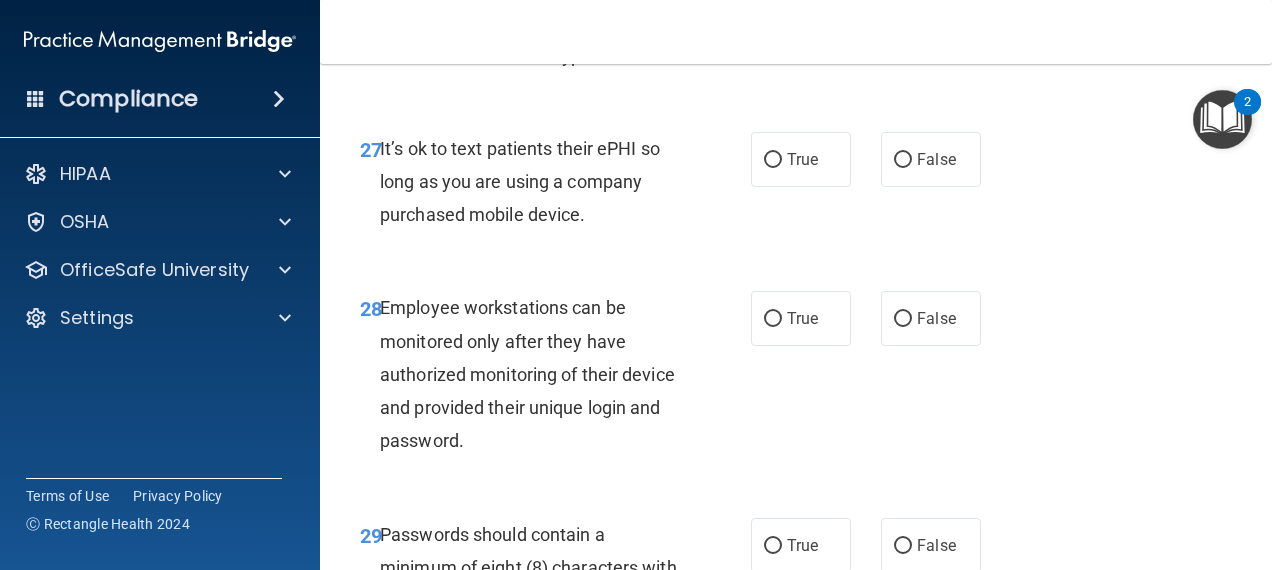 scroll, scrollTop: 5912, scrollLeft: 0, axis: vertical 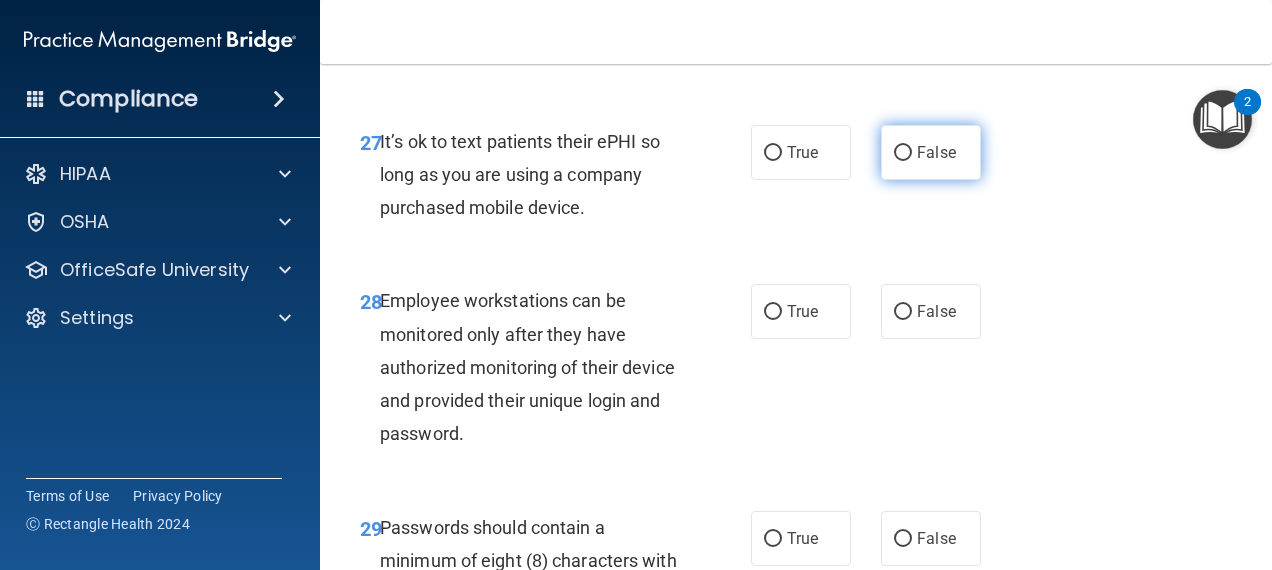 click on "False" at bounding box center [903, 153] 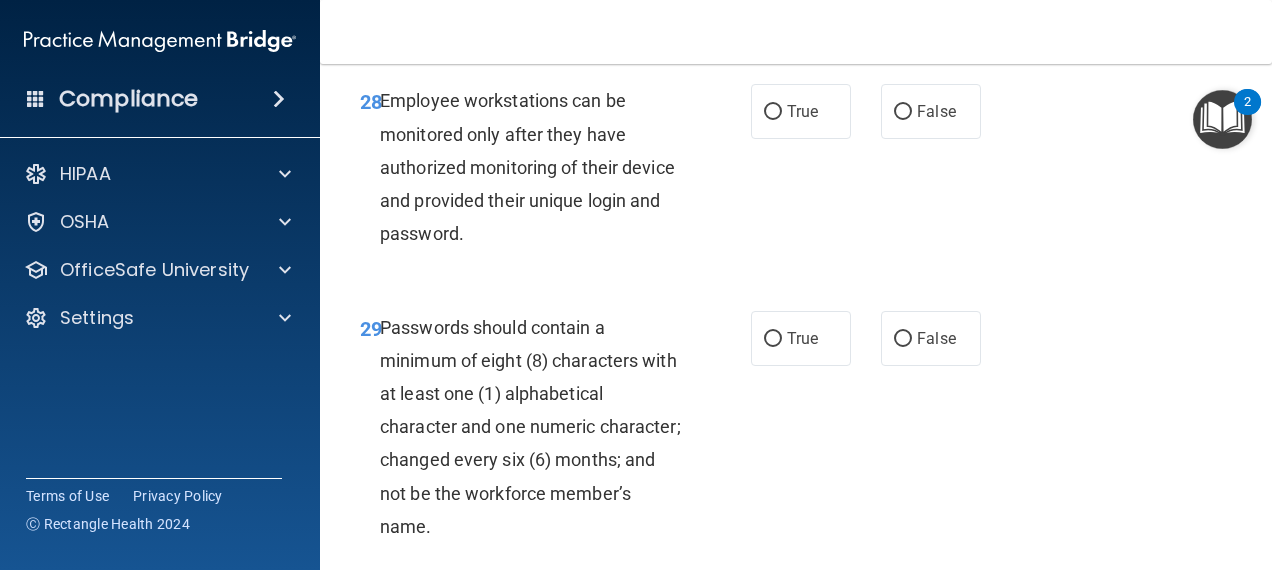 scroll, scrollTop: 6152, scrollLeft: 0, axis: vertical 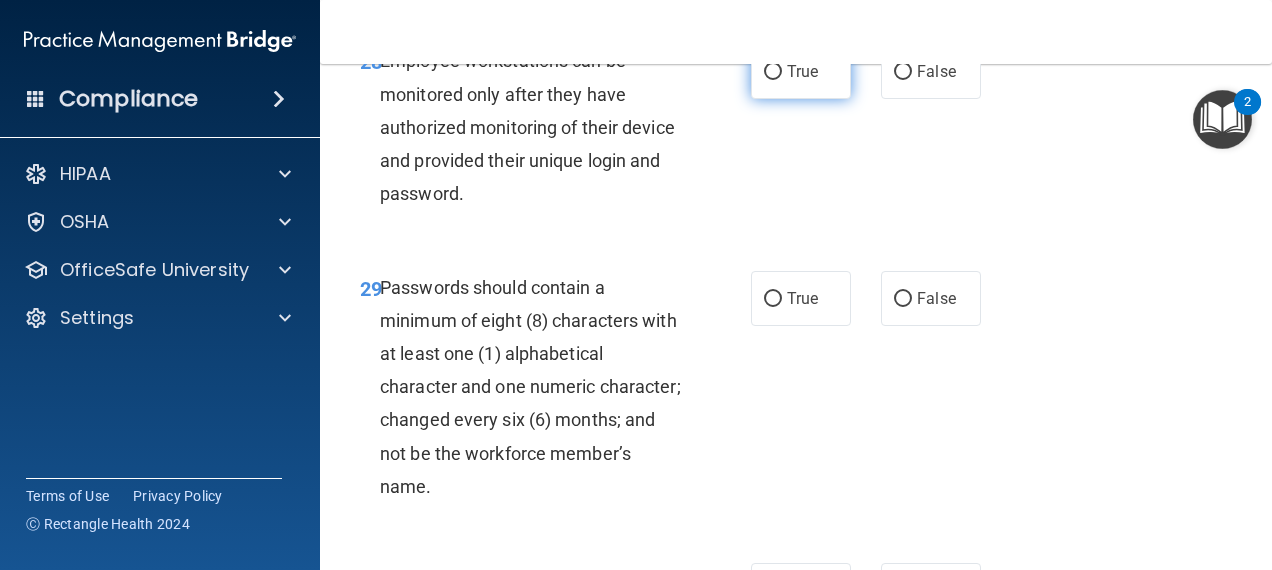 click on "True" at bounding box center (801, 71) 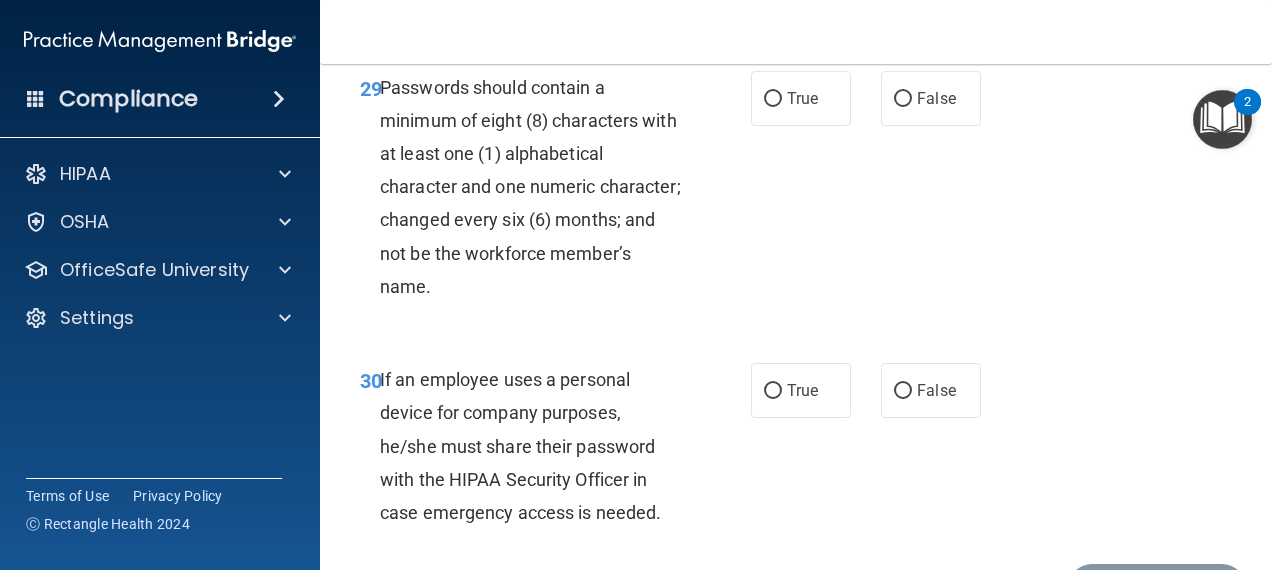 scroll, scrollTop: 6392, scrollLeft: 0, axis: vertical 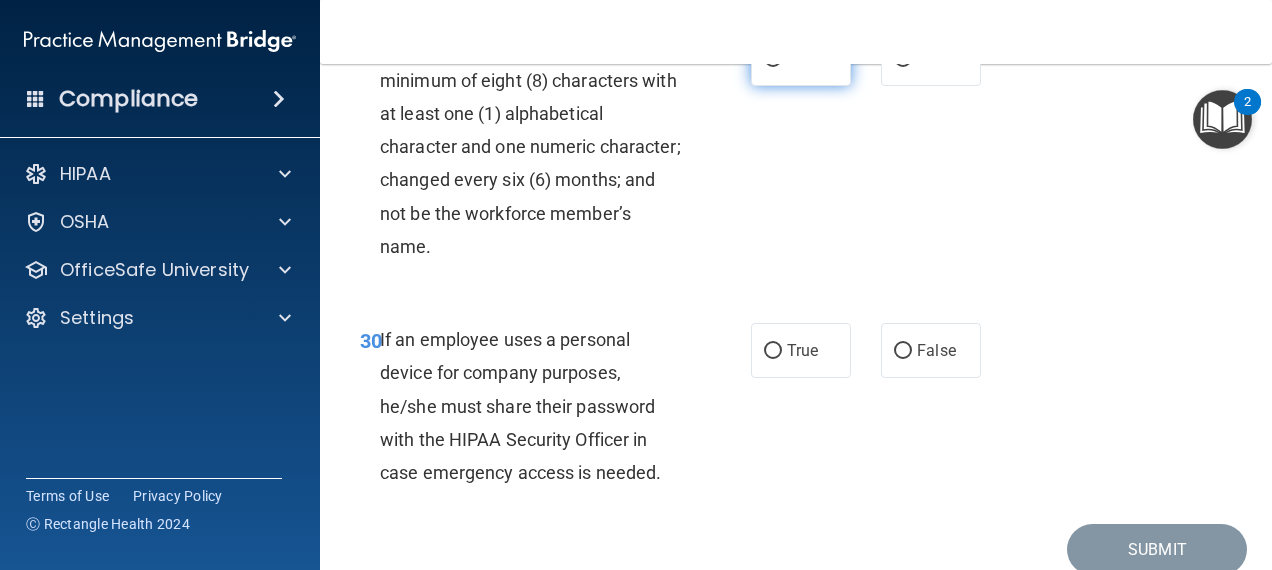 click on "True" at bounding box center (802, 58) 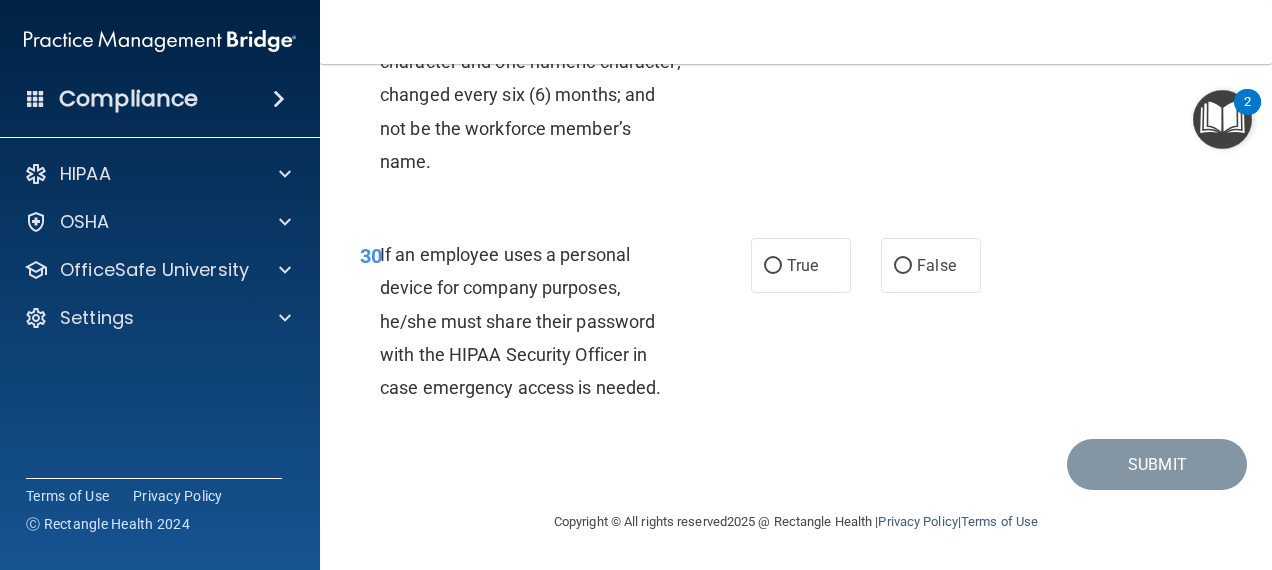 scroll, scrollTop: 6632, scrollLeft: 0, axis: vertical 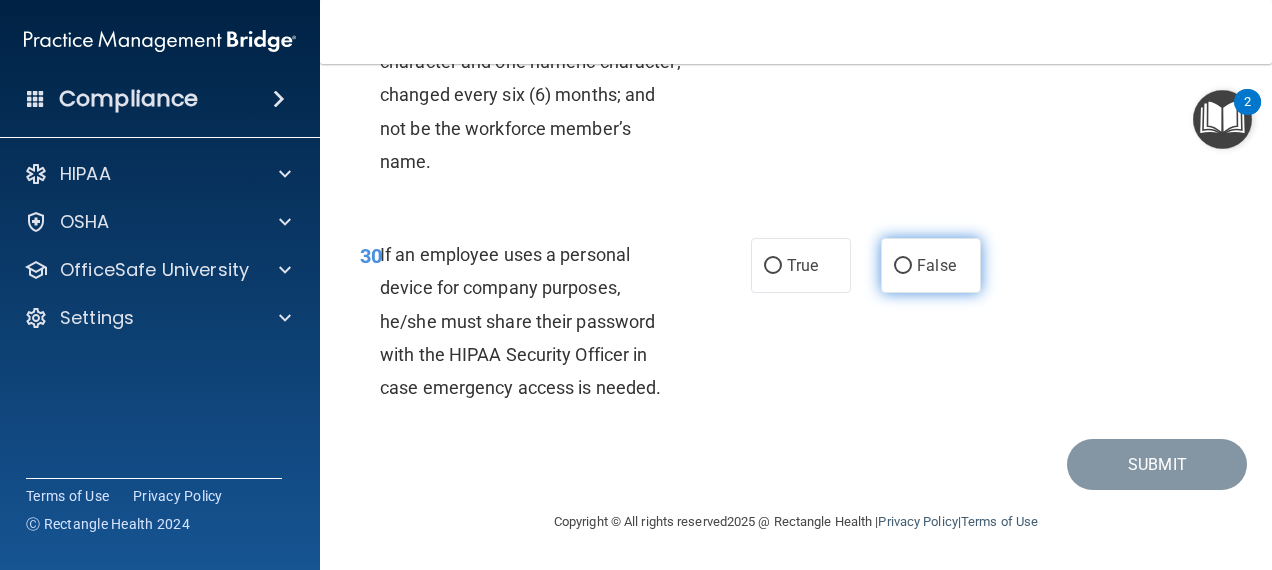 click on "False" at bounding box center [903, 266] 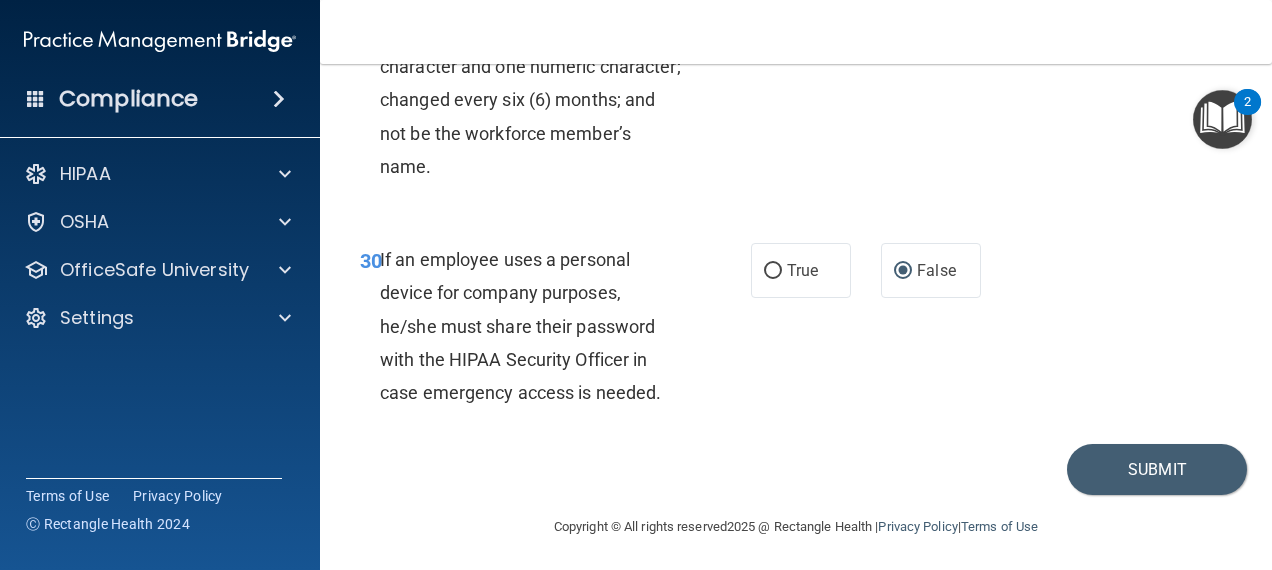 scroll, scrollTop: 6432, scrollLeft: 0, axis: vertical 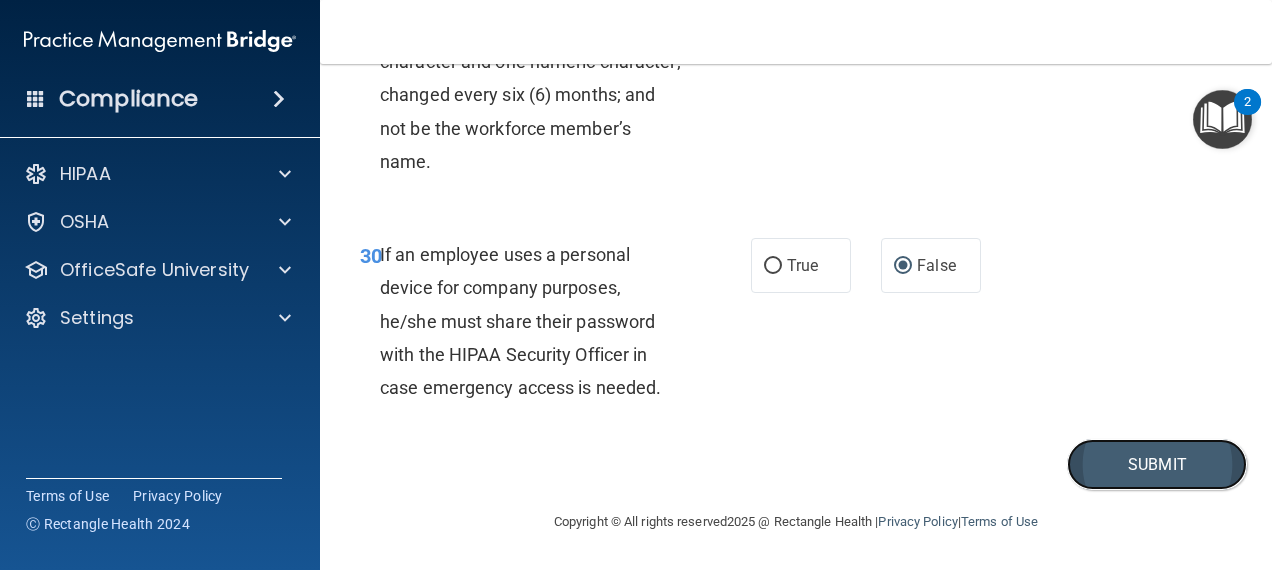 click on "Submit" at bounding box center [1157, 464] 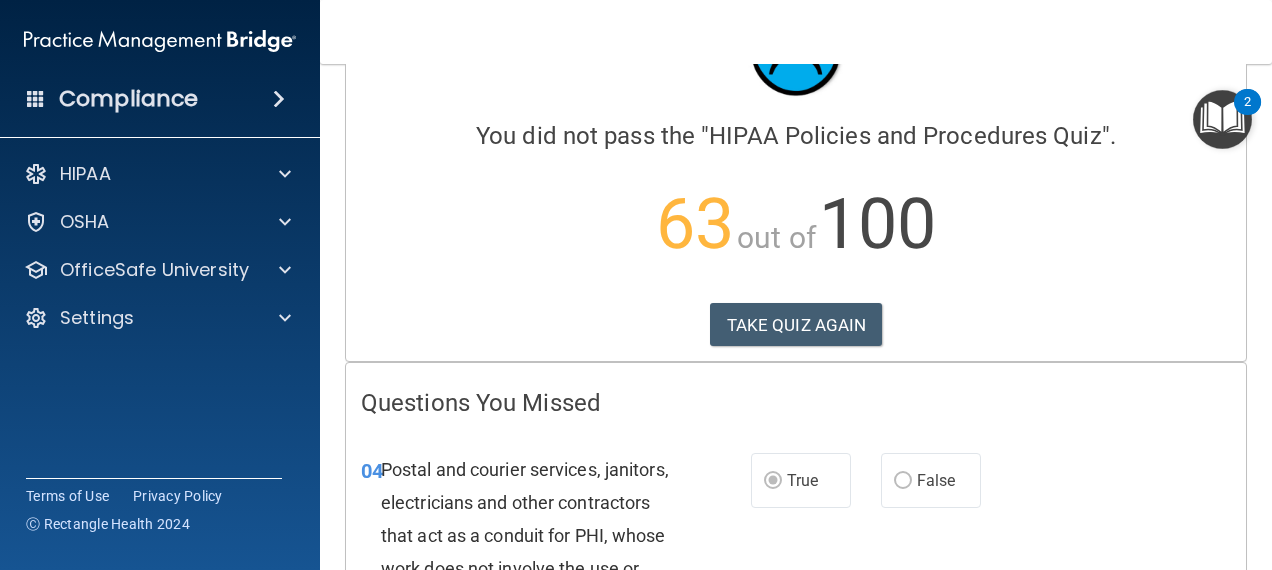 scroll, scrollTop: 16, scrollLeft: 0, axis: vertical 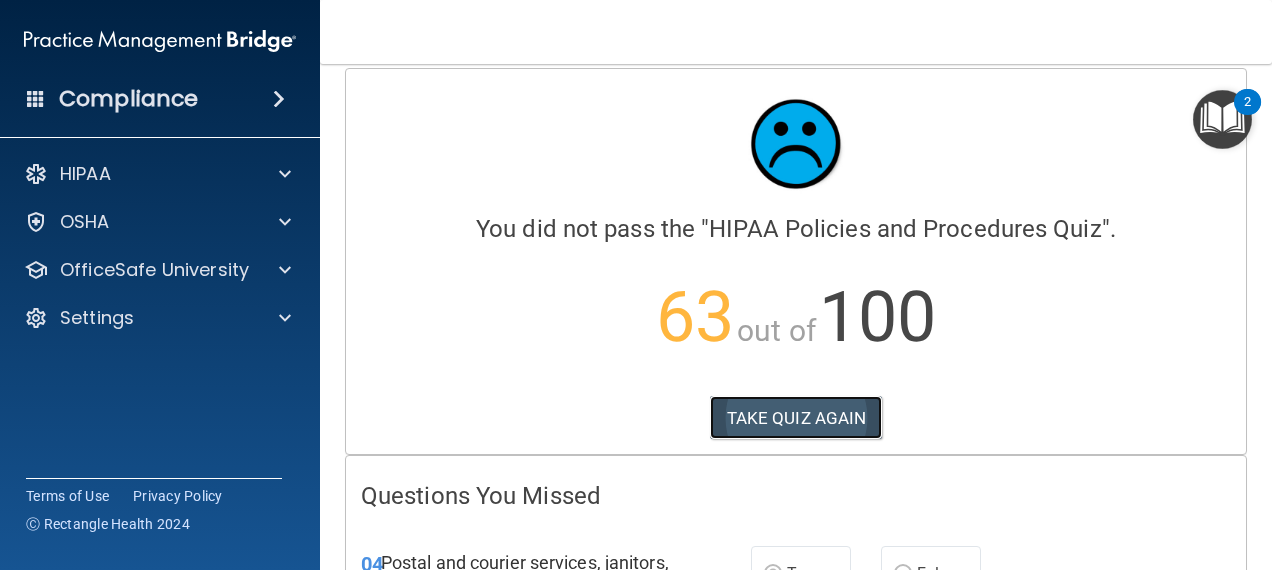 click on "TAKE QUIZ AGAIN" at bounding box center (796, 418) 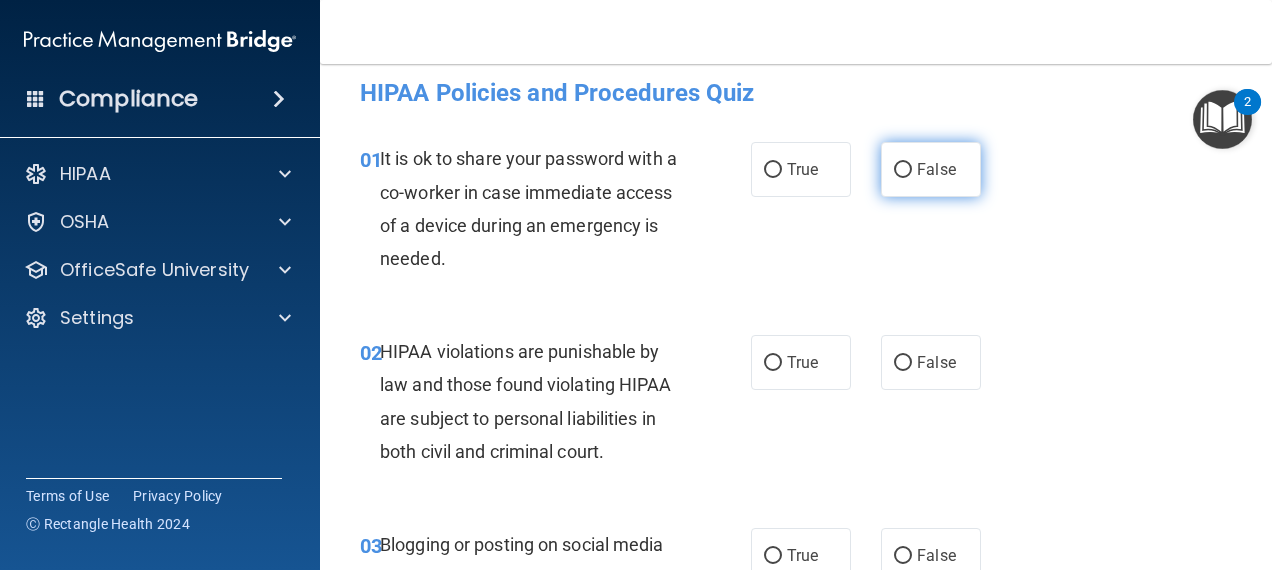 click on "False" at bounding box center [903, 170] 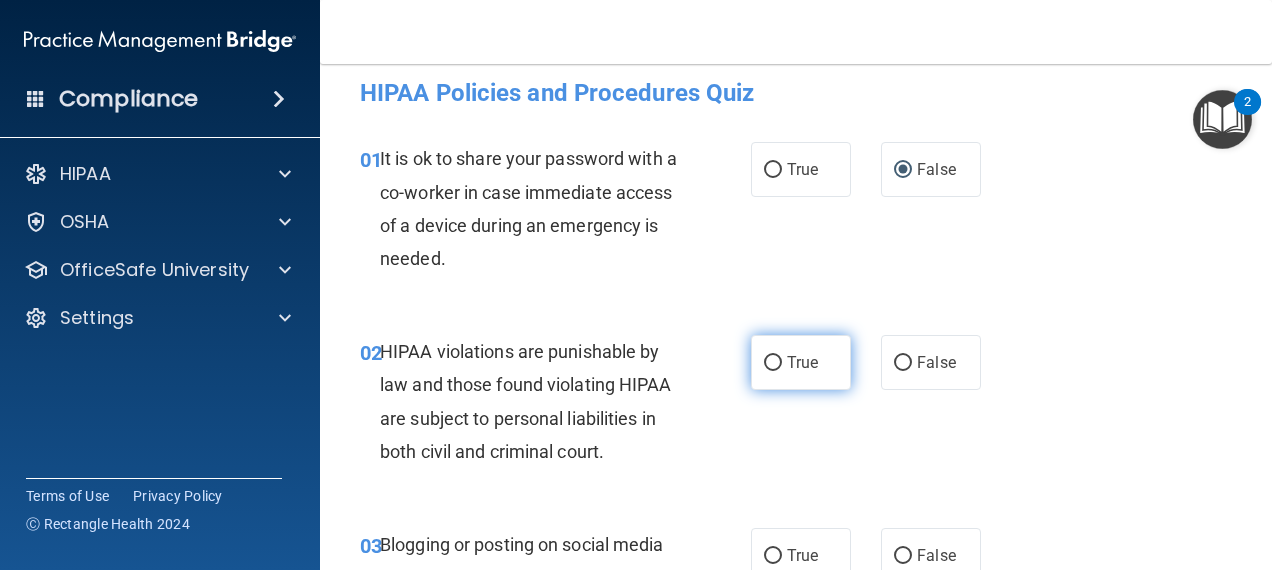 click on "True" at bounding box center (801, 362) 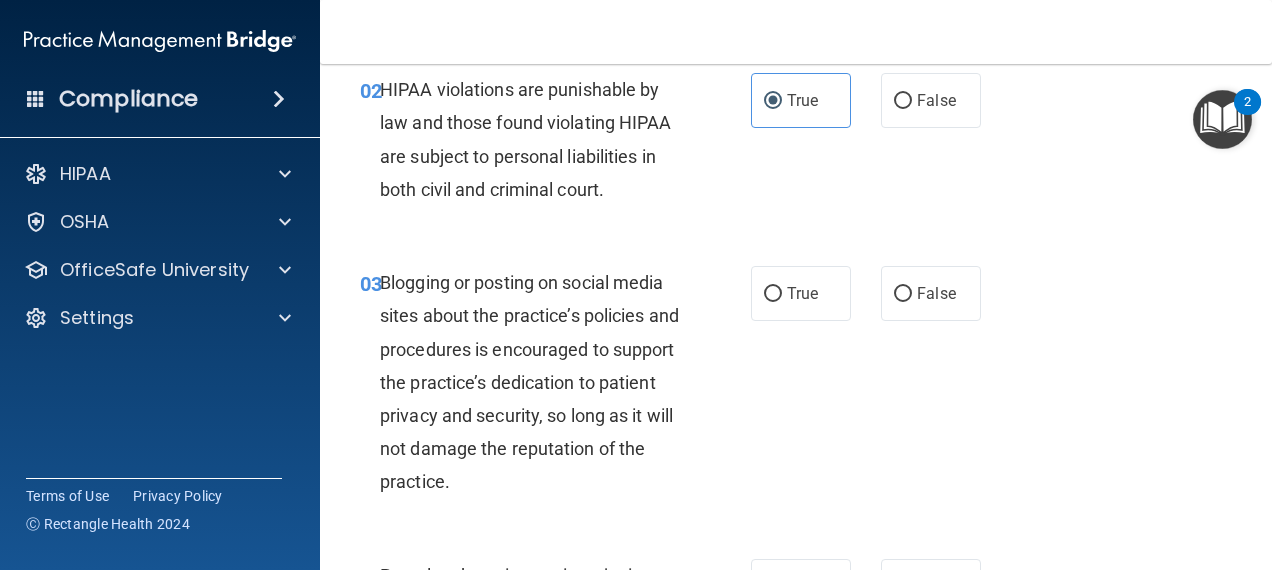 scroll, scrollTop: 296, scrollLeft: 0, axis: vertical 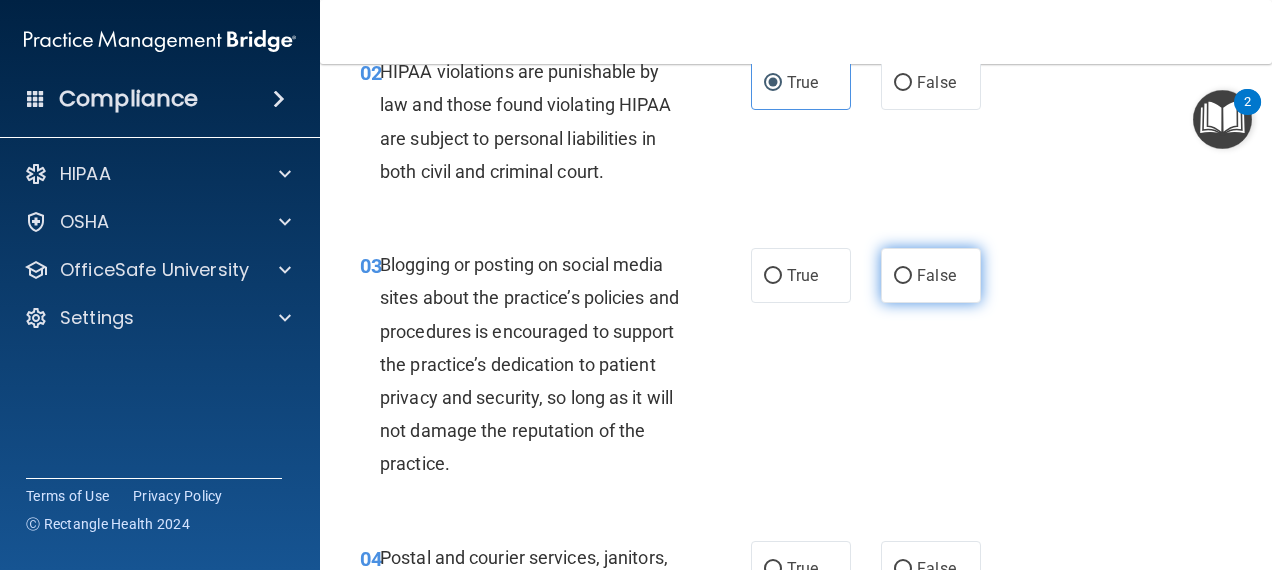 click on "False" at bounding box center [903, 276] 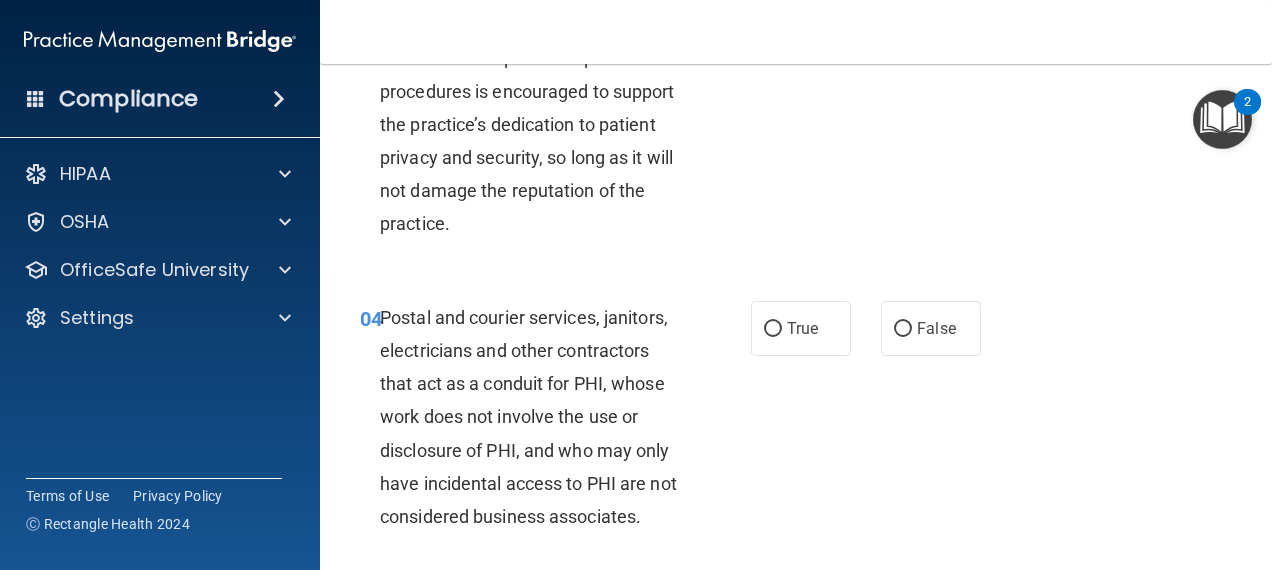 scroll, scrollTop: 576, scrollLeft: 0, axis: vertical 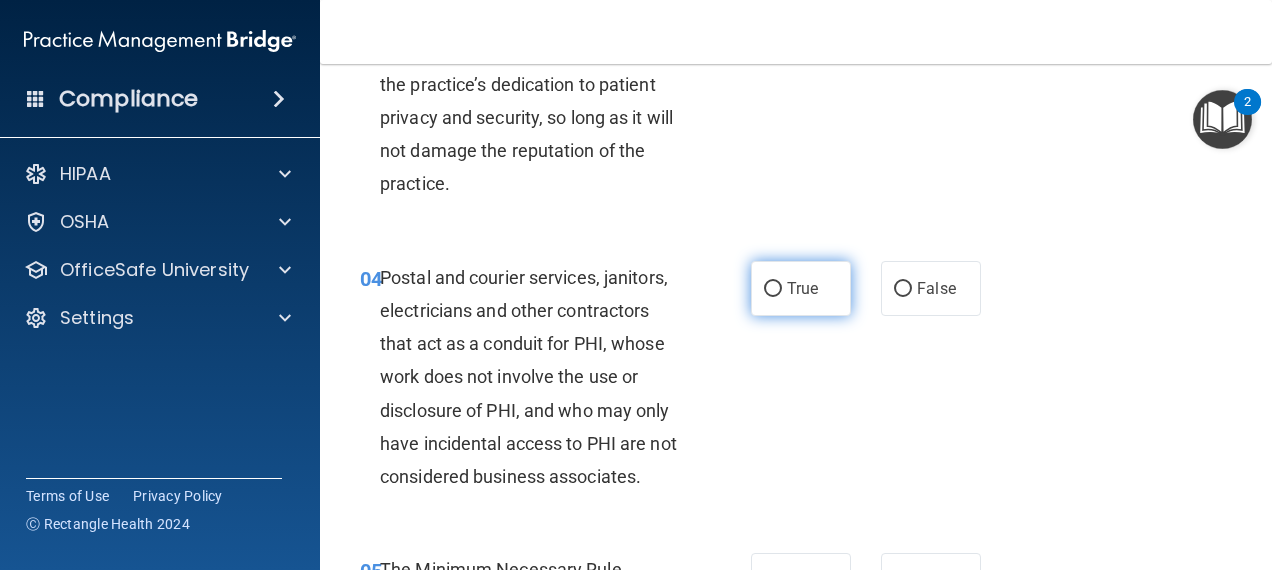 click on "True" at bounding box center (801, 288) 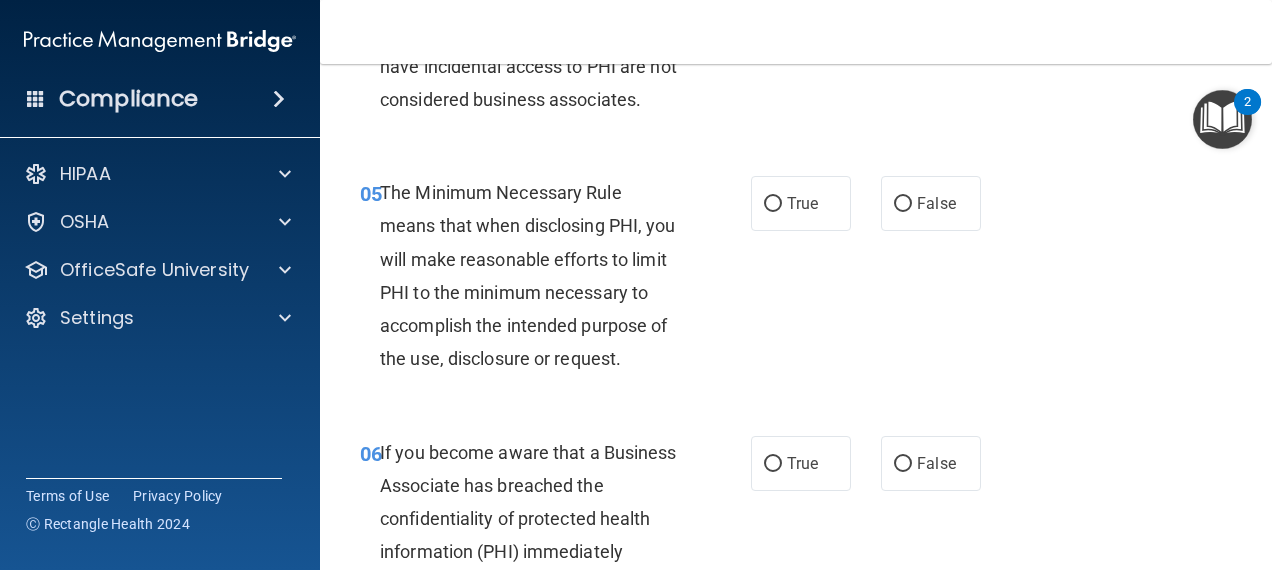 scroll, scrollTop: 976, scrollLeft: 0, axis: vertical 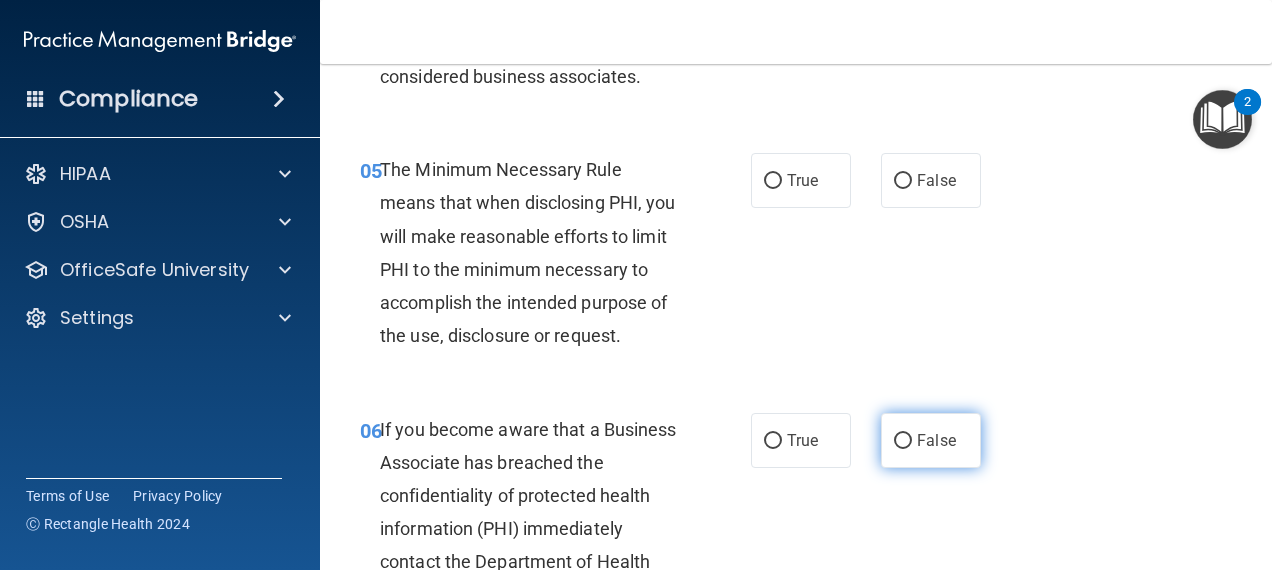 click on "False" at bounding box center (936, 440) 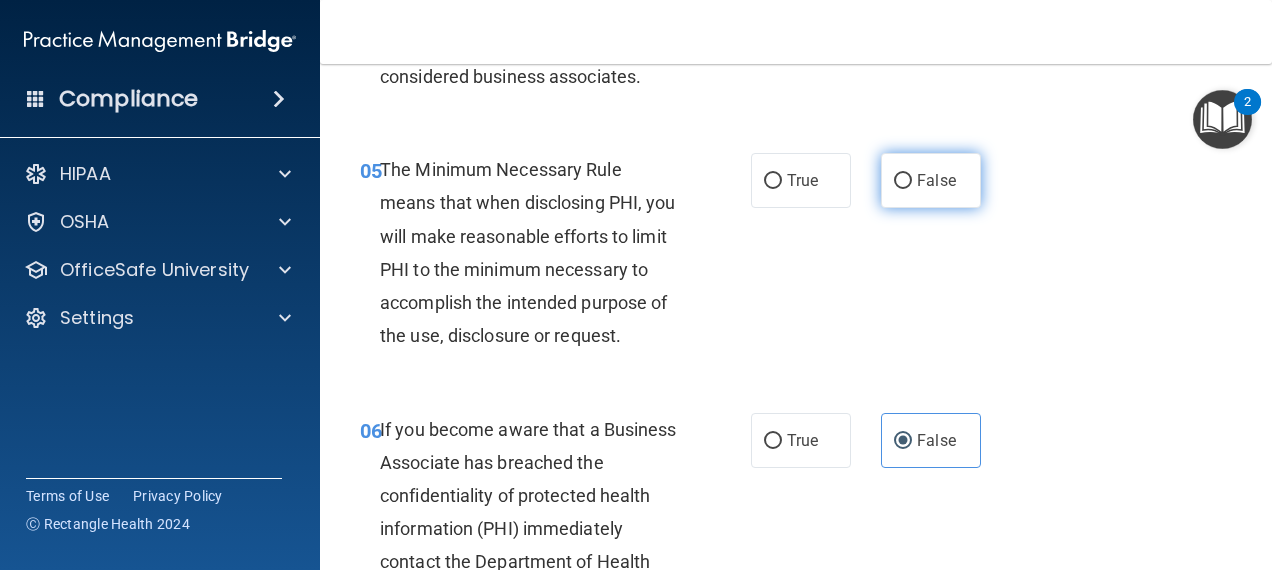 click on "False" at bounding box center [931, 180] 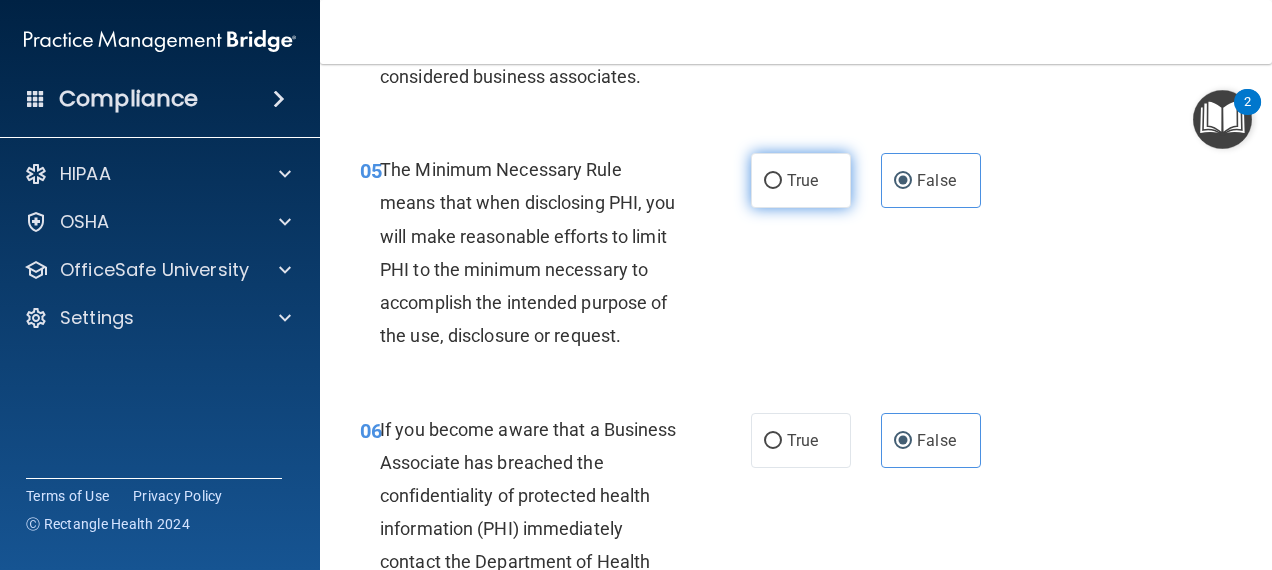 click on "True" at bounding box center (801, 180) 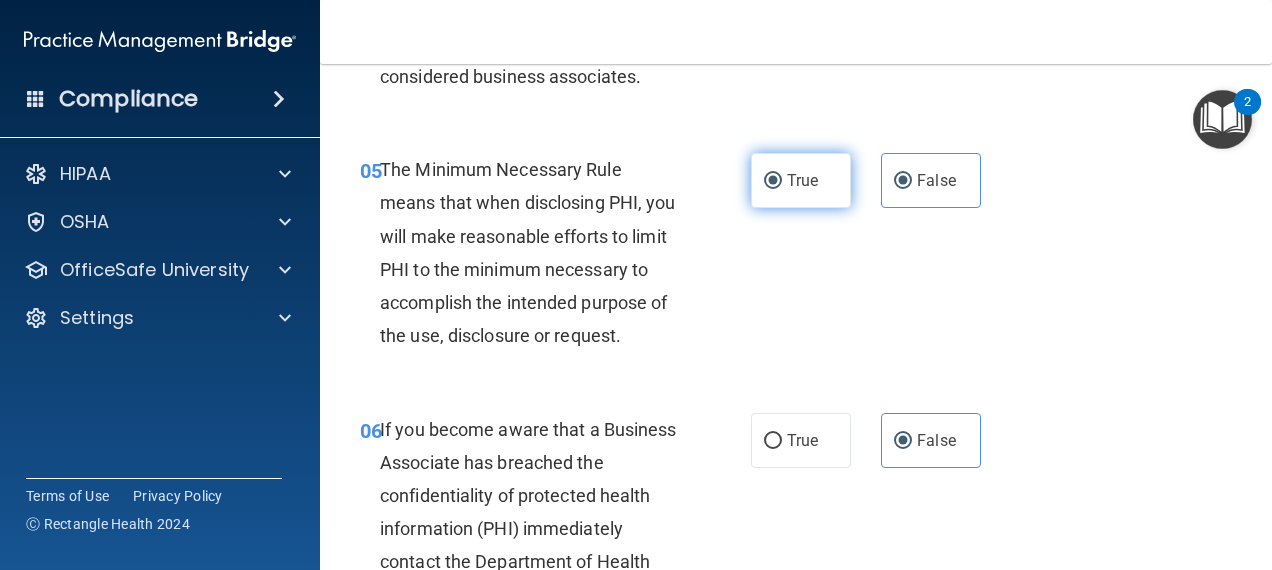 radio on "false" 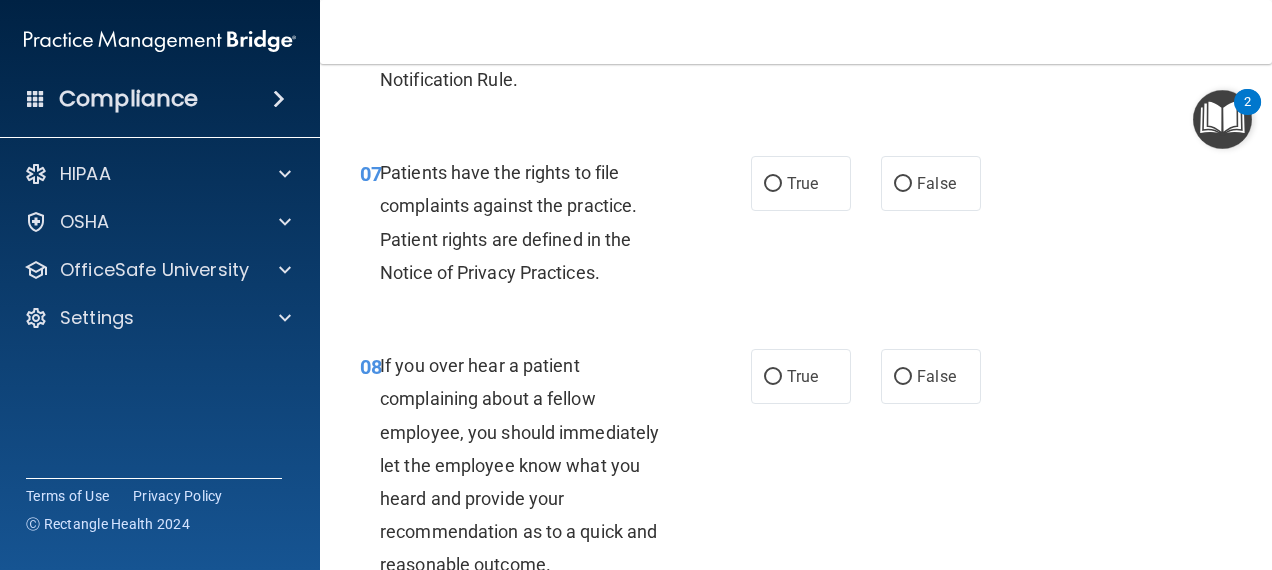 scroll, scrollTop: 1576, scrollLeft: 0, axis: vertical 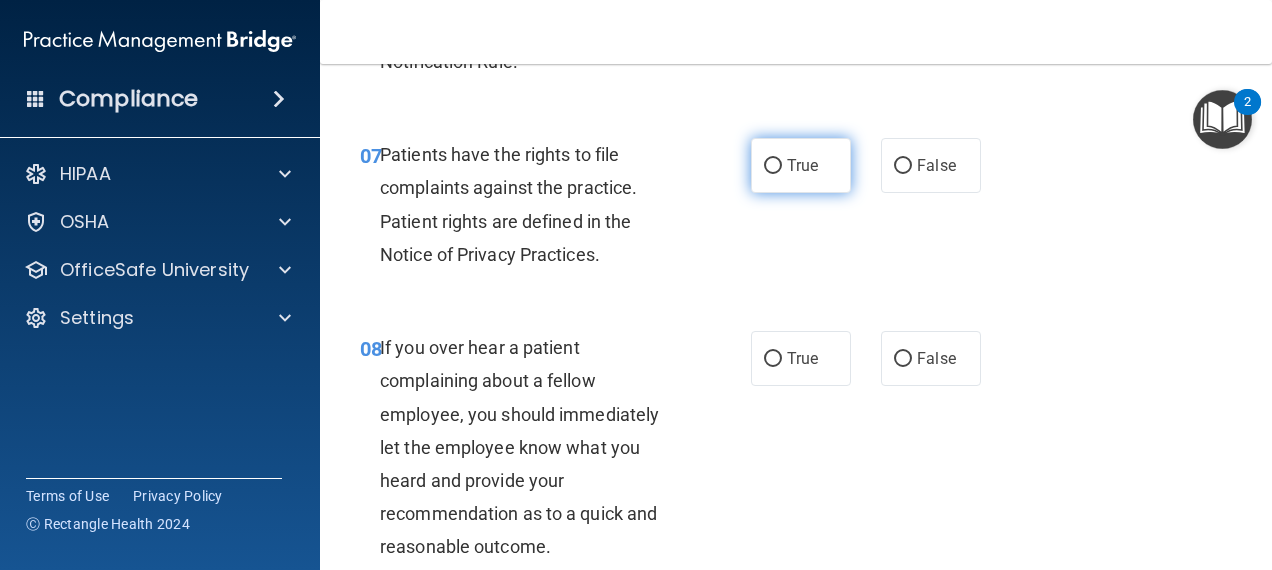 click on "True" at bounding box center [802, 165] 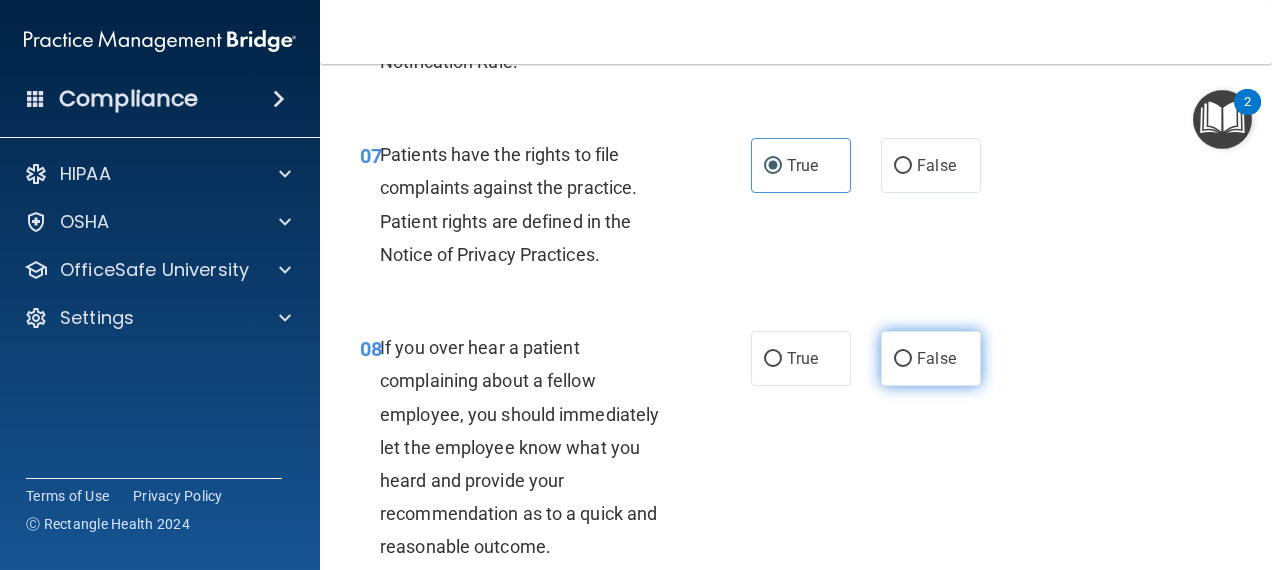 click on "False" at bounding box center (931, 358) 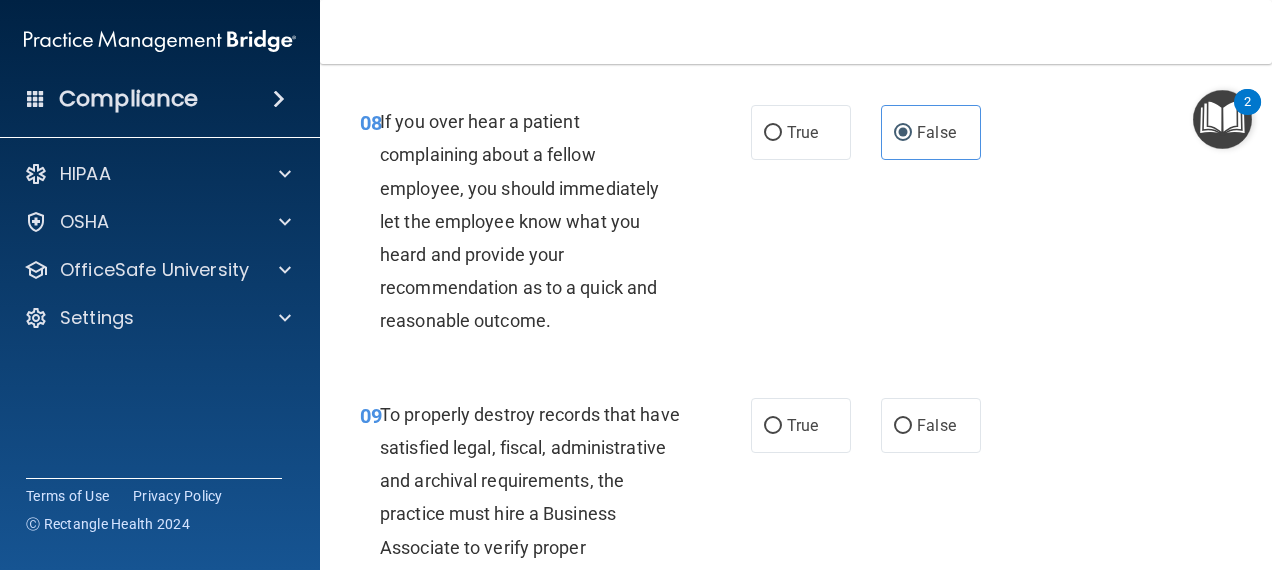 scroll, scrollTop: 1856, scrollLeft: 0, axis: vertical 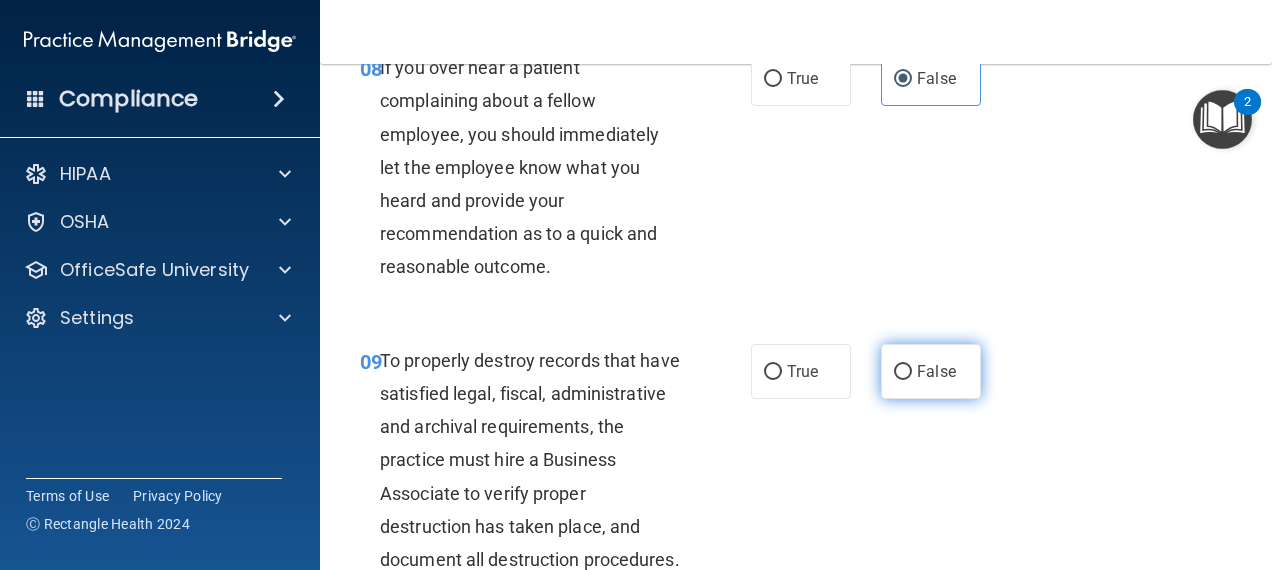 click on "False" at bounding box center (931, 371) 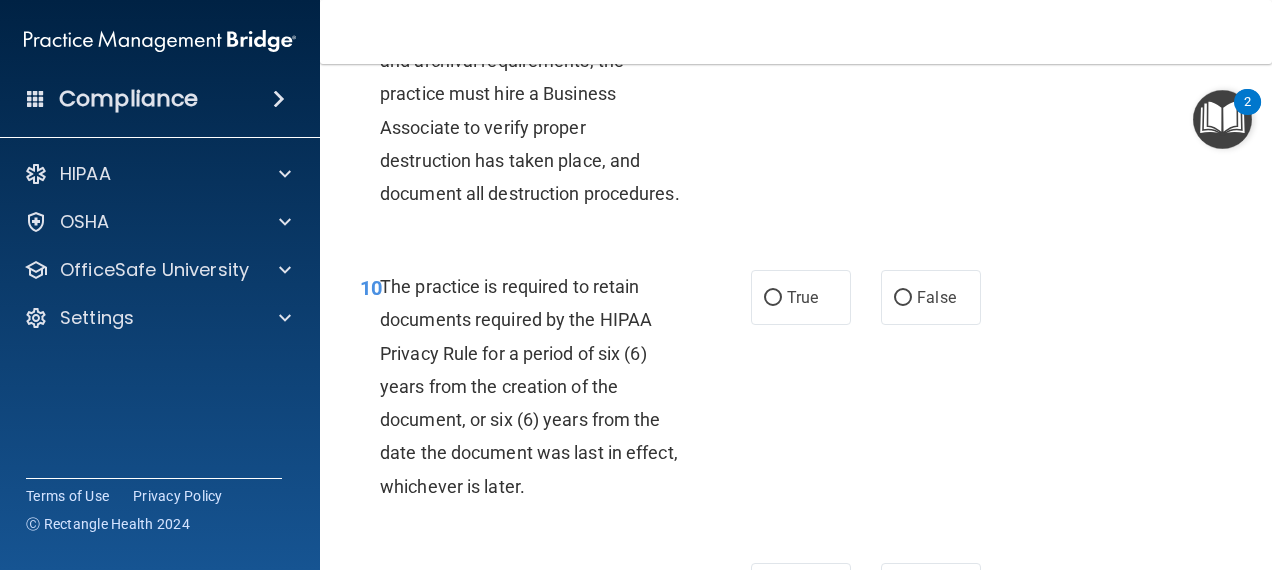 scroll, scrollTop: 2229, scrollLeft: 0, axis: vertical 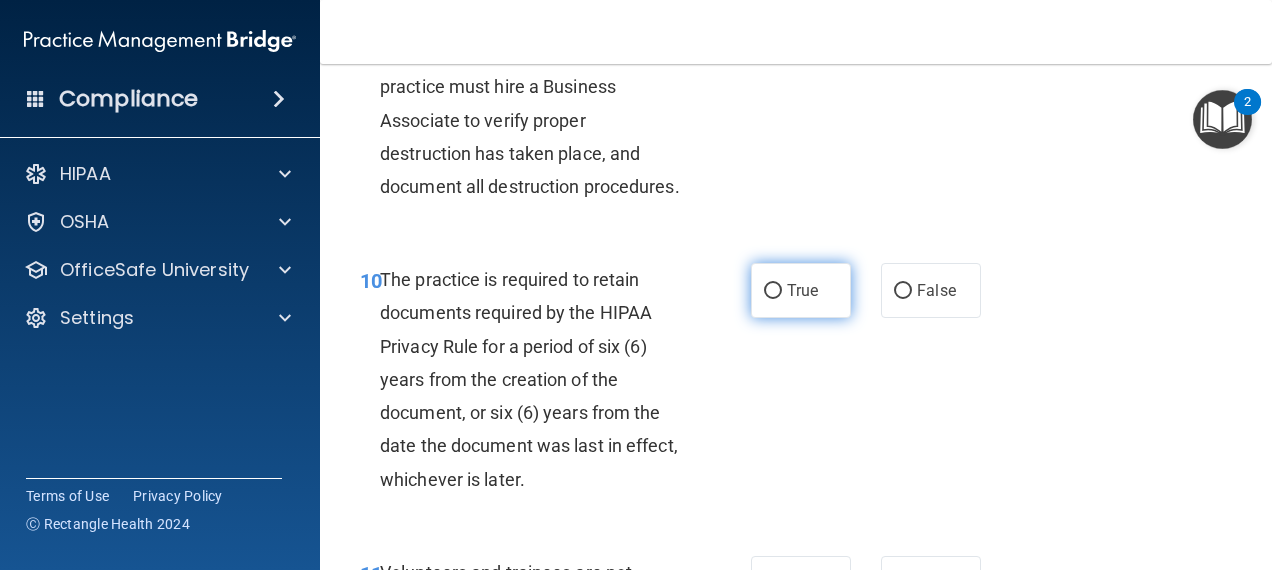 click on "True" at bounding box center (802, 290) 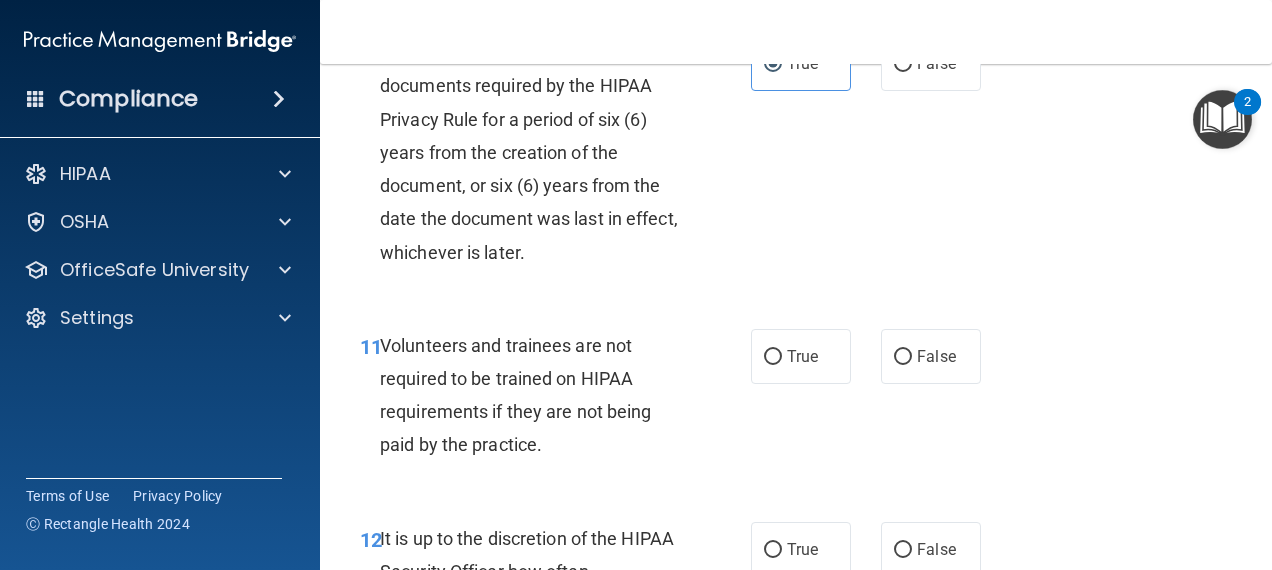 scroll, scrollTop: 2522, scrollLeft: 0, axis: vertical 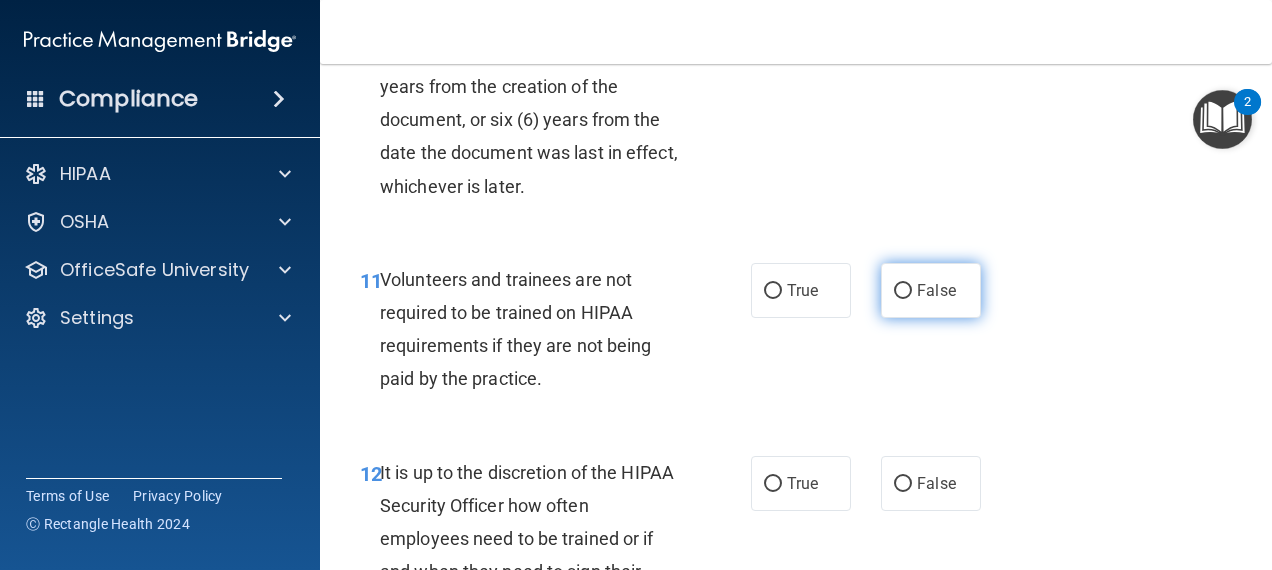 click on "False" at bounding box center [931, 290] 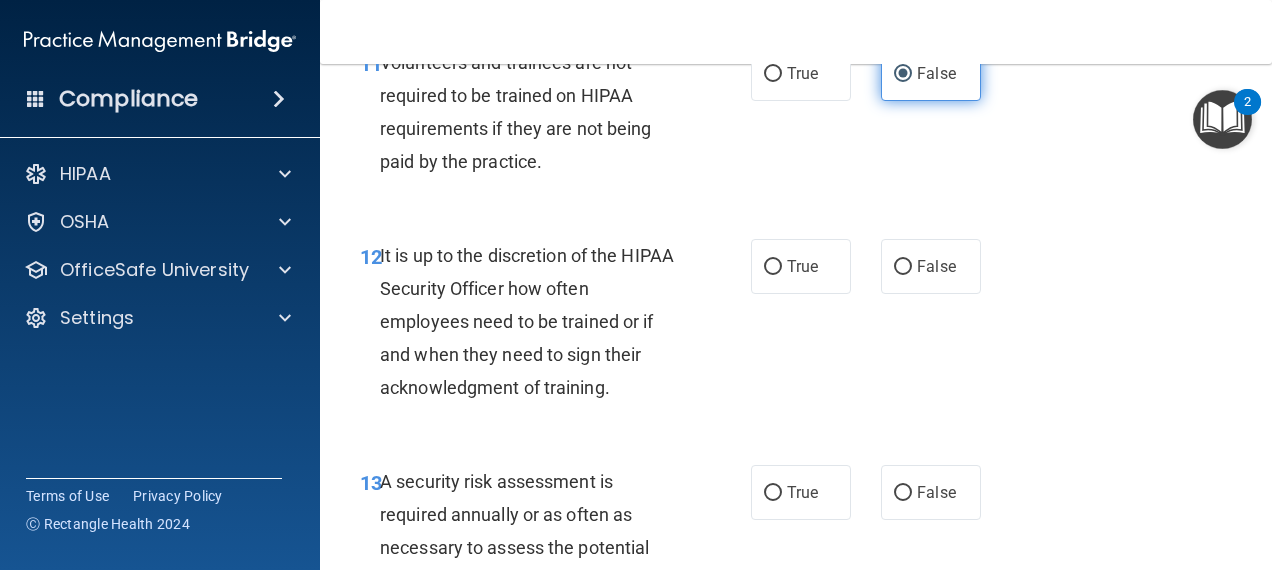 scroll, scrollTop: 2746, scrollLeft: 0, axis: vertical 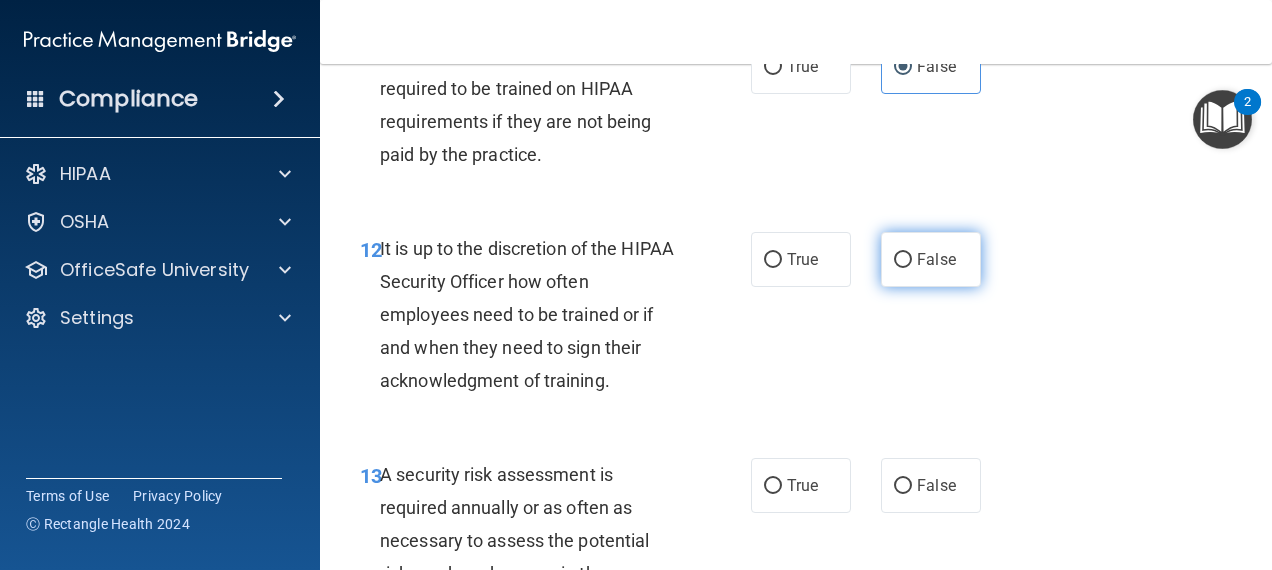 click on "False" at bounding box center (903, 260) 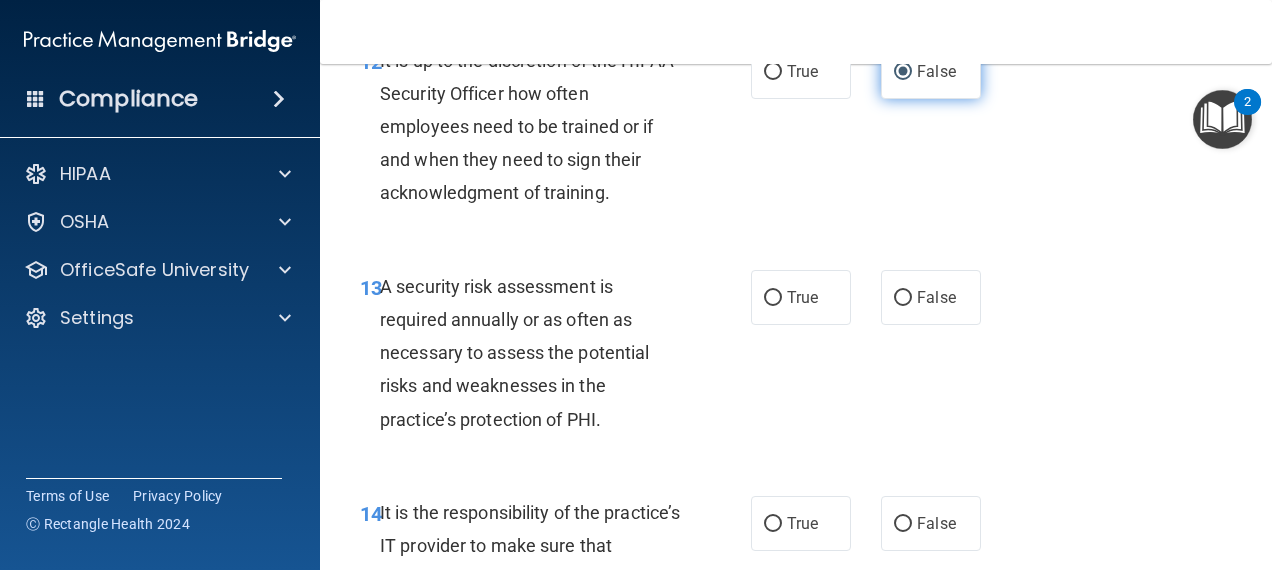 scroll, scrollTop: 2943, scrollLeft: 0, axis: vertical 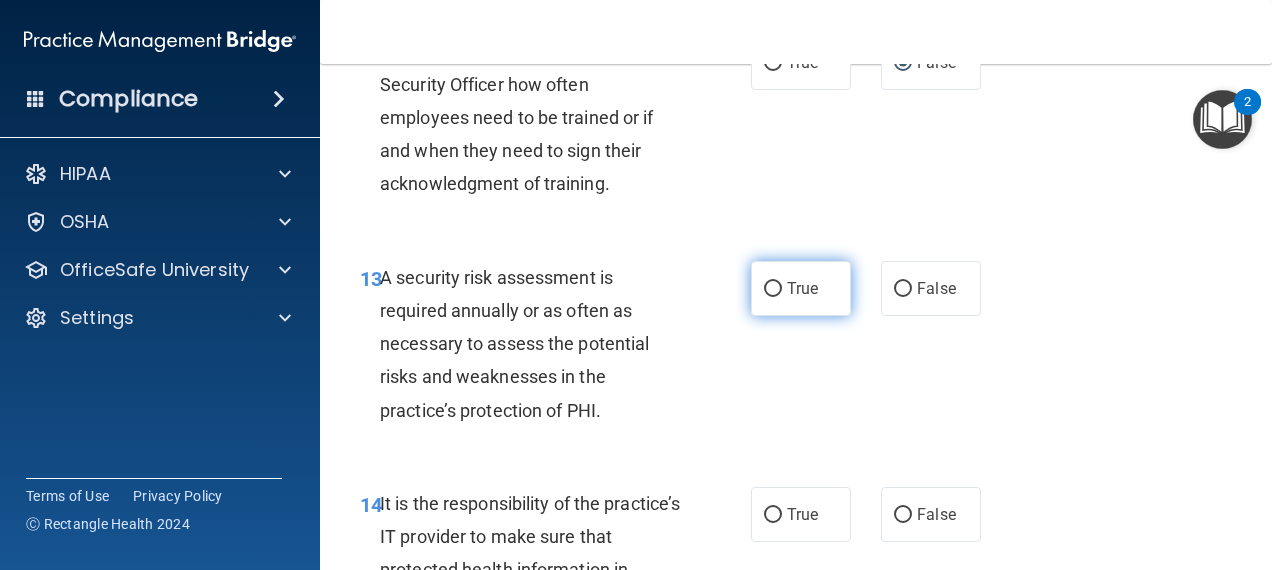 click on "True" at bounding box center [801, 288] 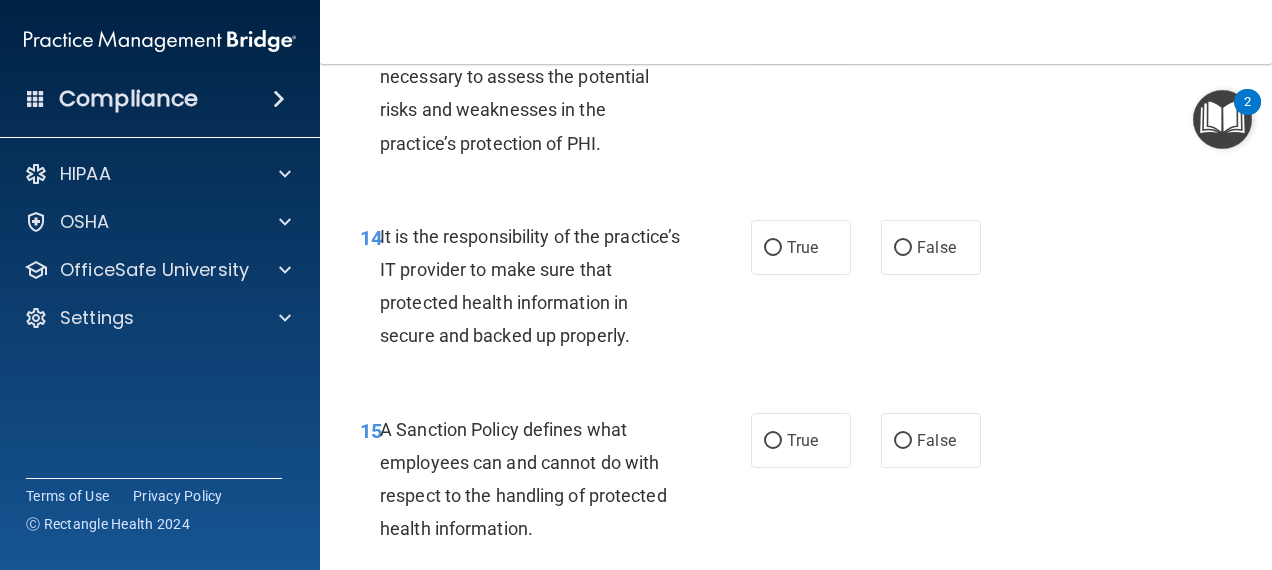 scroll, scrollTop: 3228, scrollLeft: 0, axis: vertical 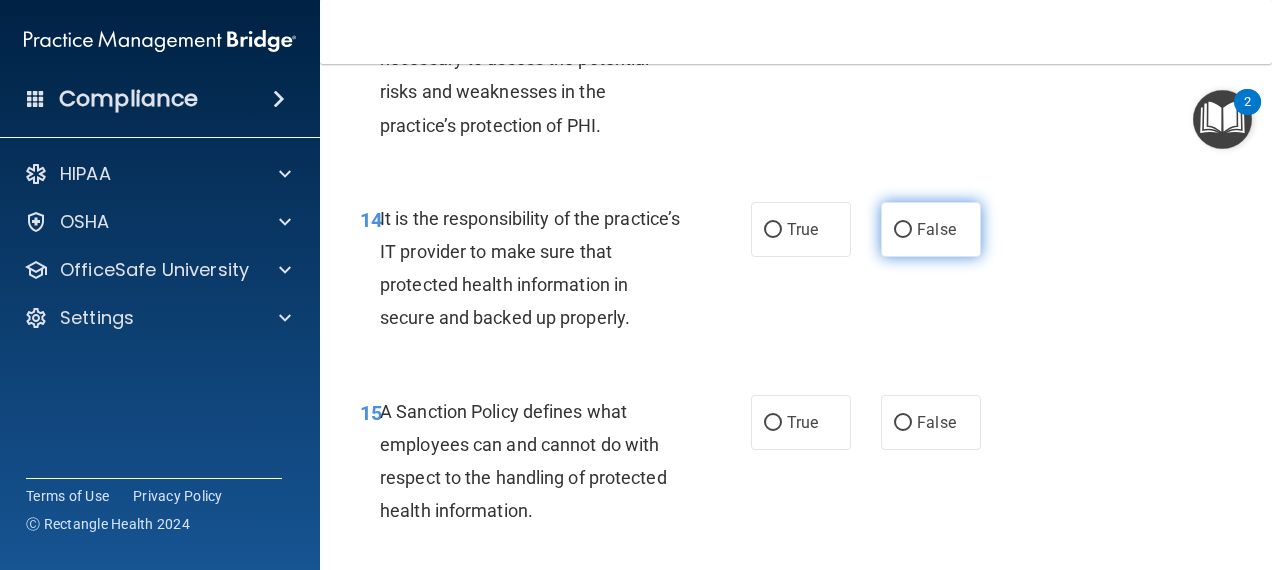 click on "False" at bounding box center (936, 229) 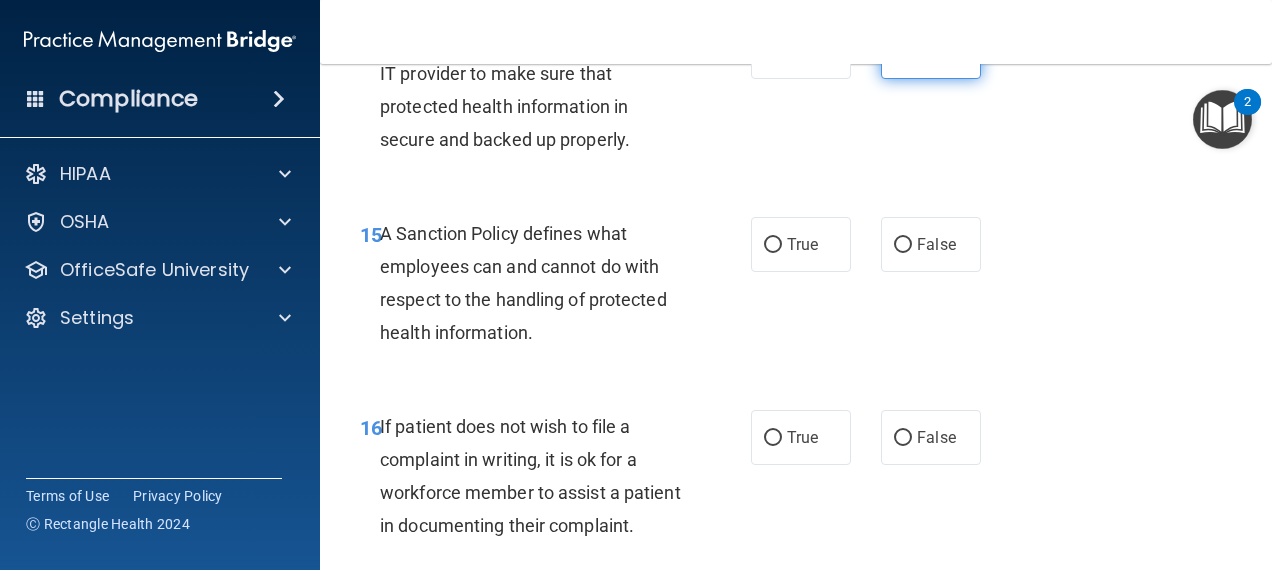 scroll, scrollTop: 3417, scrollLeft: 0, axis: vertical 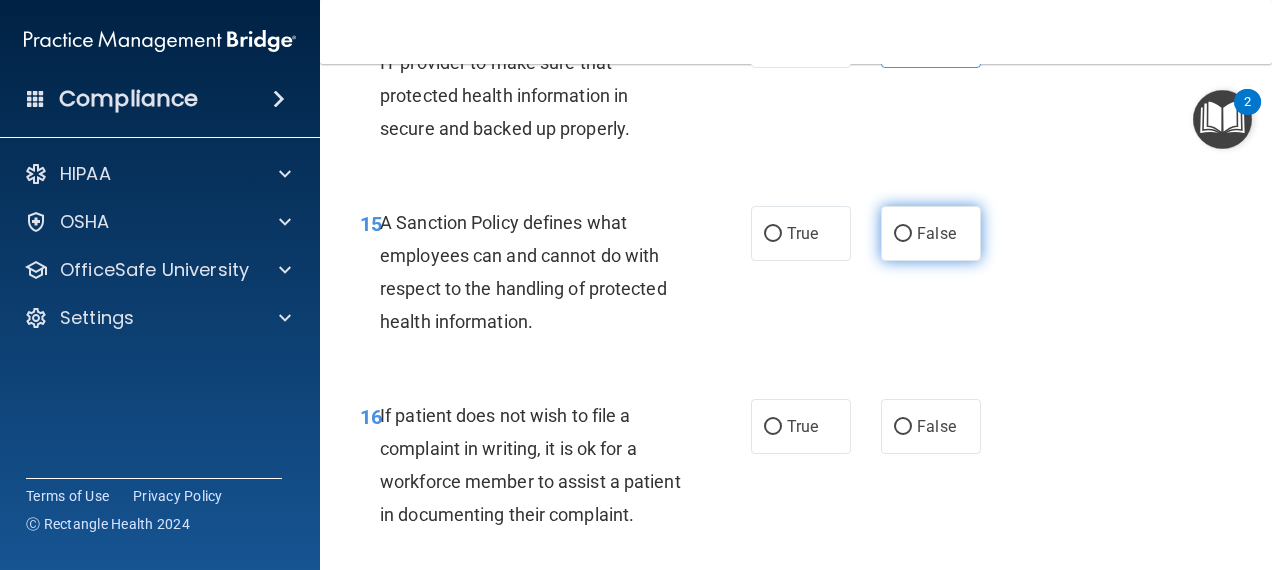 click on "False" at bounding box center [931, 233] 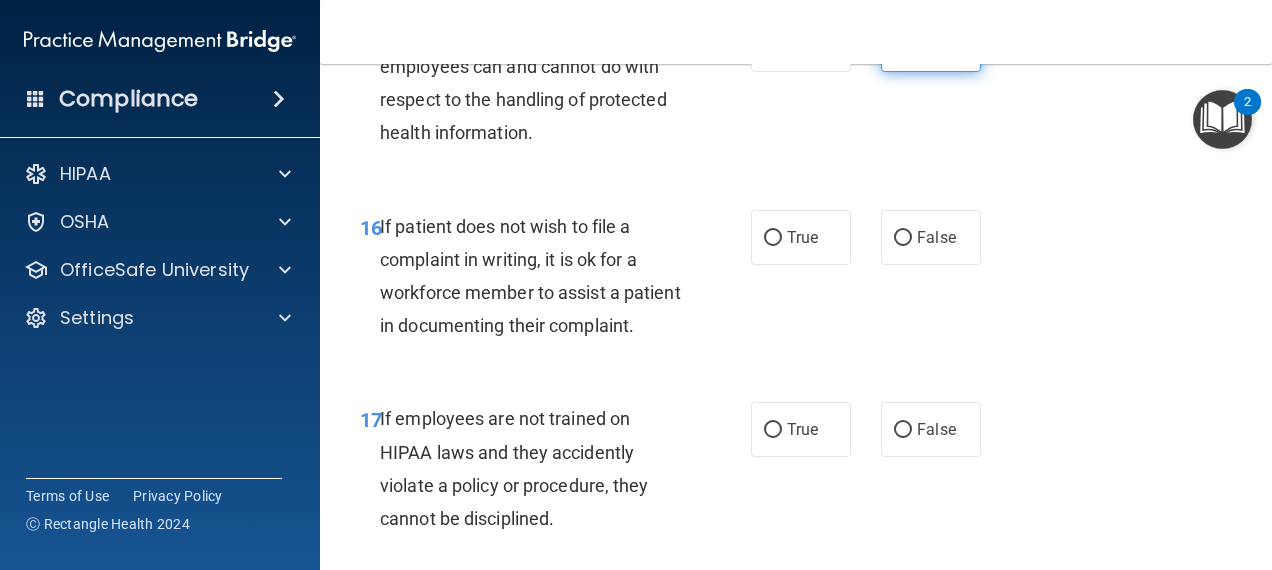 scroll, scrollTop: 3606, scrollLeft: 0, axis: vertical 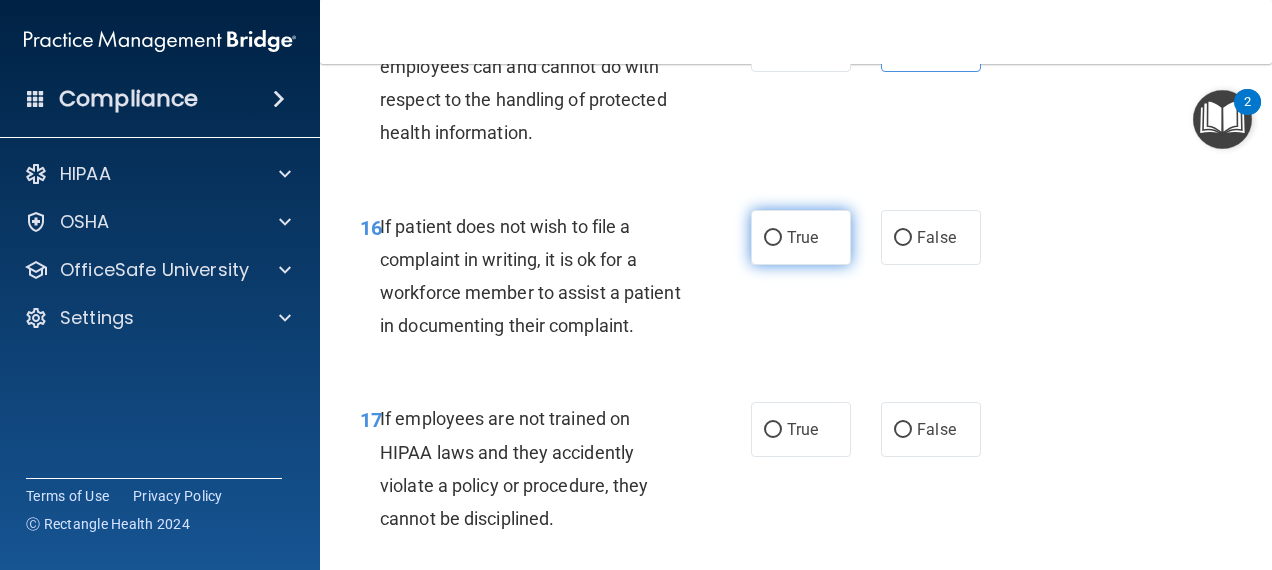 click on "True" at bounding box center (801, 237) 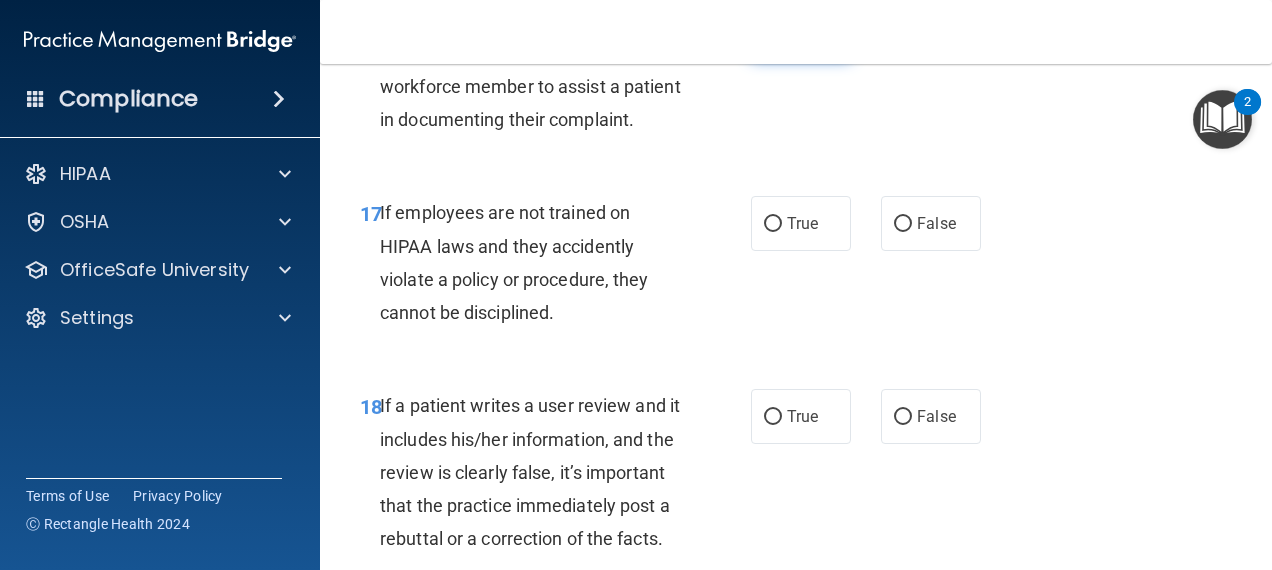 scroll, scrollTop: 3813, scrollLeft: 0, axis: vertical 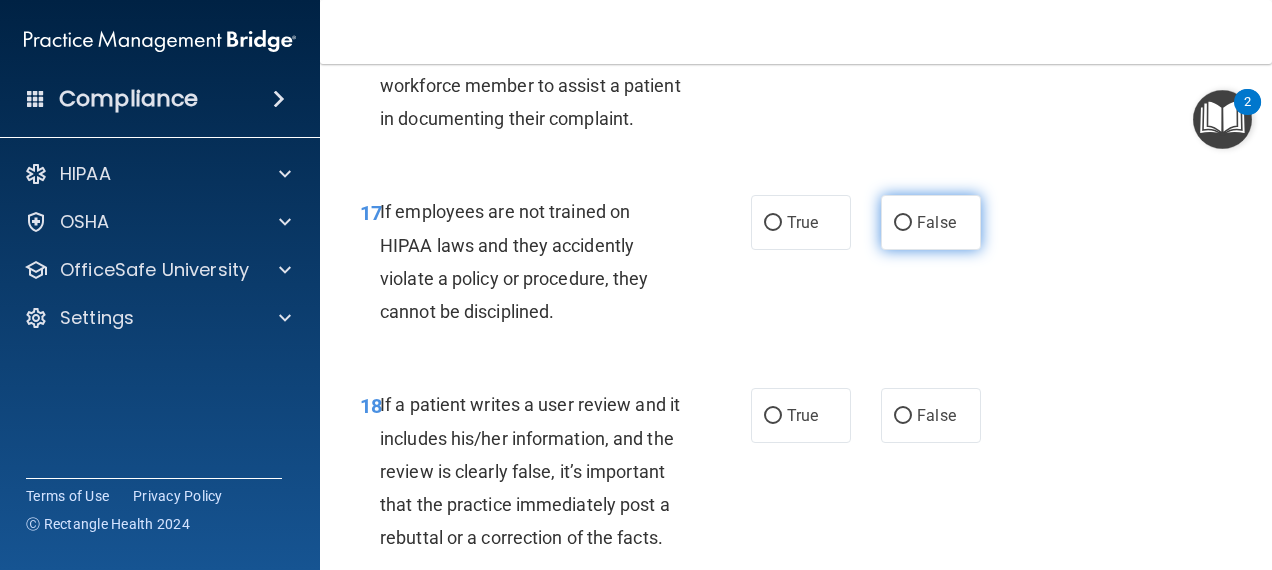 click on "False" at bounding box center [936, 222] 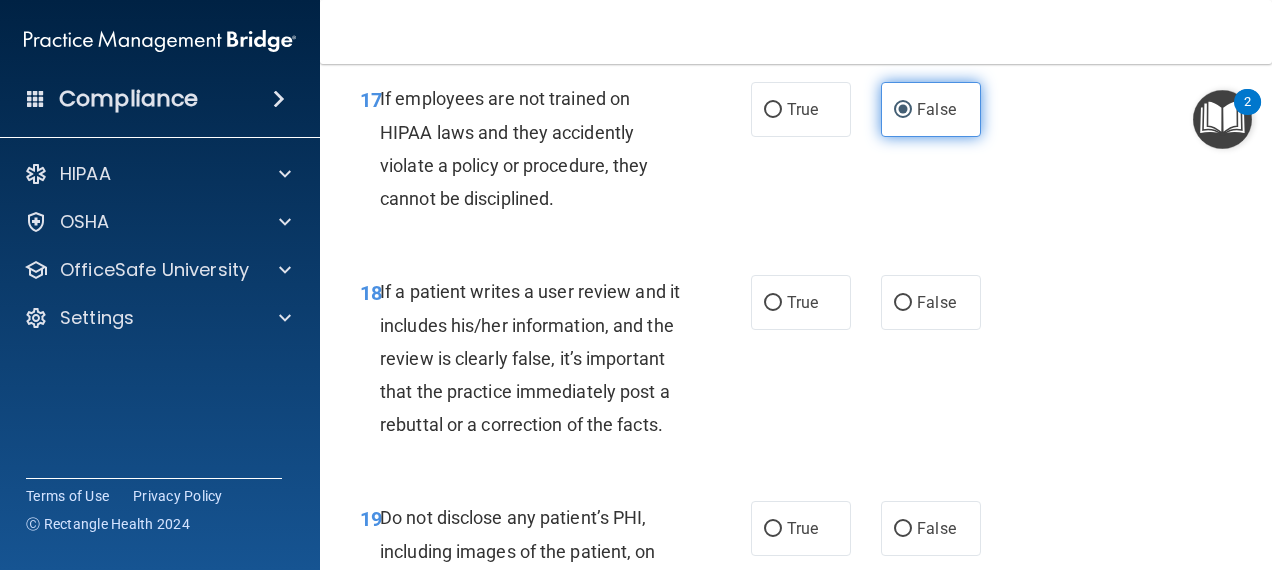 scroll, scrollTop: 3930, scrollLeft: 0, axis: vertical 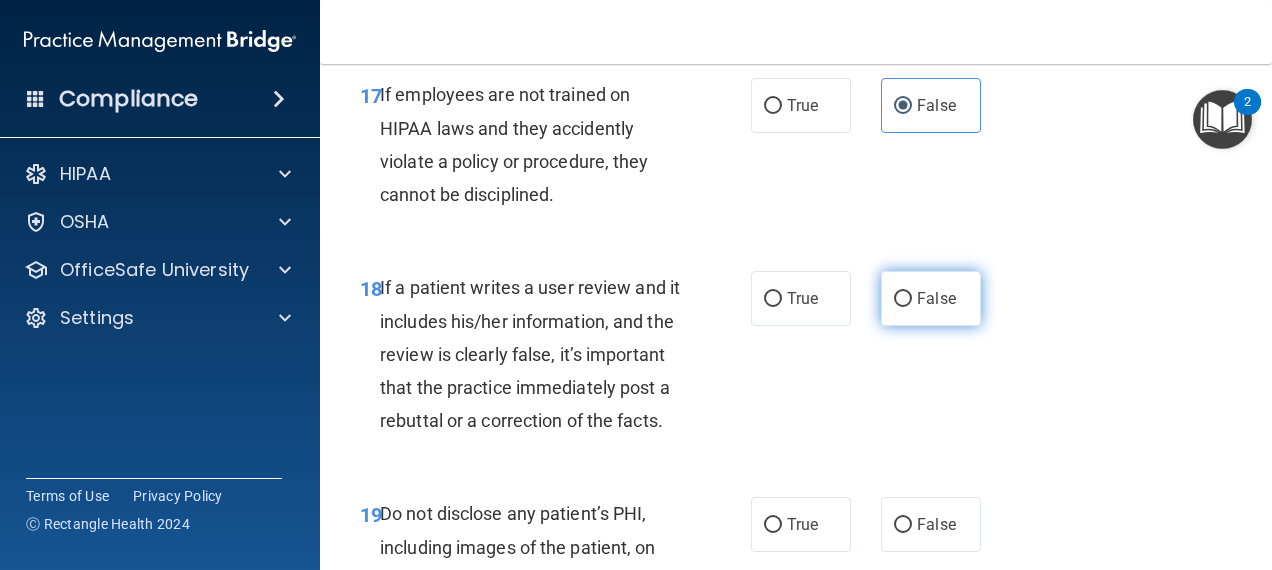 click on "False" at bounding box center [931, 298] 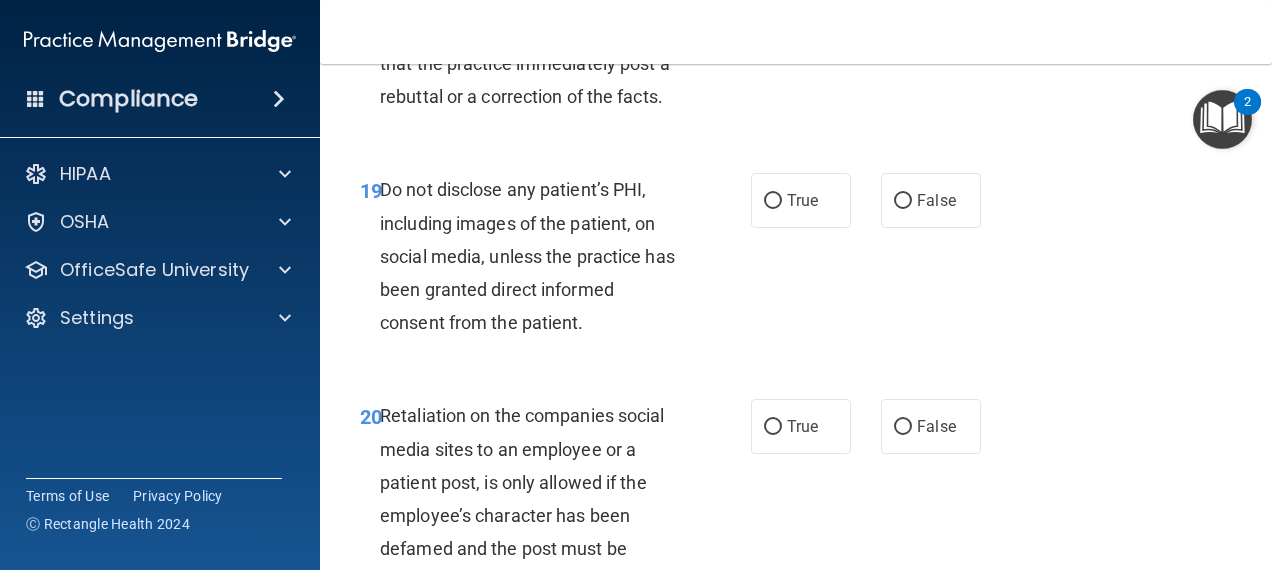 scroll, scrollTop: 4255, scrollLeft: 0, axis: vertical 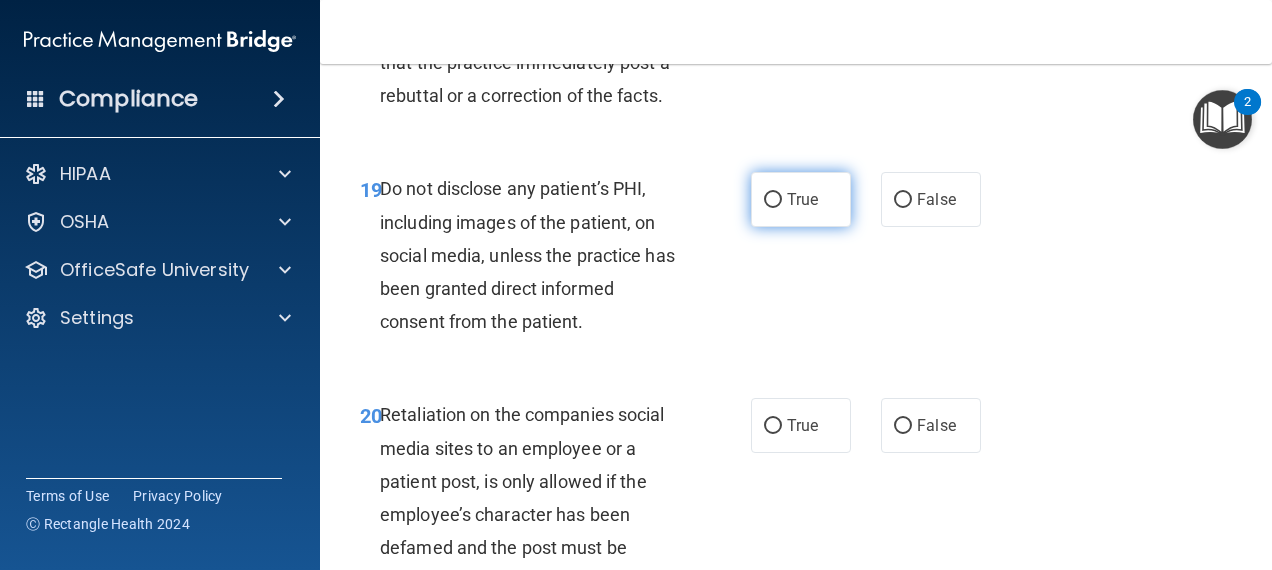 click on "True" at bounding box center [773, 200] 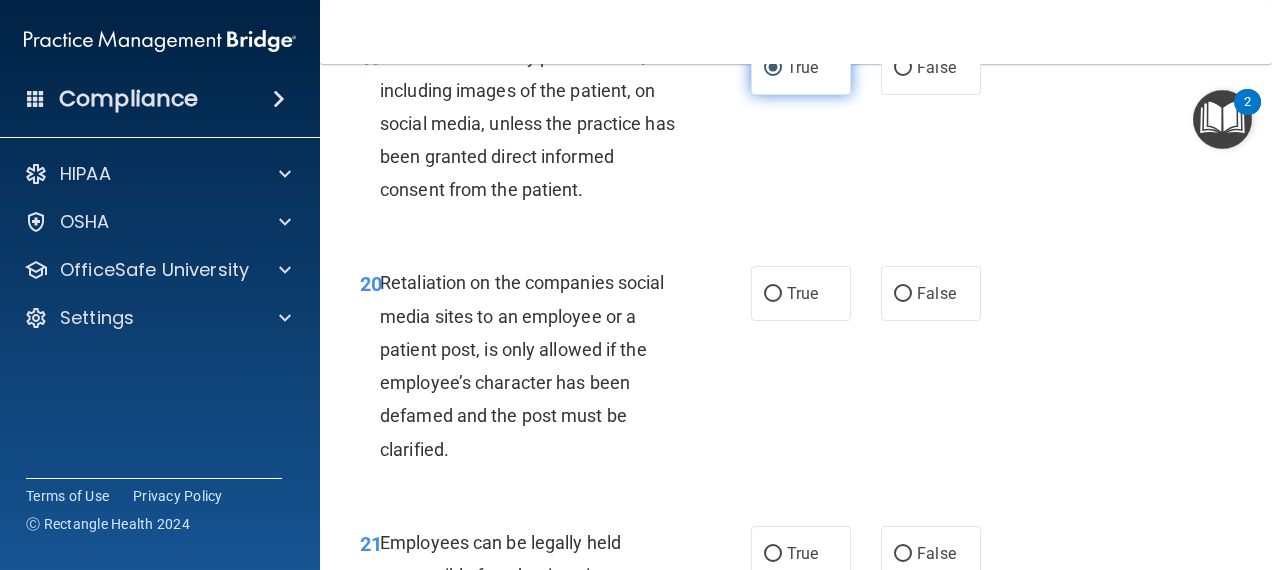 scroll, scrollTop: 4393, scrollLeft: 0, axis: vertical 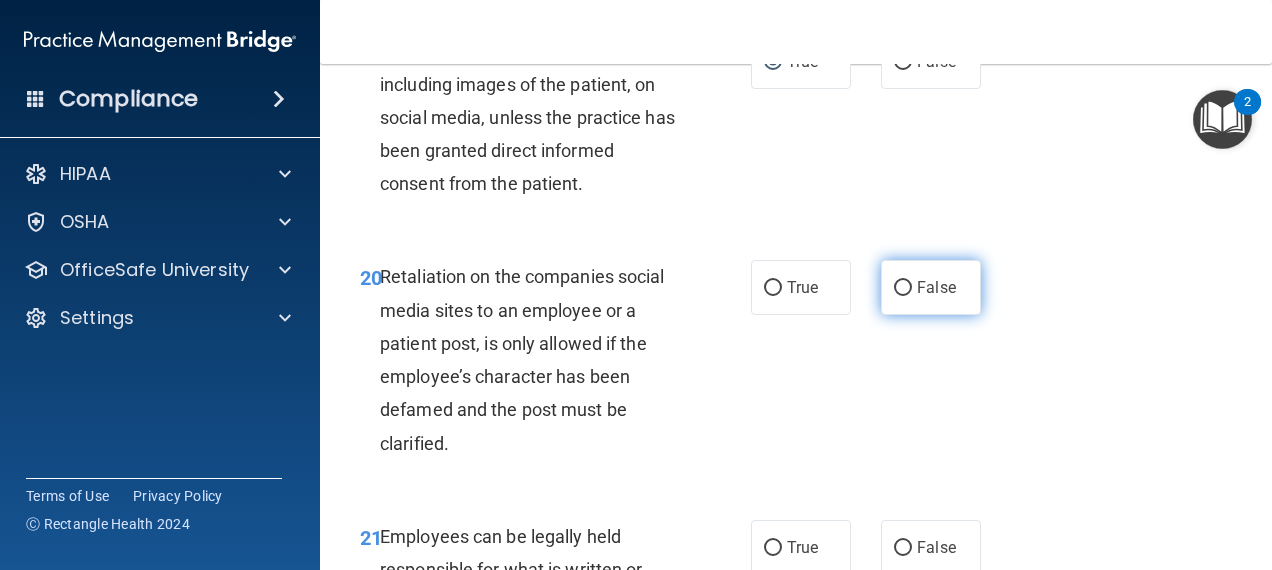 click on "False" at bounding box center [931, 287] 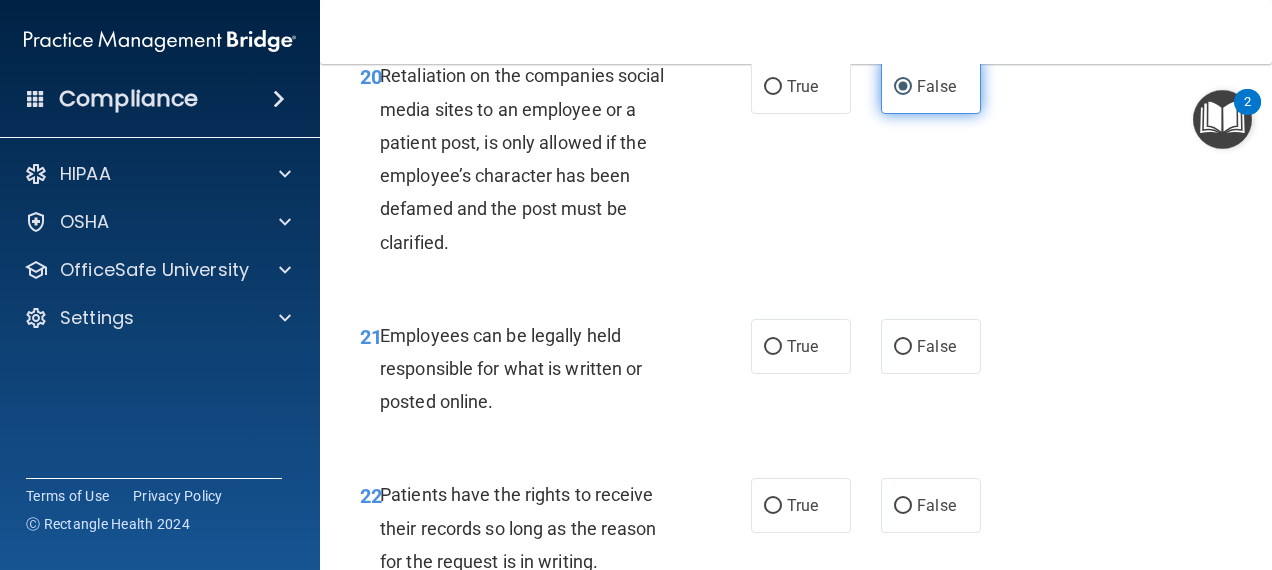 scroll, scrollTop: 4622, scrollLeft: 0, axis: vertical 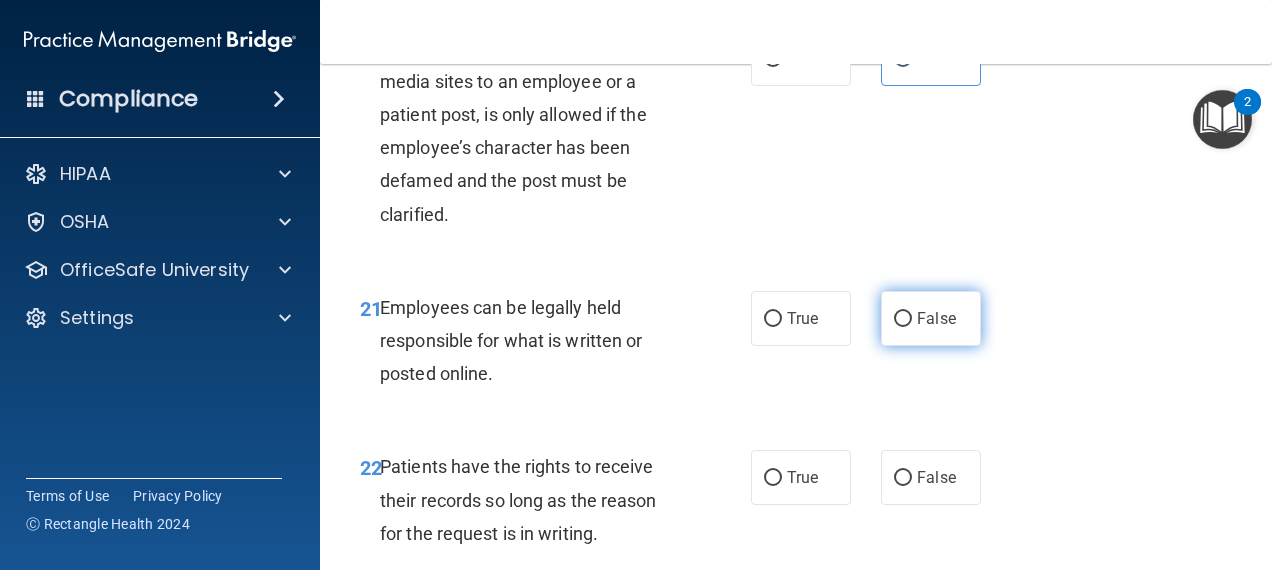 click on "False" at bounding box center [931, 318] 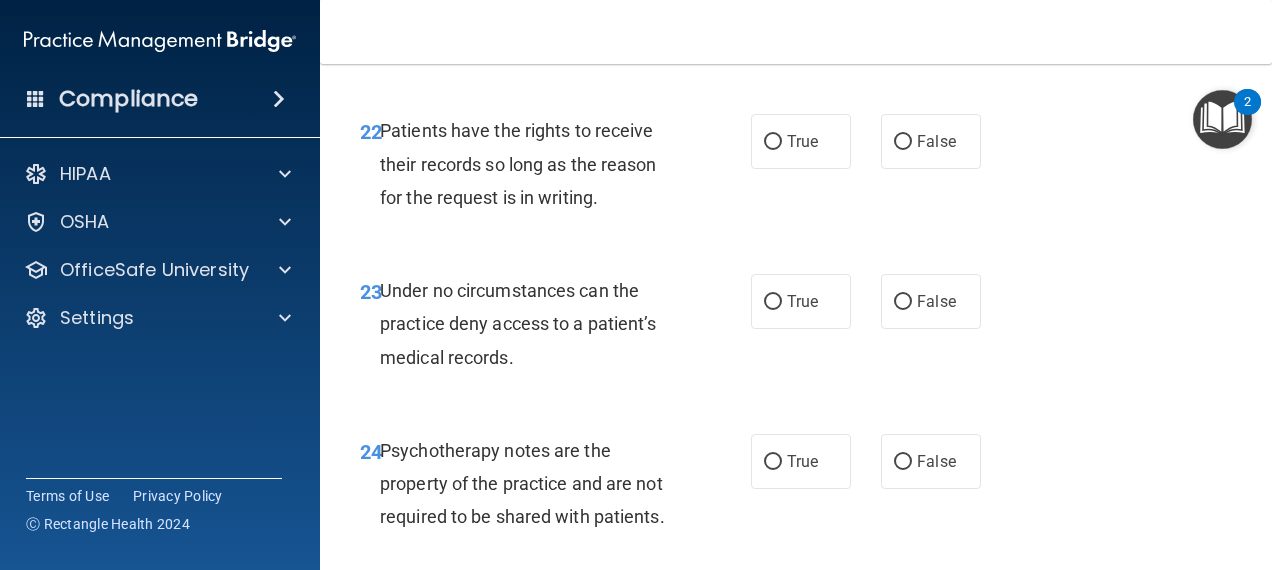 scroll, scrollTop: 4962, scrollLeft: 0, axis: vertical 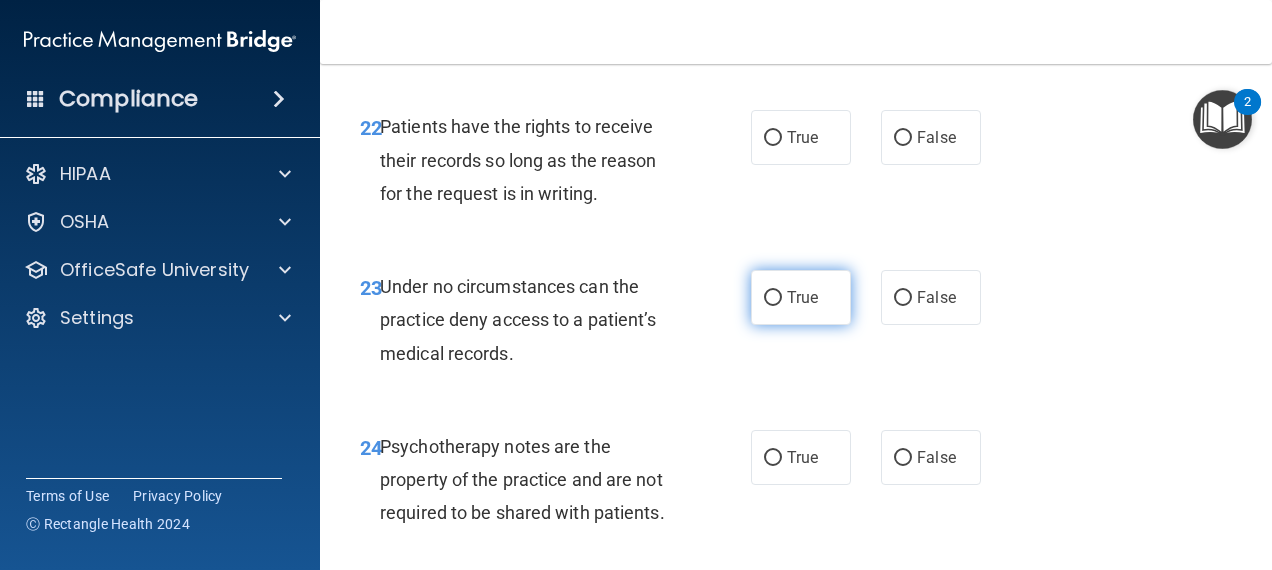 click on "True" at bounding box center (801, 297) 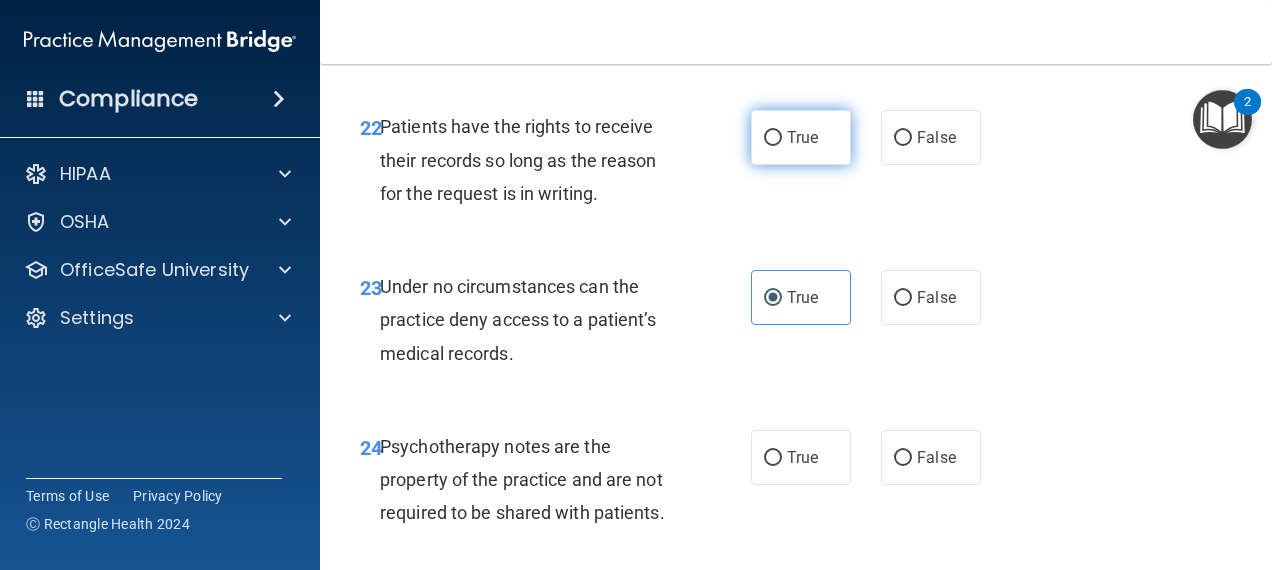 click on "True" at bounding box center (773, 138) 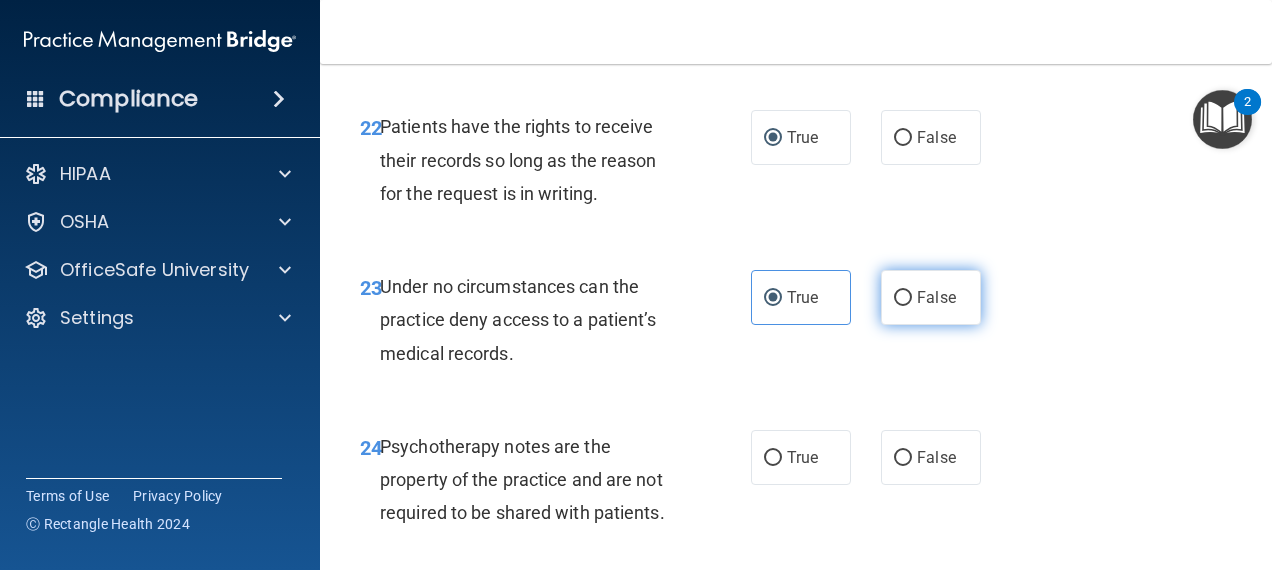 click on "False" at bounding box center [931, 297] 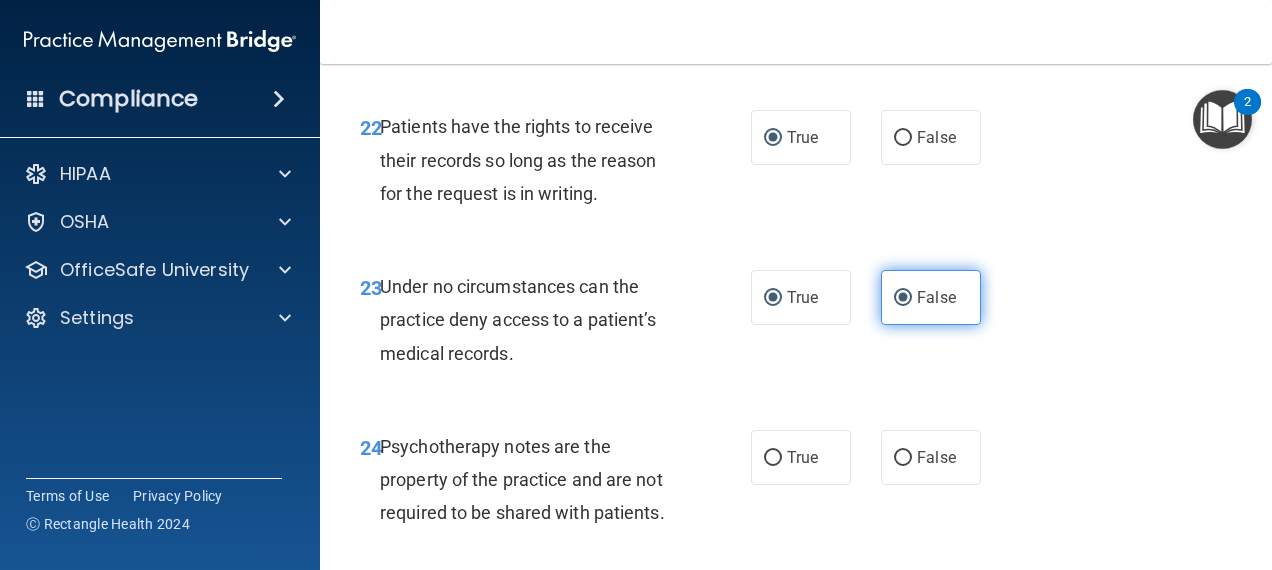 radio on "false" 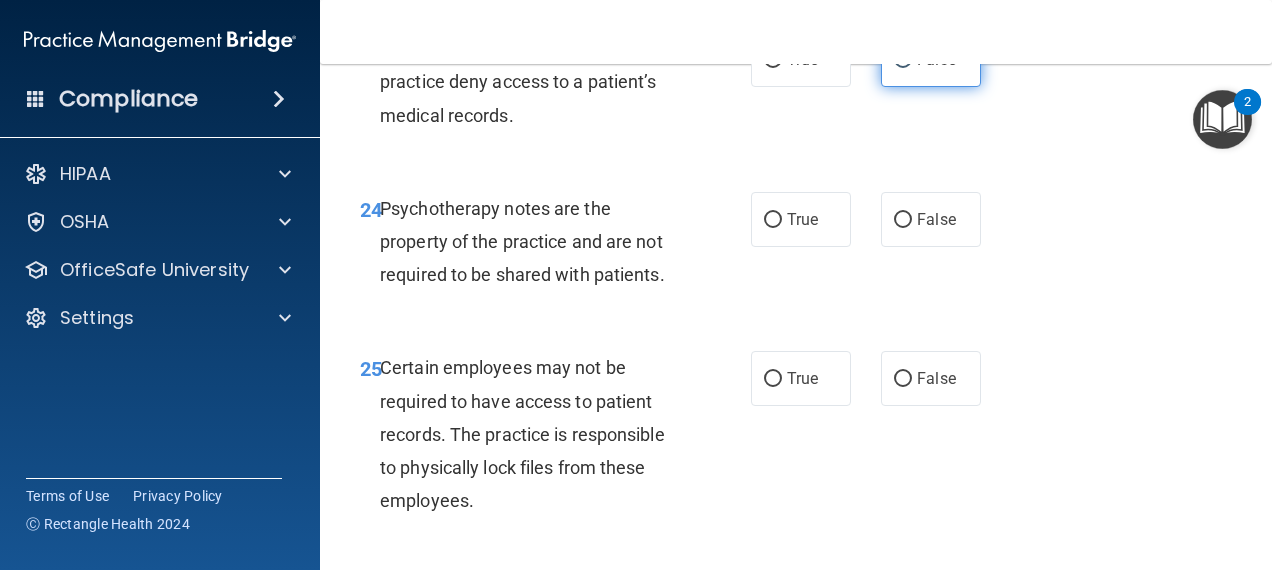 scroll, scrollTop: 5211, scrollLeft: 0, axis: vertical 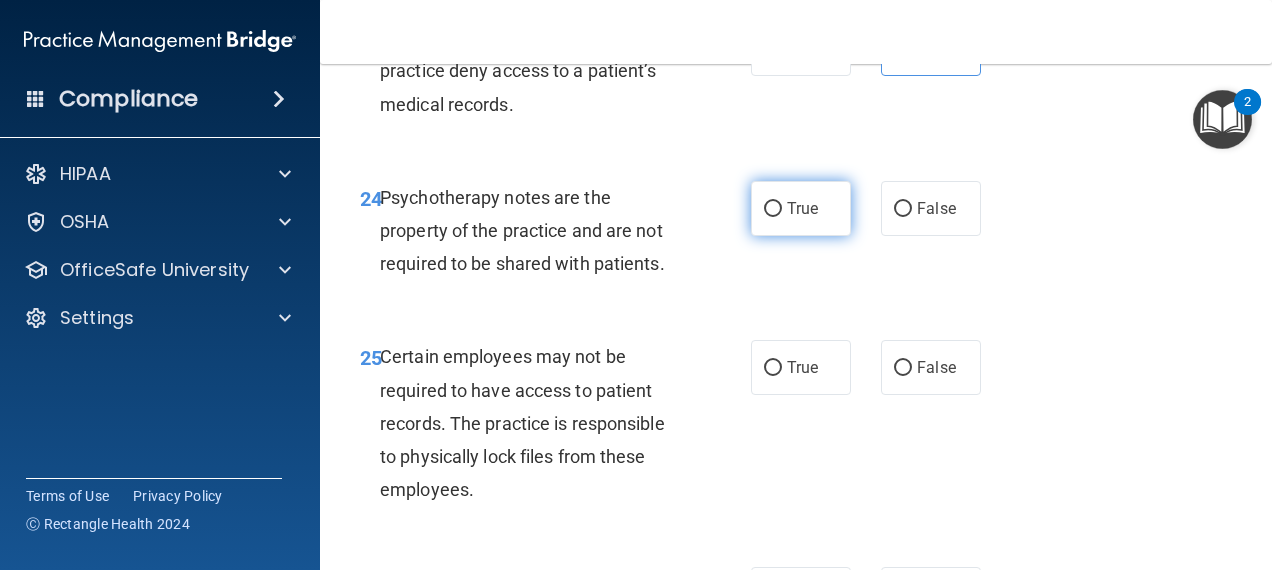 click on "True" at bounding box center (801, 208) 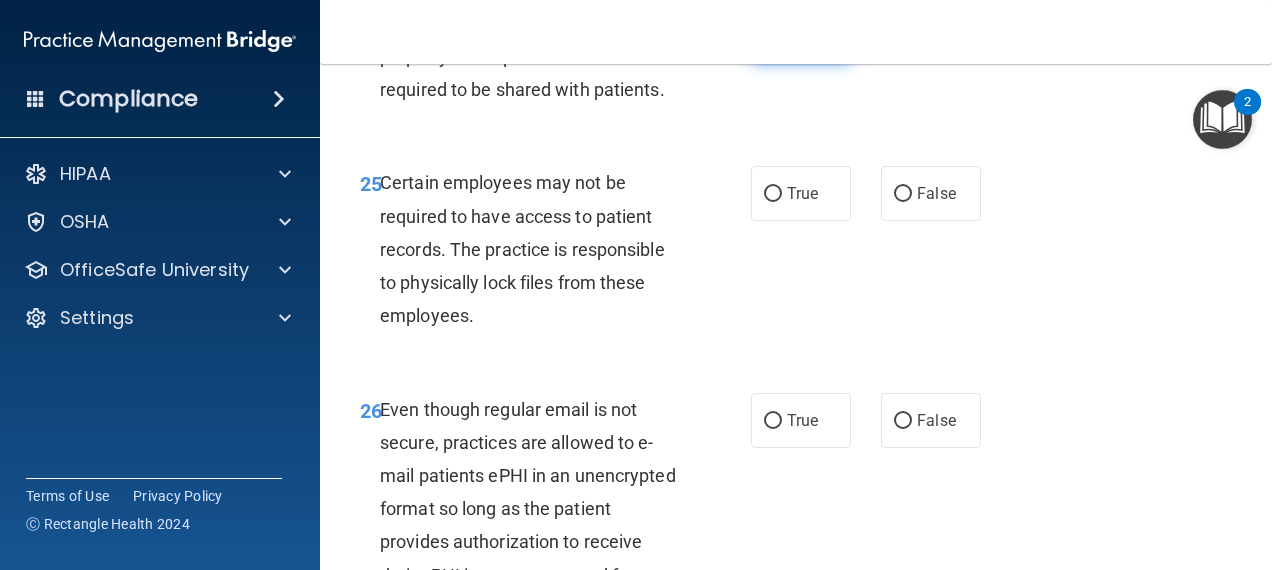 scroll, scrollTop: 5394, scrollLeft: 0, axis: vertical 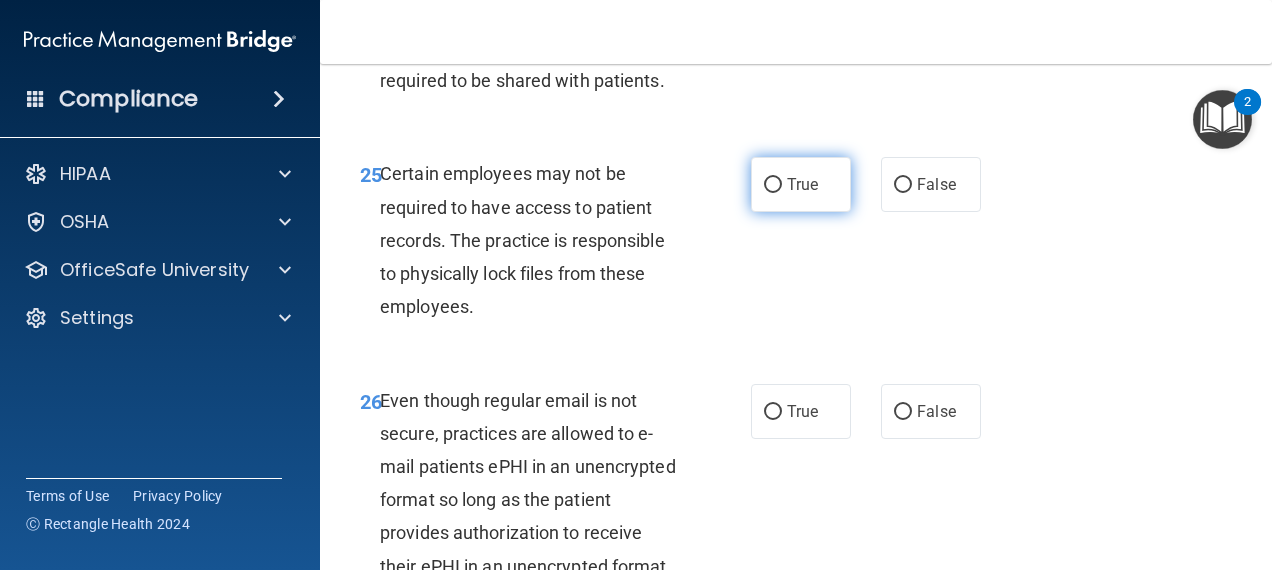 click on "True" at bounding box center (801, 184) 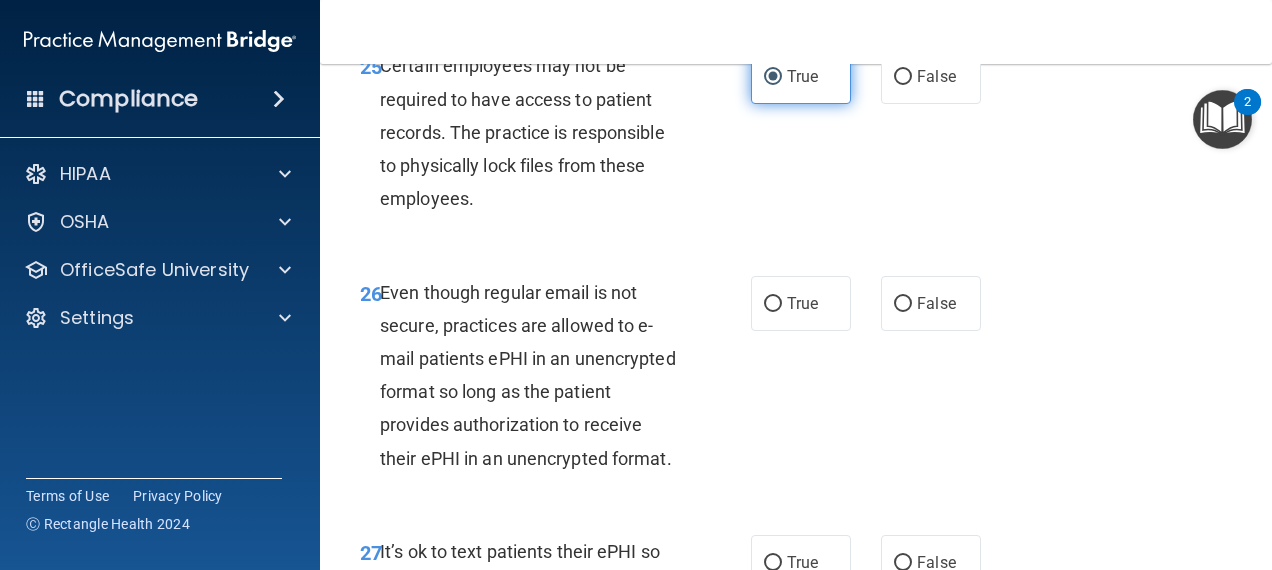 scroll, scrollTop: 5538, scrollLeft: 0, axis: vertical 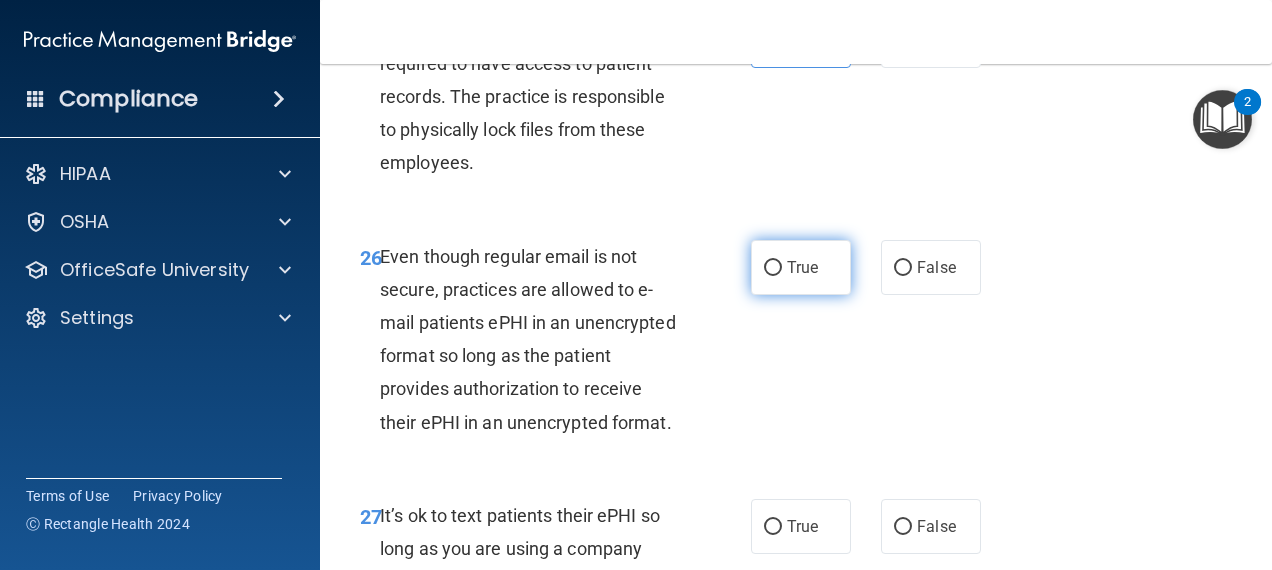 click on "True" at bounding box center [801, 267] 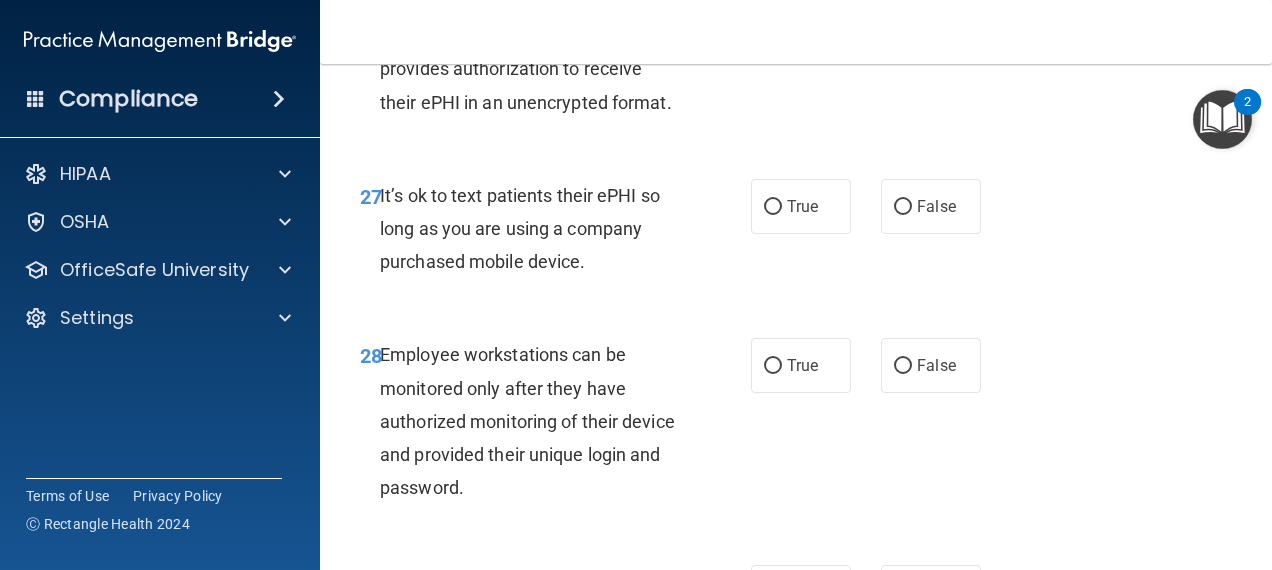 scroll, scrollTop: 5862, scrollLeft: 0, axis: vertical 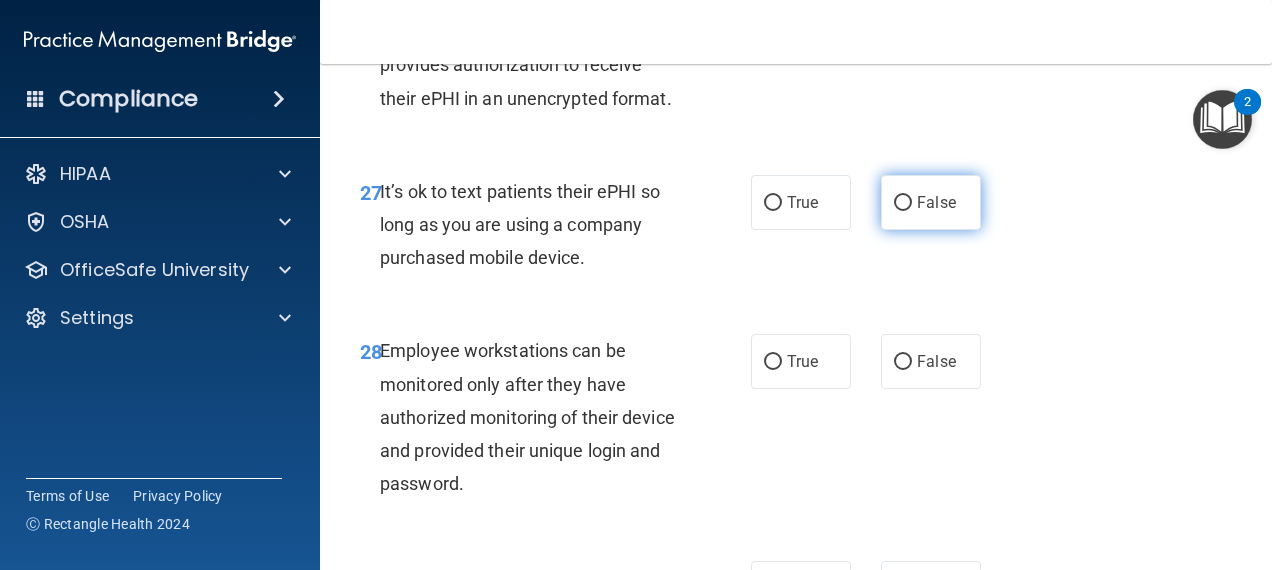 click on "False" at bounding box center (936, 202) 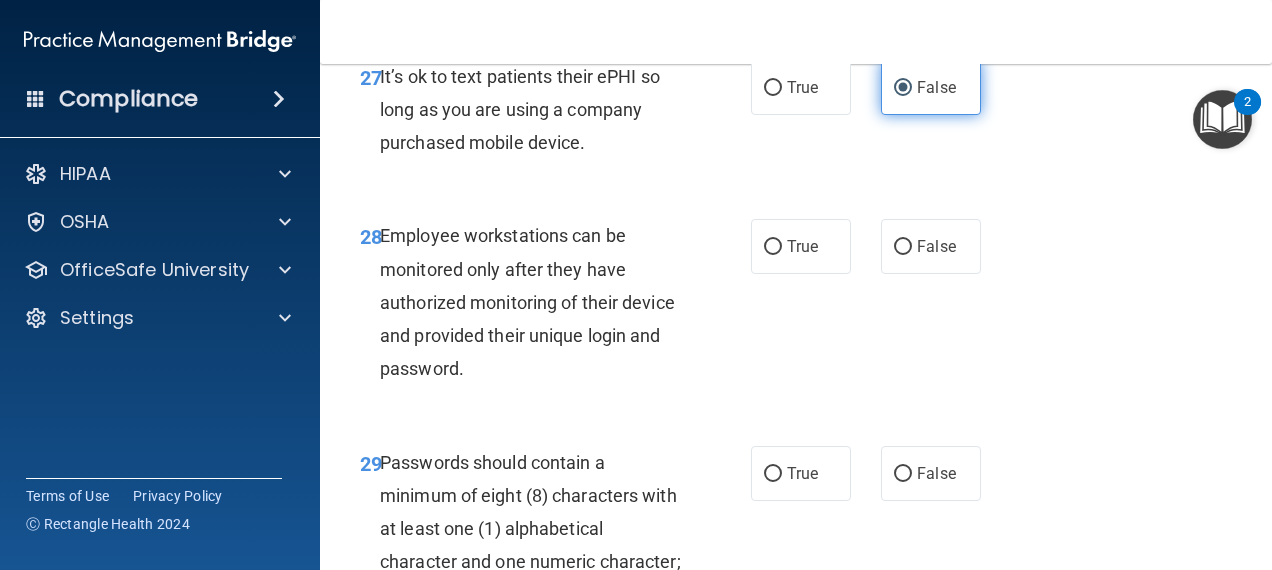 scroll, scrollTop: 5982, scrollLeft: 0, axis: vertical 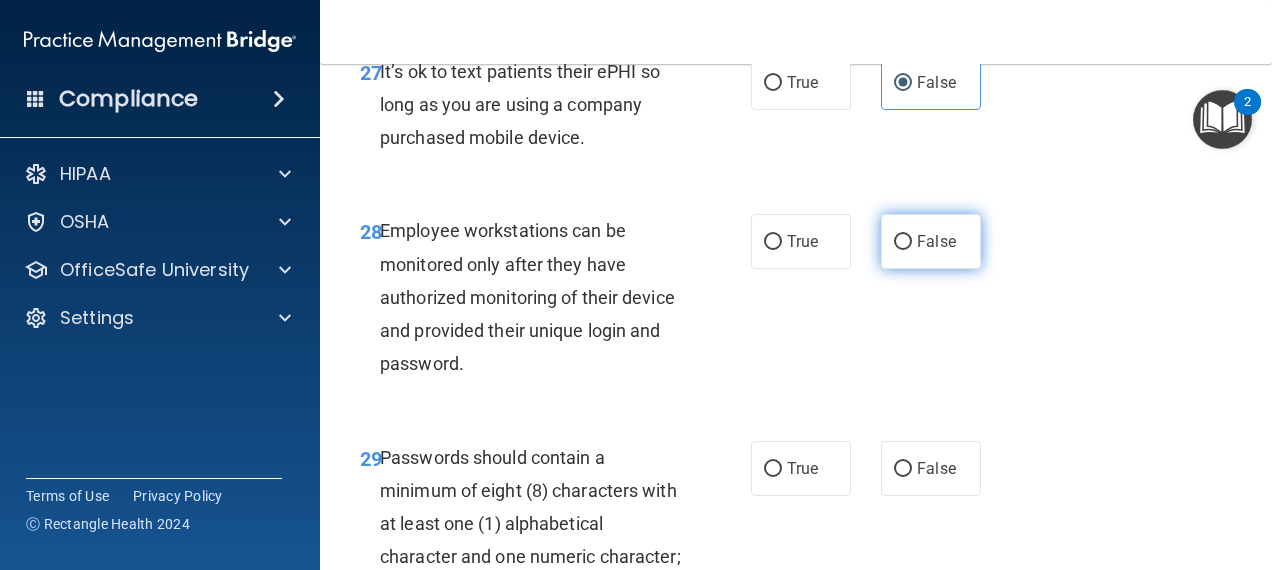 click on "False" at bounding box center (936, 241) 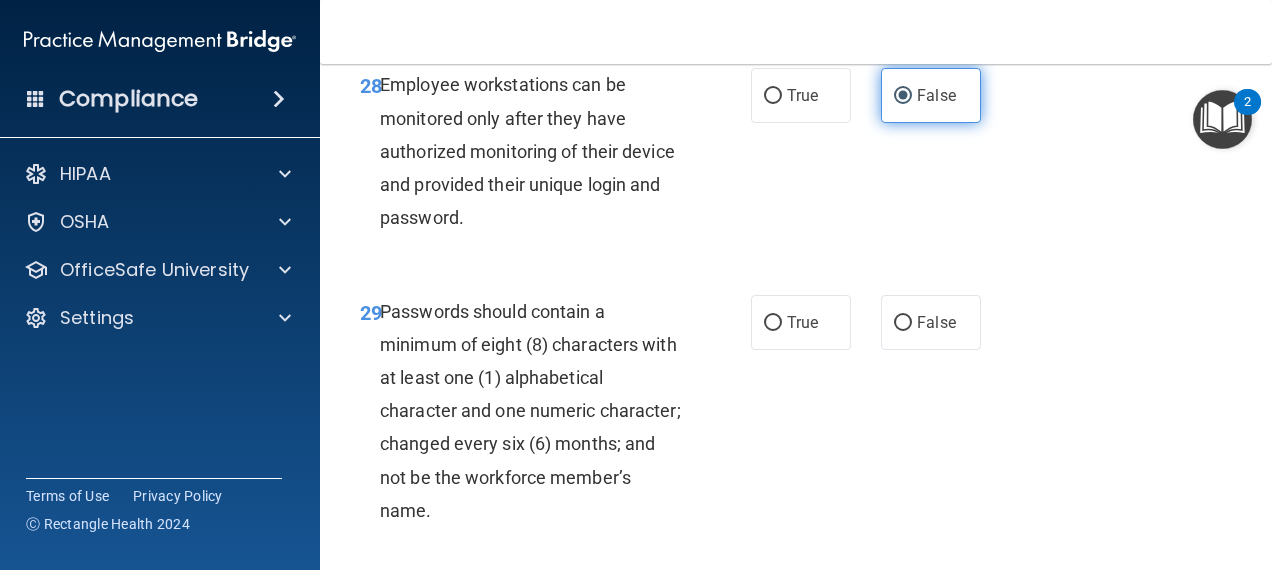 scroll, scrollTop: 6130, scrollLeft: 0, axis: vertical 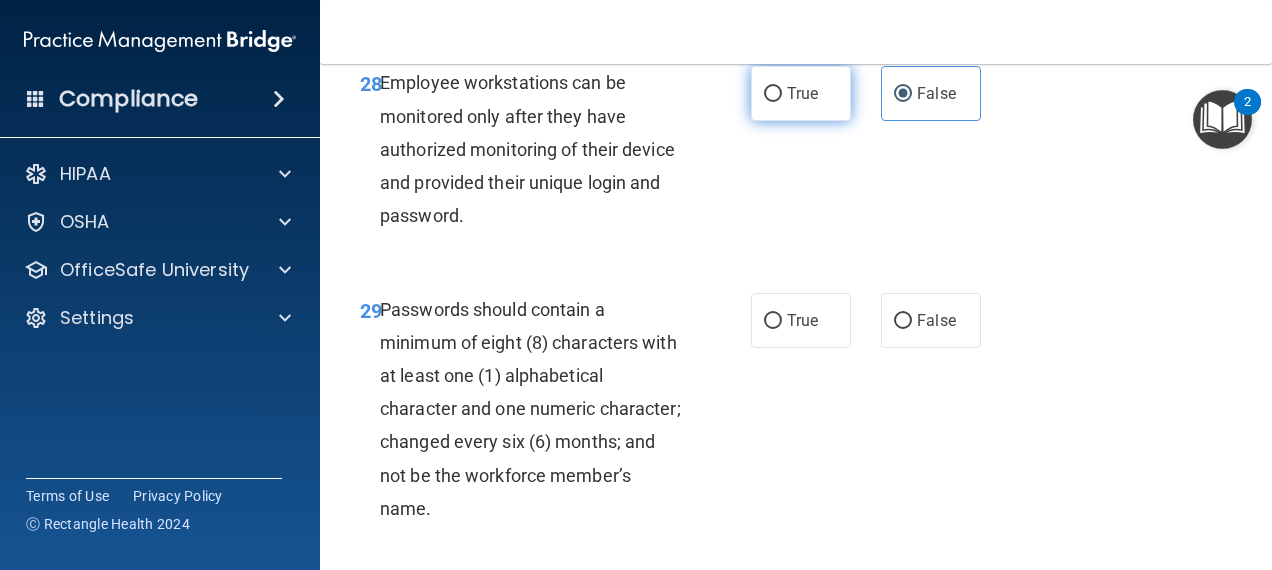 click on "True" at bounding box center (802, 93) 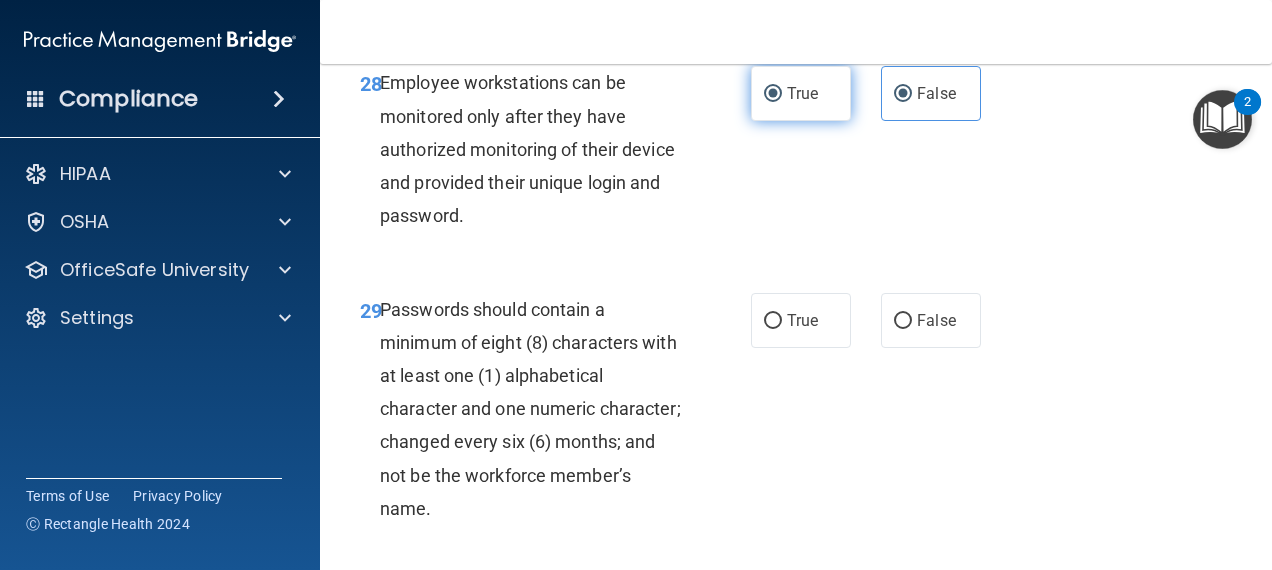 radio on "false" 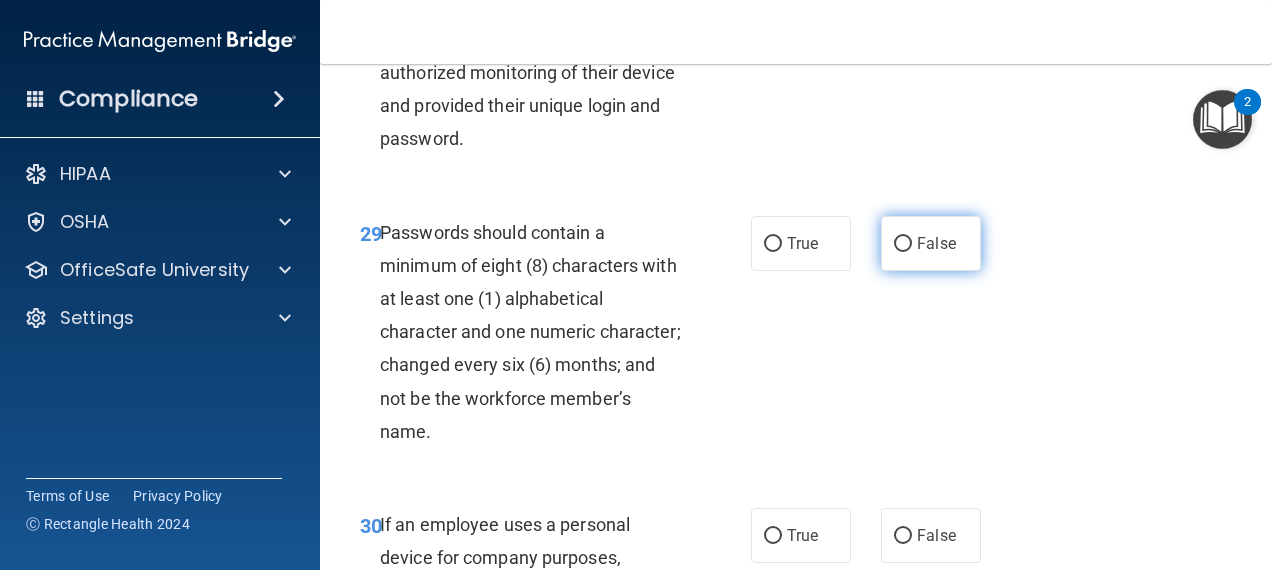 click on "False" at bounding box center (931, 243) 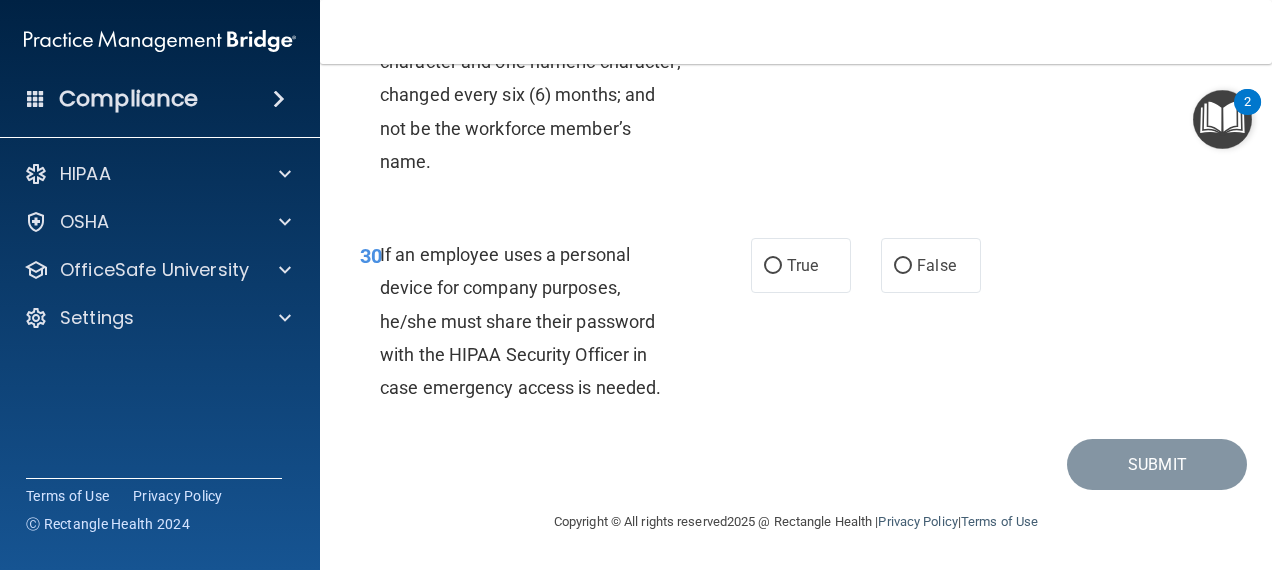 scroll, scrollTop: 6674, scrollLeft: 0, axis: vertical 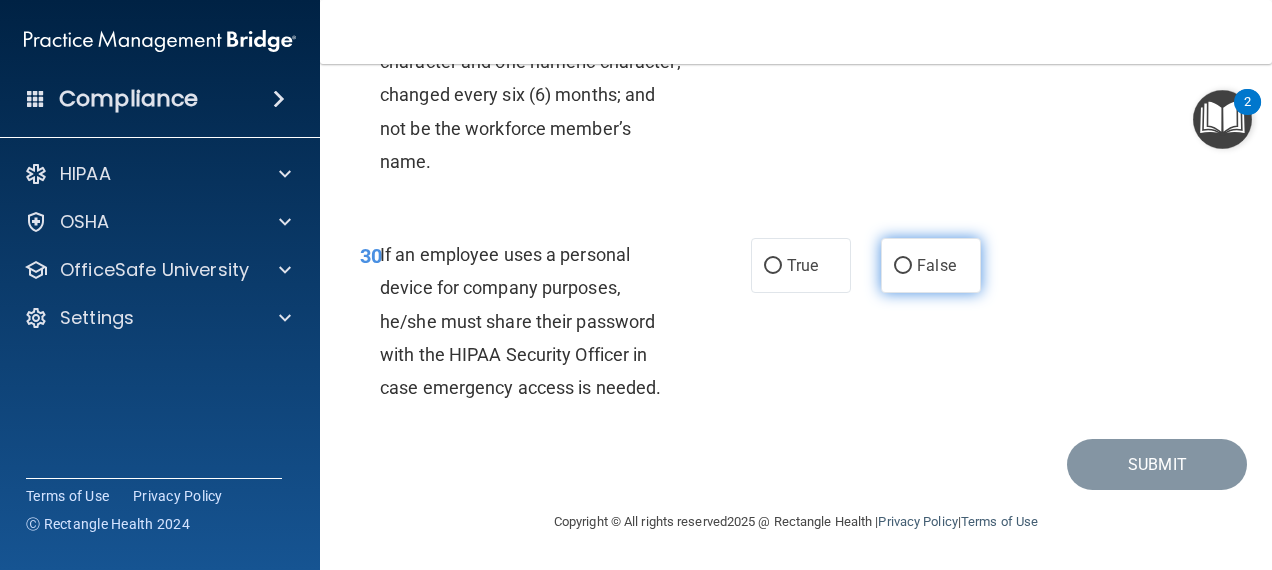 click on "False" at bounding box center [931, 265] 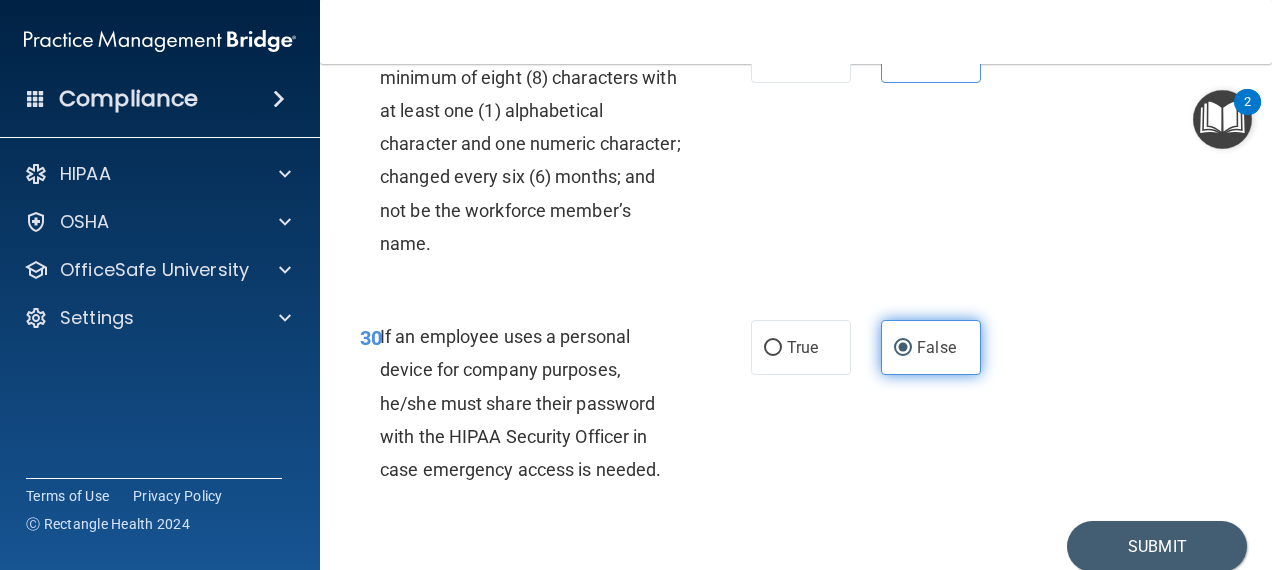 scroll, scrollTop: 6392, scrollLeft: 0, axis: vertical 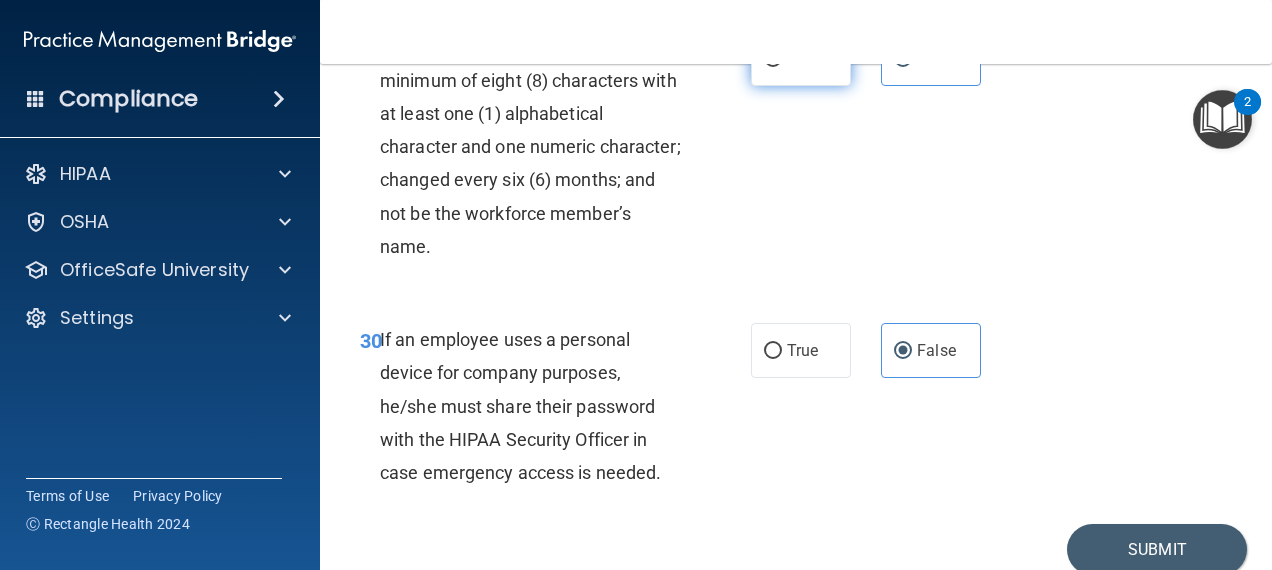 click on "True" at bounding box center [802, 58] 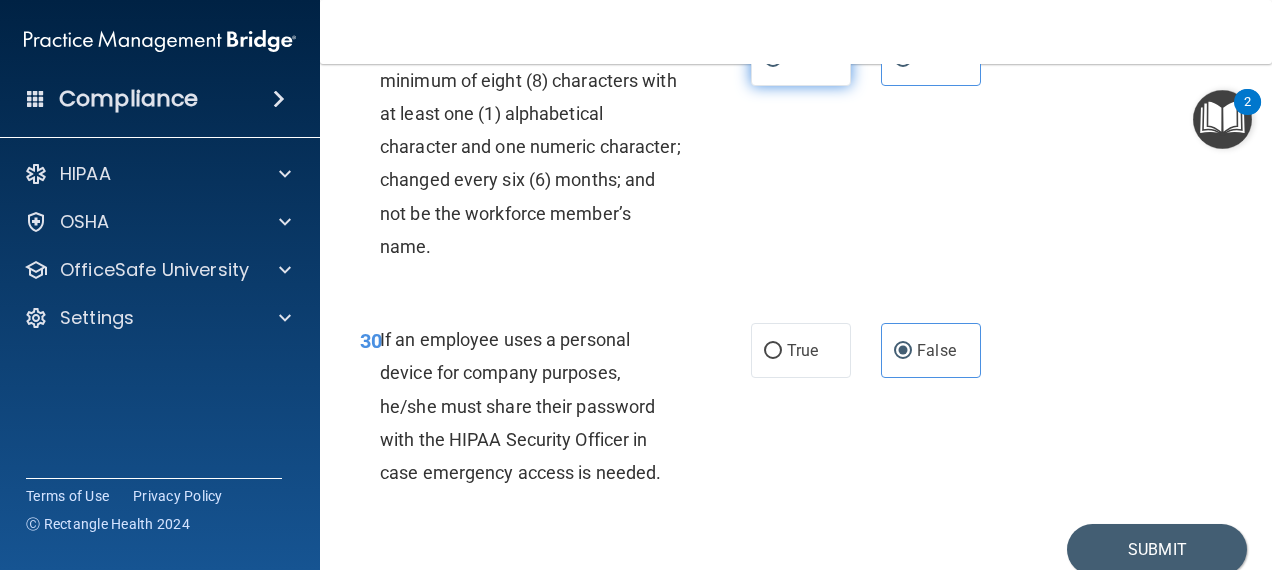 radio on "false" 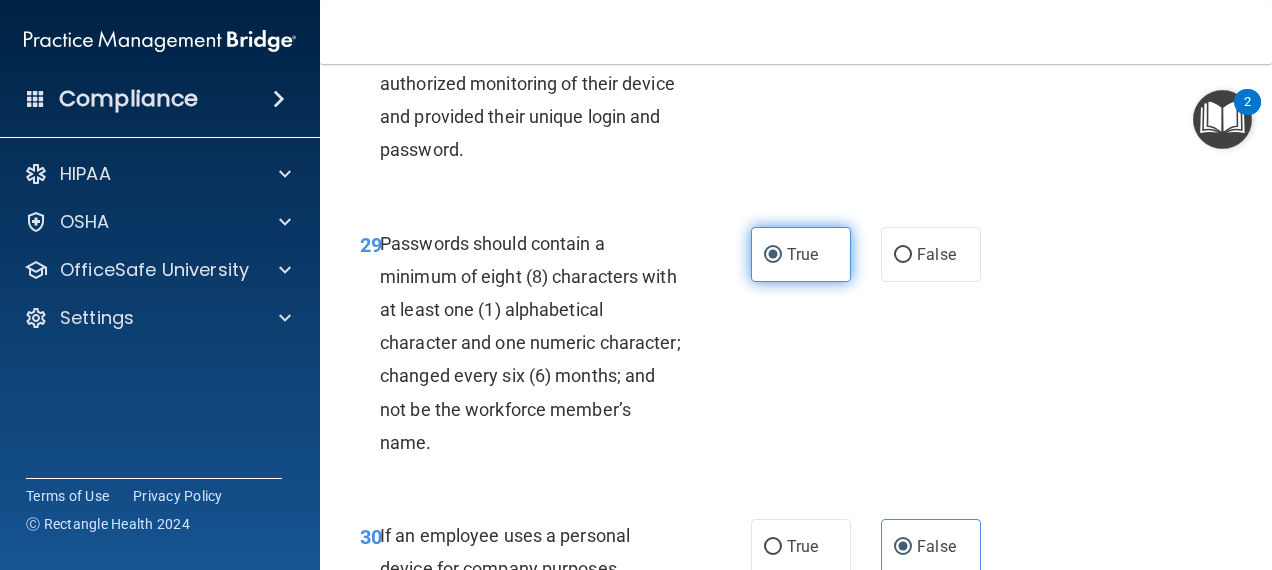 scroll, scrollTop: 6190, scrollLeft: 0, axis: vertical 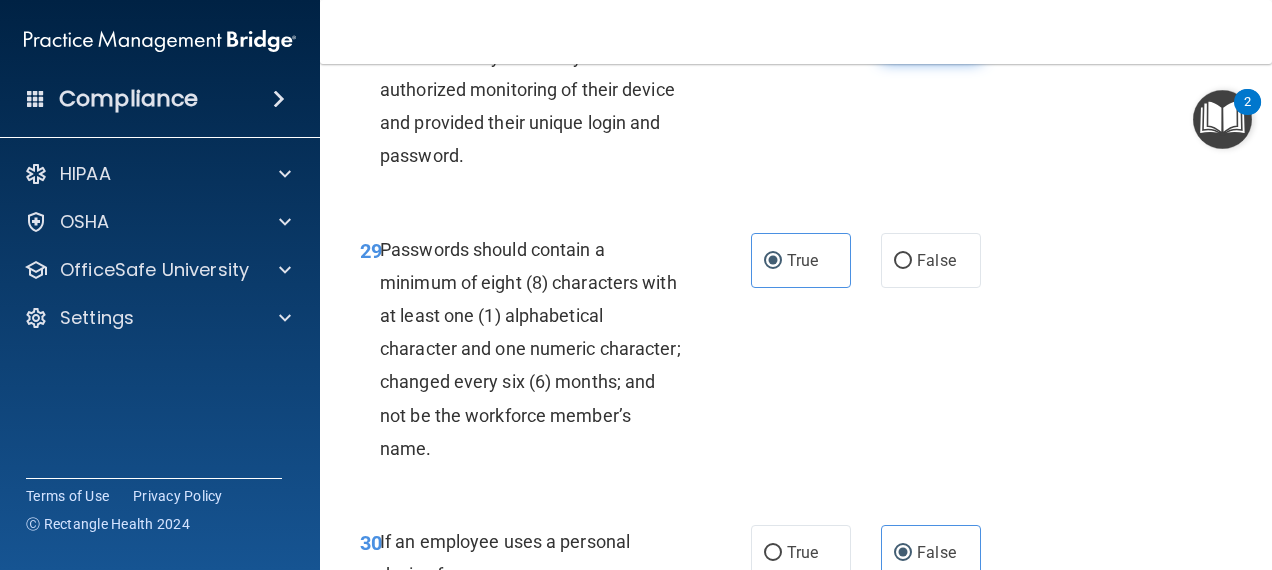 click on "False" at bounding box center (931, 33) 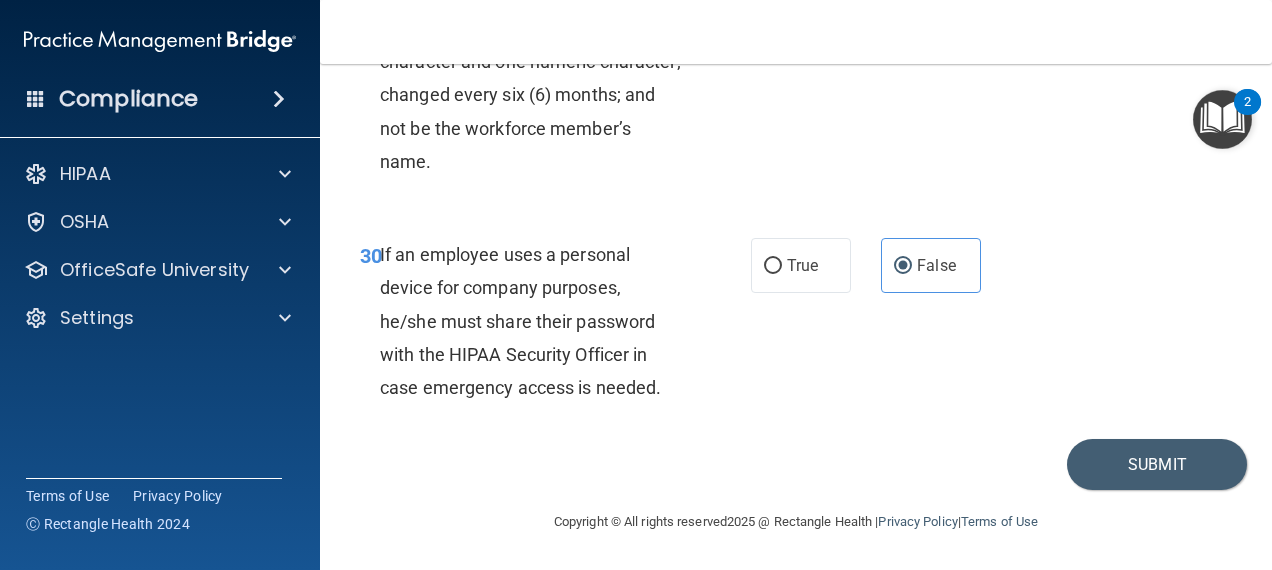 scroll, scrollTop: 6656, scrollLeft: 0, axis: vertical 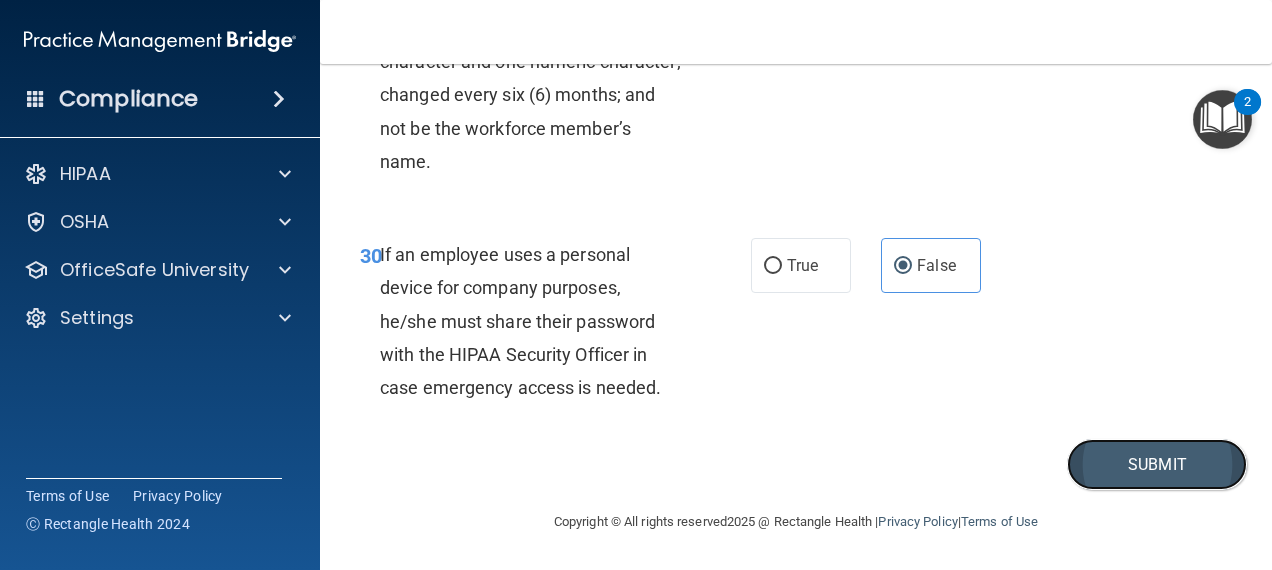 click on "Submit" at bounding box center [1157, 464] 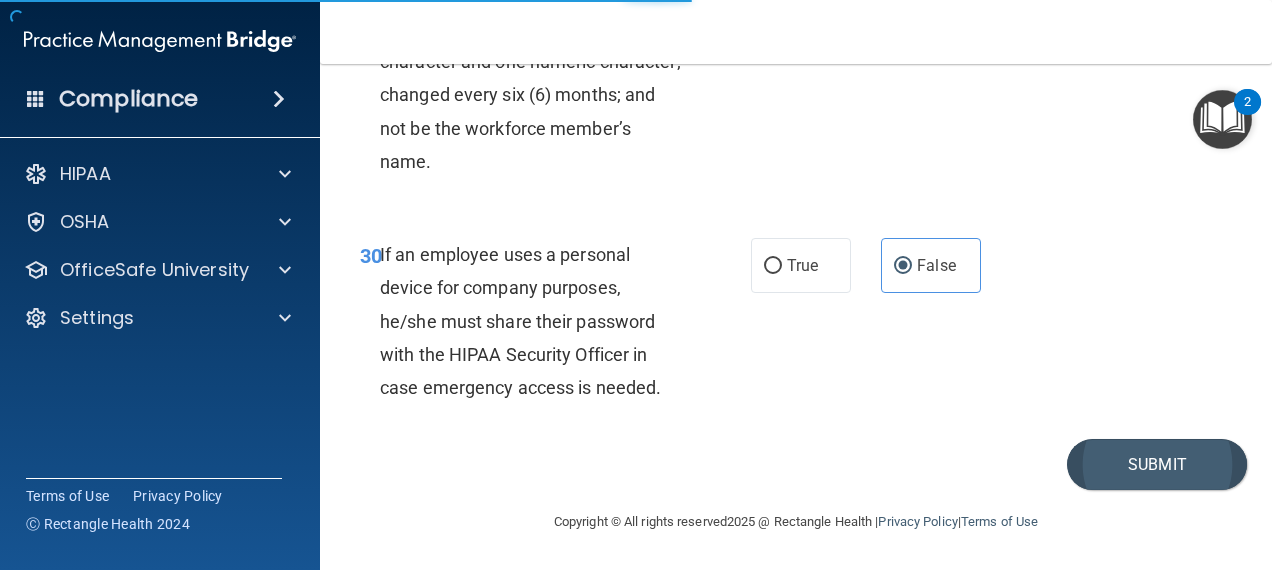 scroll, scrollTop: 0, scrollLeft: 0, axis: both 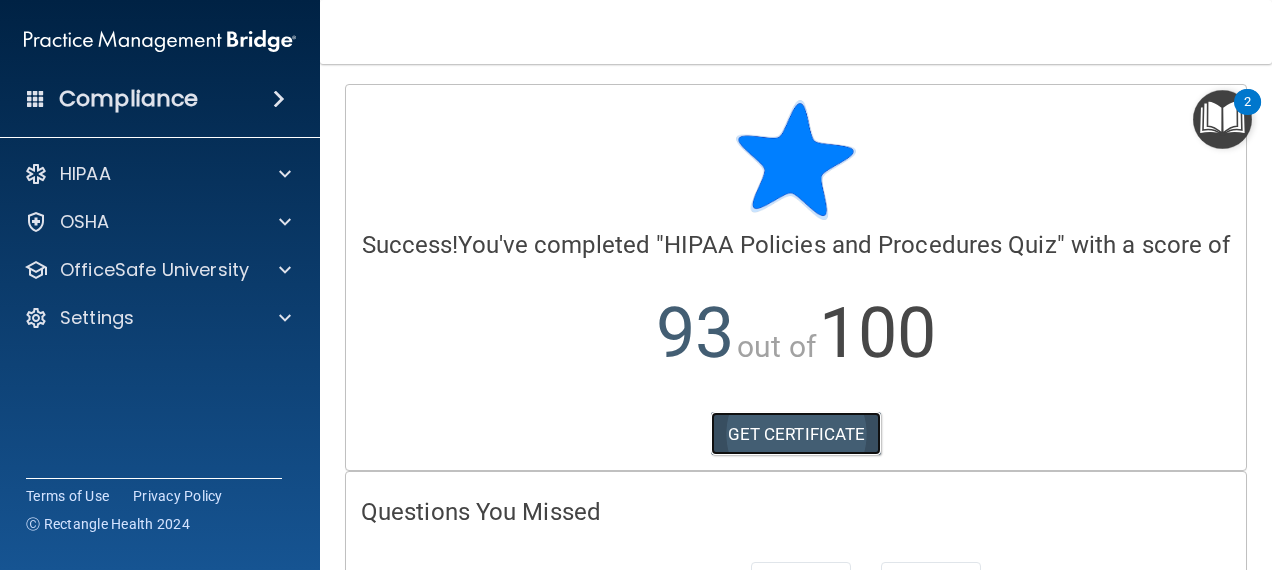 click on "GET CERTIFICATE" at bounding box center (796, 434) 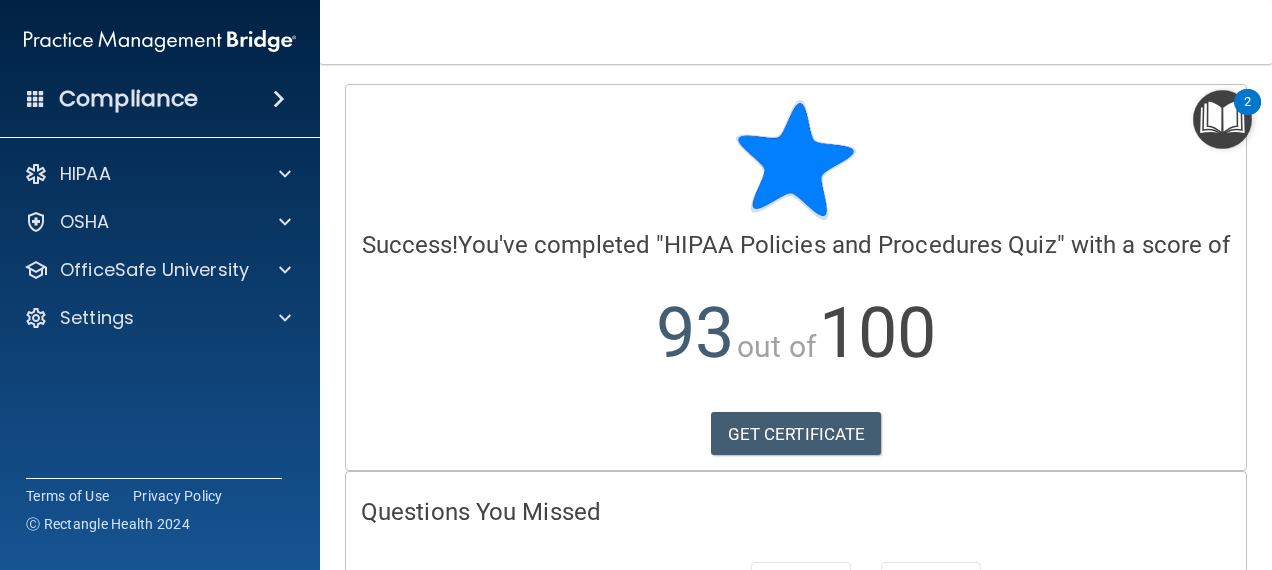 click at bounding box center [1222, 119] 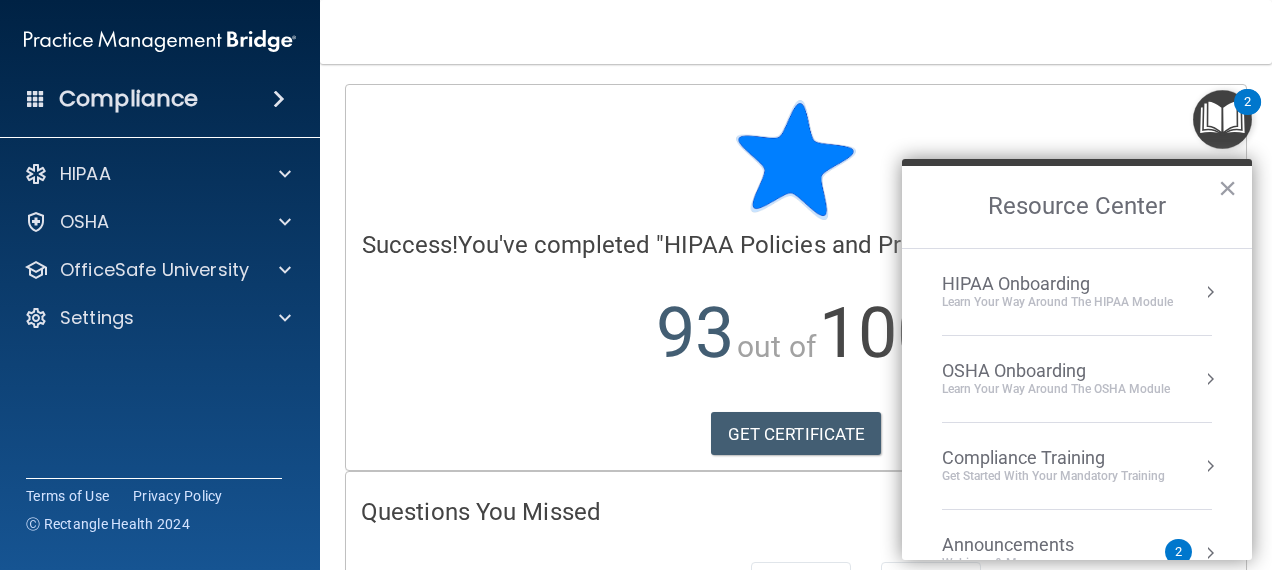 click on "HIPAA Onboarding Learn Your Way around the HIPAA module" at bounding box center [1077, 292] 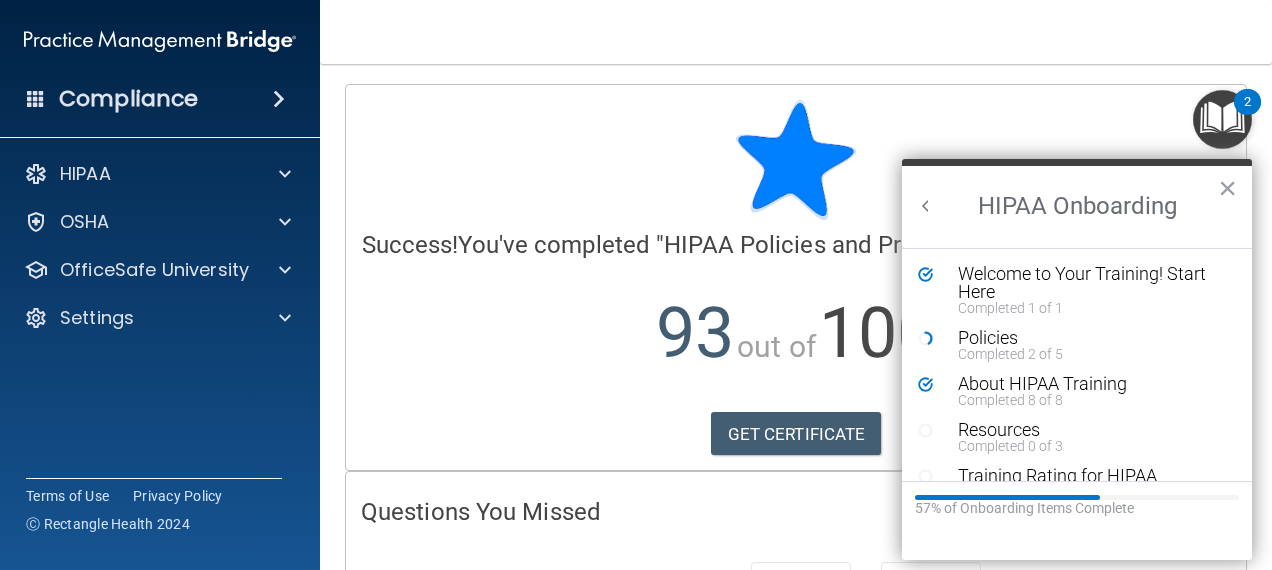 scroll, scrollTop: 0, scrollLeft: 0, axis: both 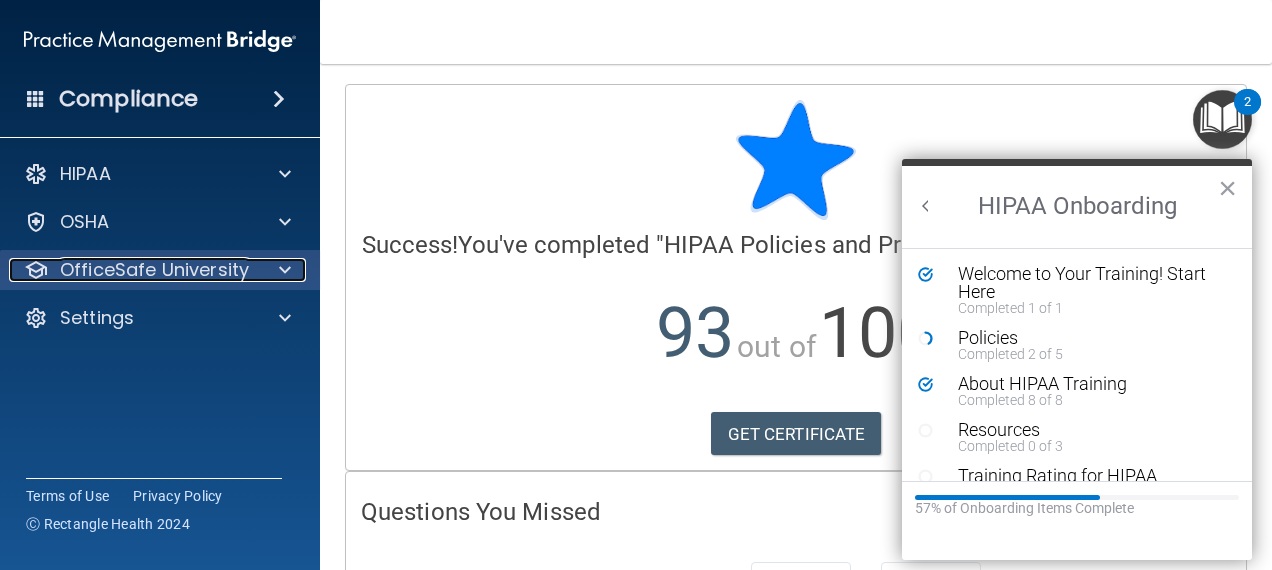 click on "OfficeSafe University" at bounding box center [154, 270] 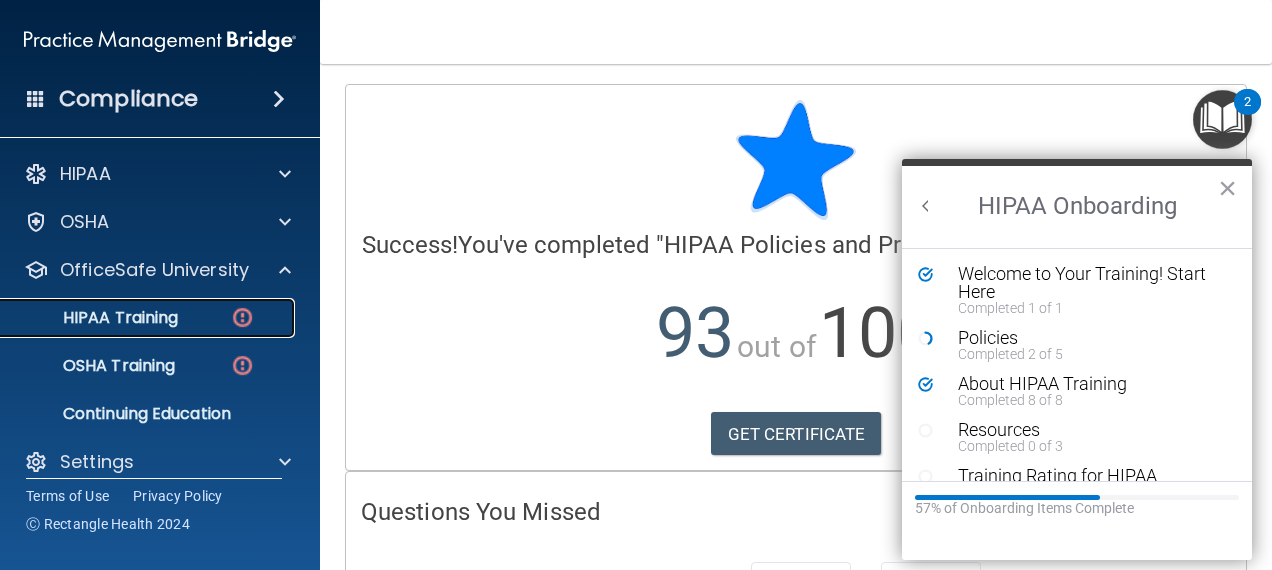 click on "HIPAA Training" at bounding box center (149, 318) 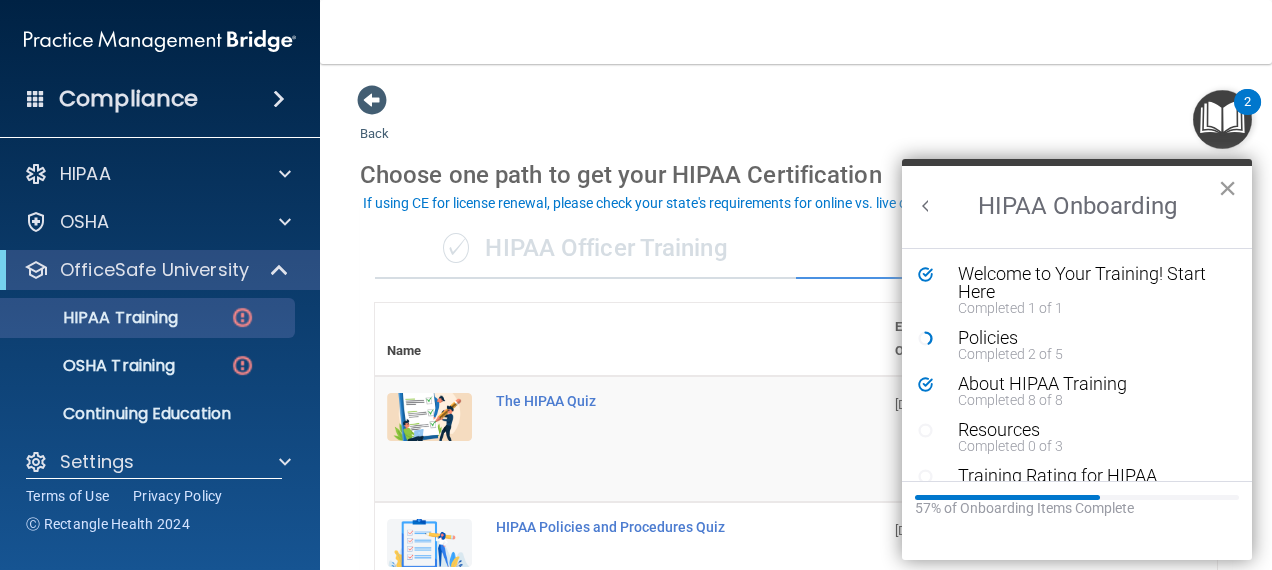 click on "×" at bounding box center [1227, 188] 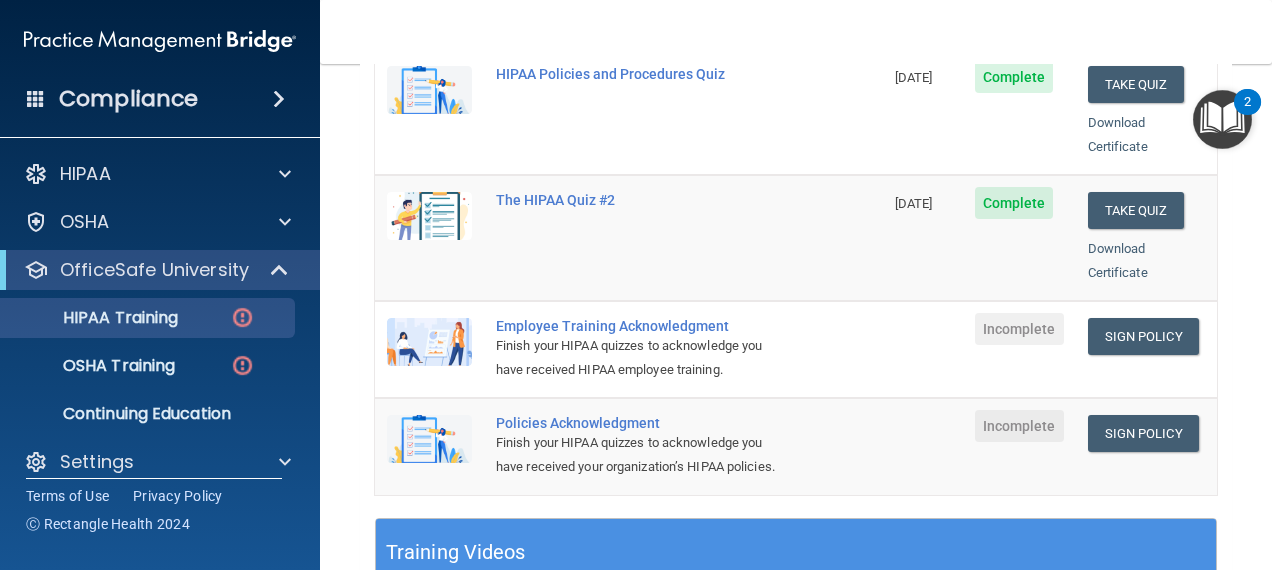 scroll, scrollTop: 480, scrollLeft: 0, axis: vertical 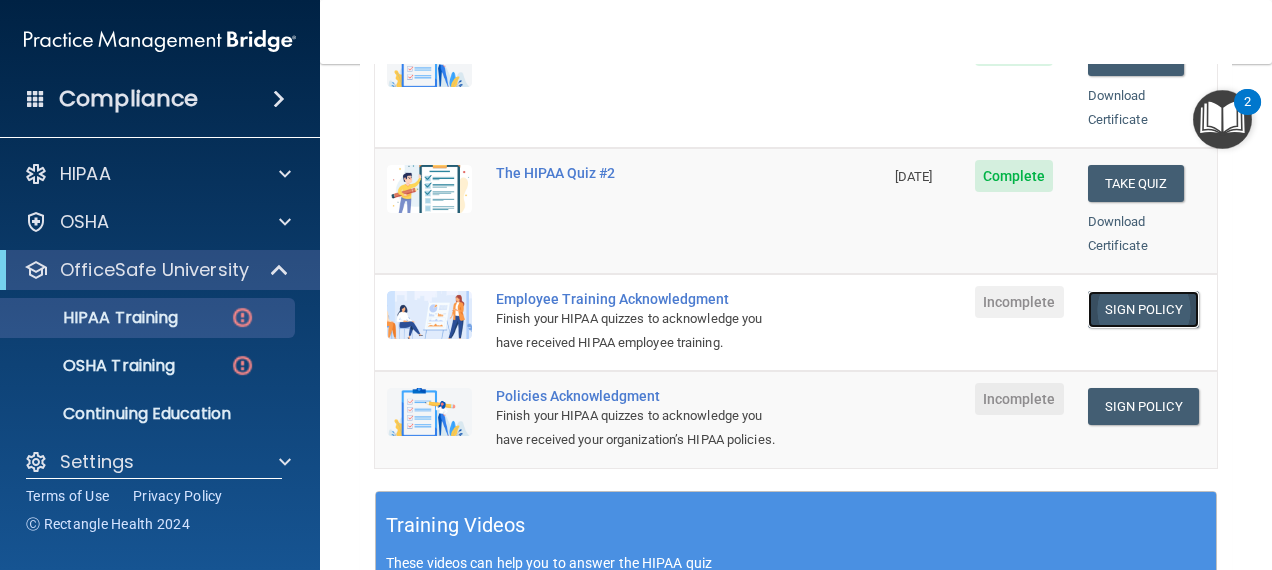 click on "Sign Policy" at bounding box center [1143, 309] 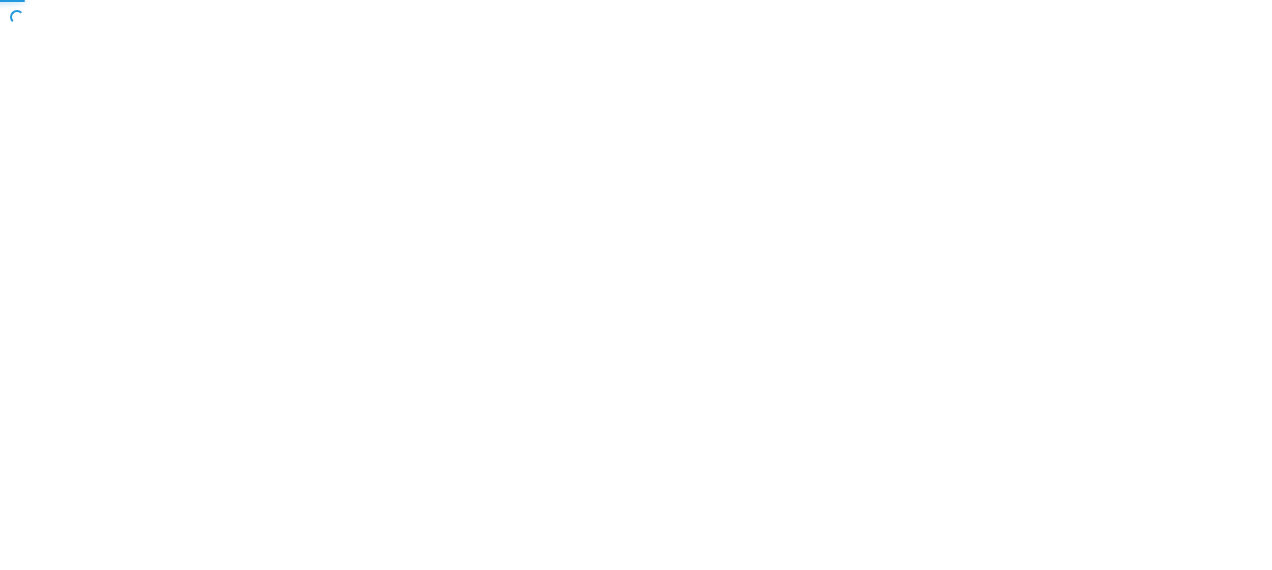 scroll, scrollTop: 0, scrollLeft: 0, axis: both 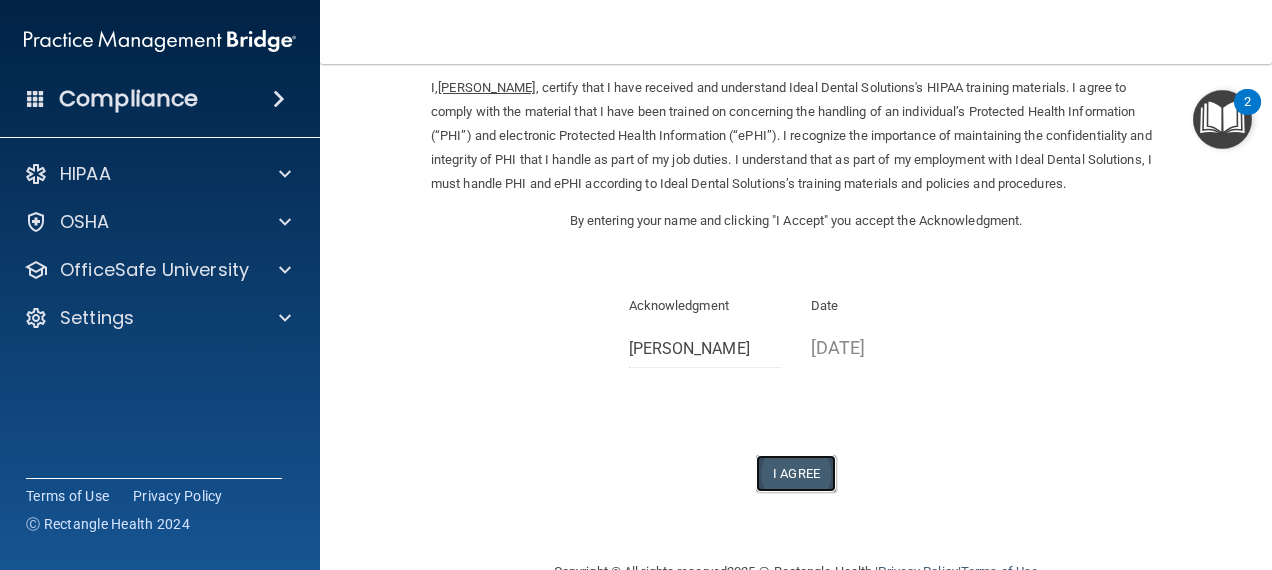 click on "I Agree" at bounding box center [796, 473] 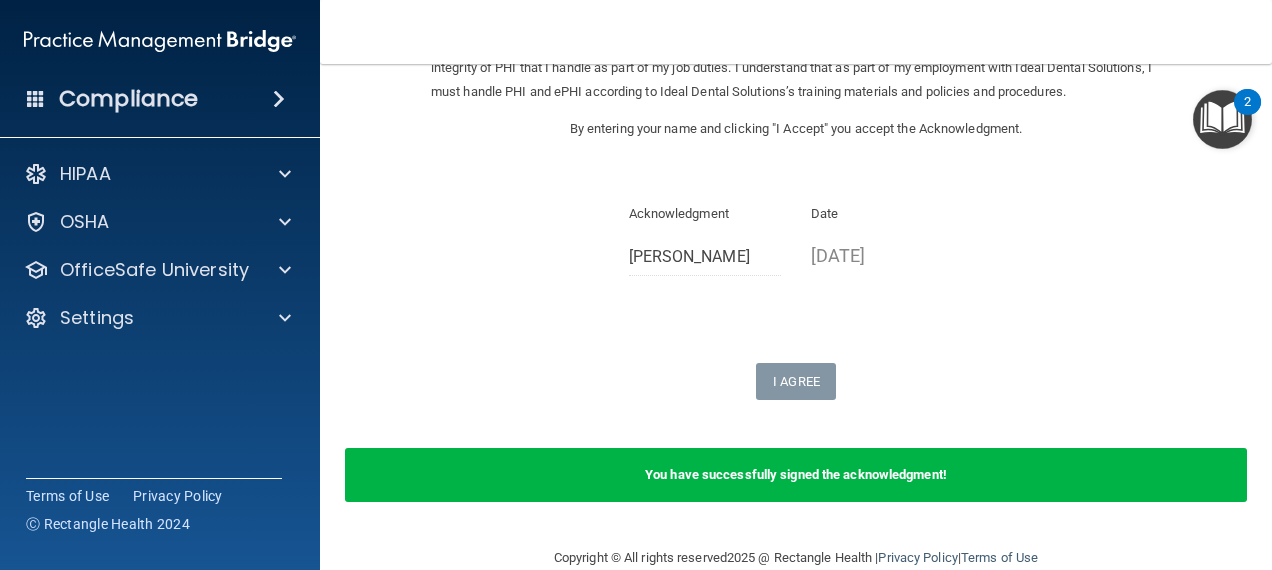 scroll, scrollTop: 207, scrollLeft: 0, axis: vertical 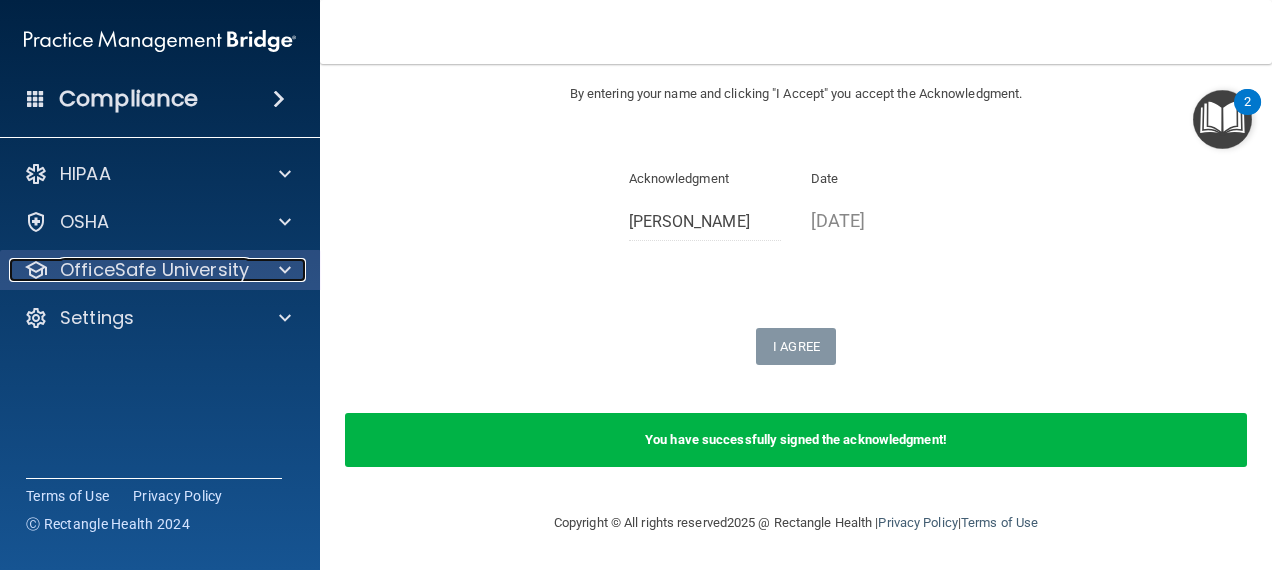 click at bounding box center [285, 270] 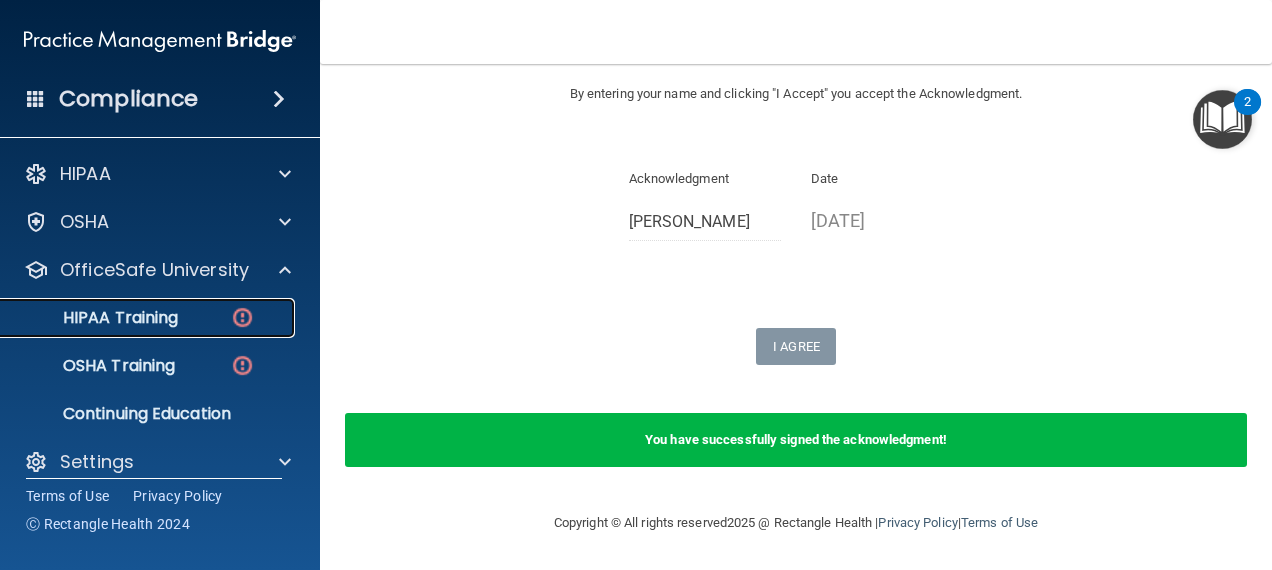 click on "HIPAA Training" at bounding box center [149, 318] 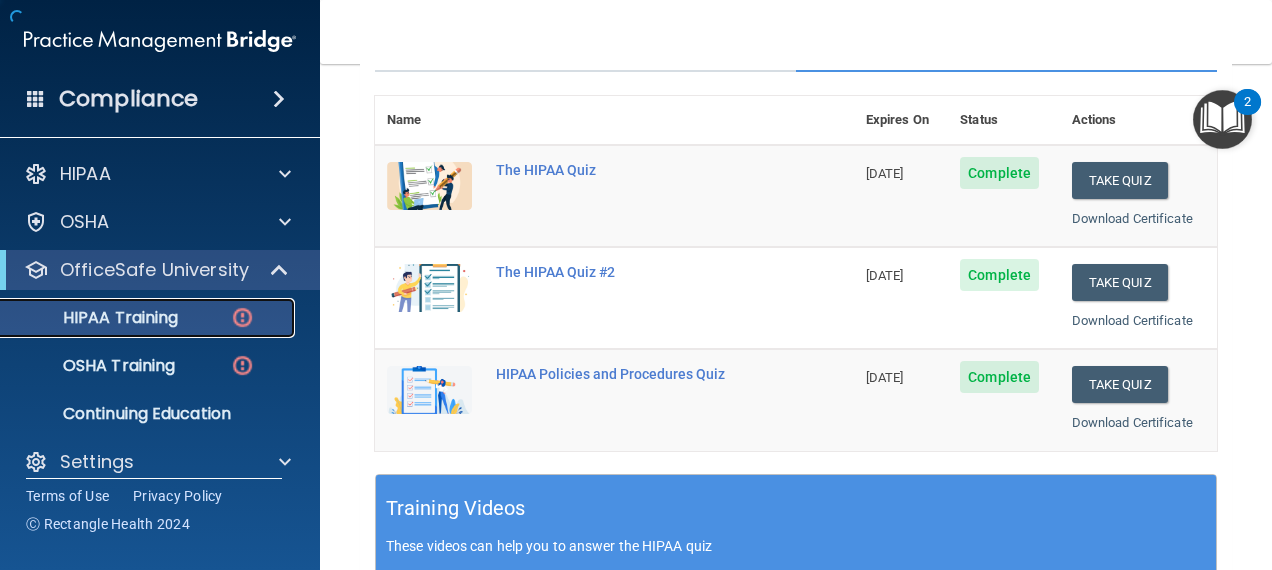 scroll, scrollTop: 1022, scrollLeft: 0, axis: vertical 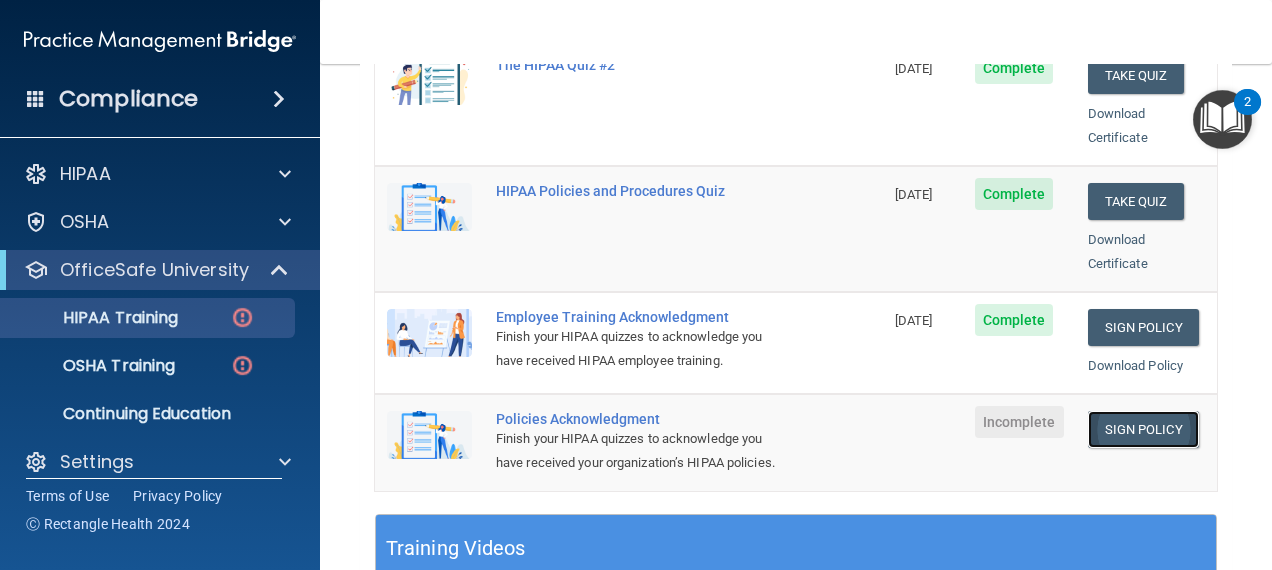 click on "Sign Policy" at bounding box center (1143, 429) 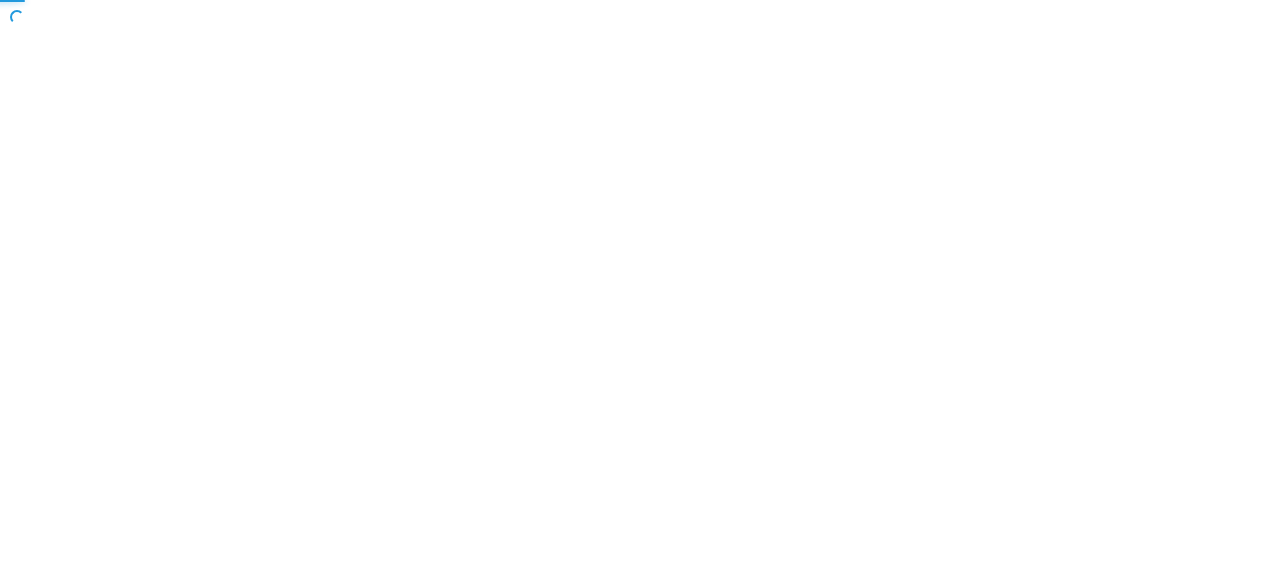 scroll, scrollTop: 0, scrollLeft: 0, axis: both 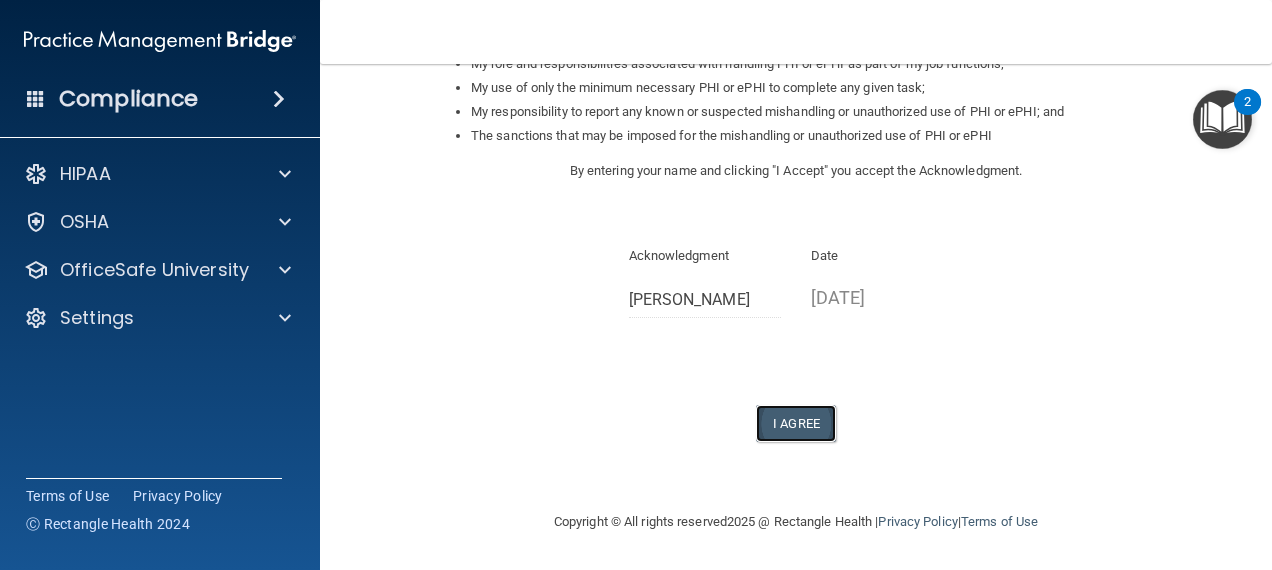 click on "I Agree" at bounding box center [796, 423] 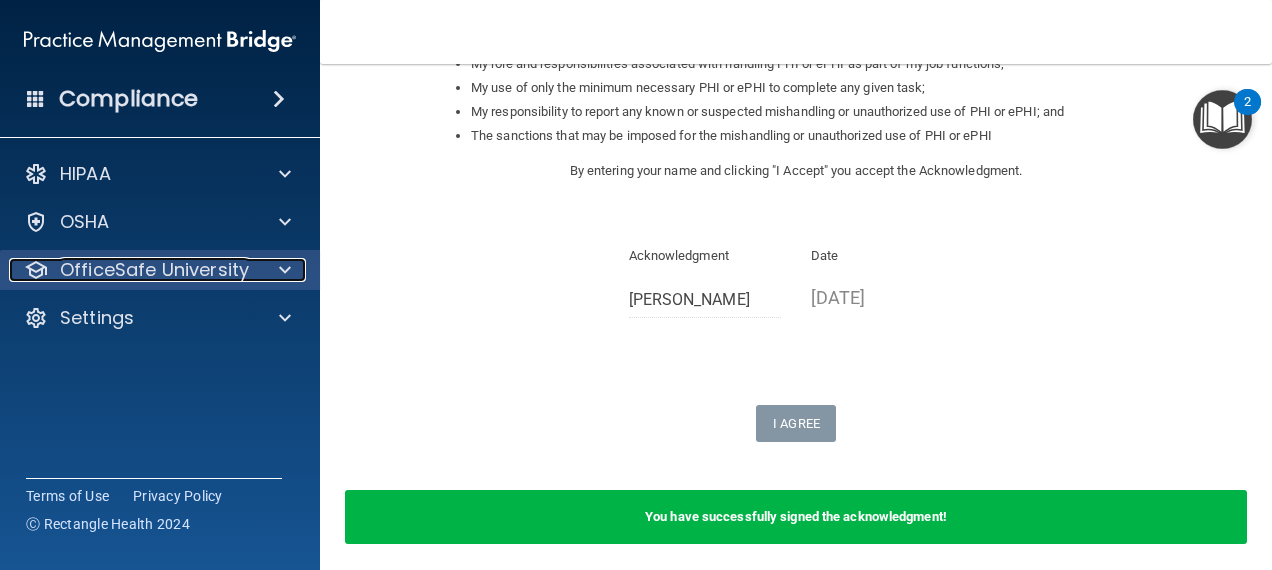 click at bounding box center (285, 270) 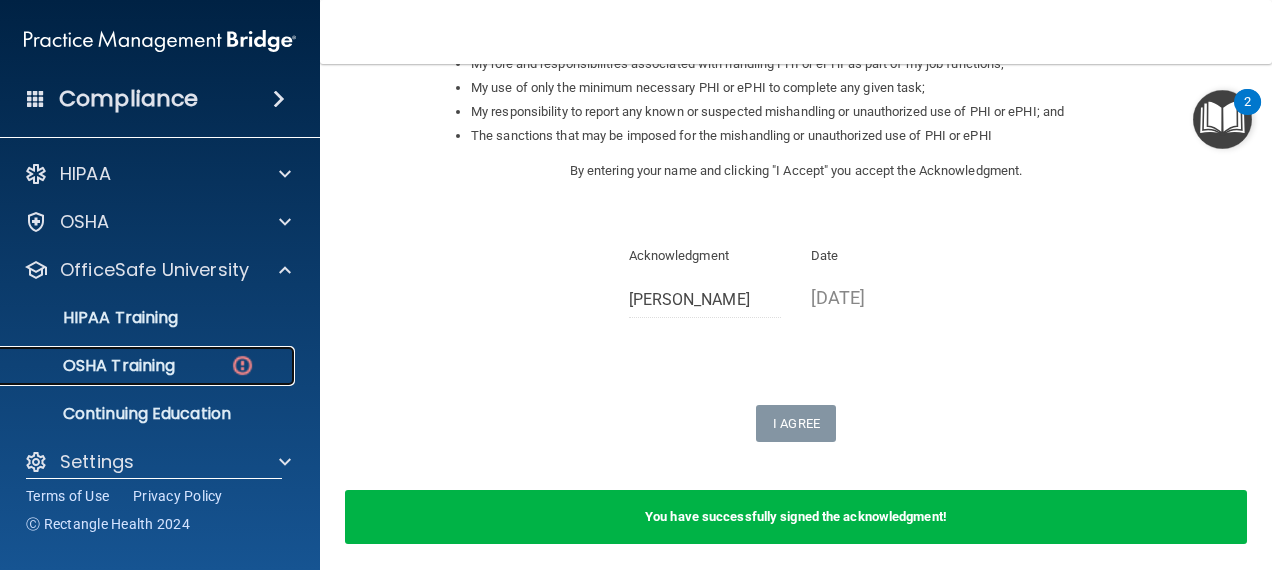 click at bounding box center [242, 365] 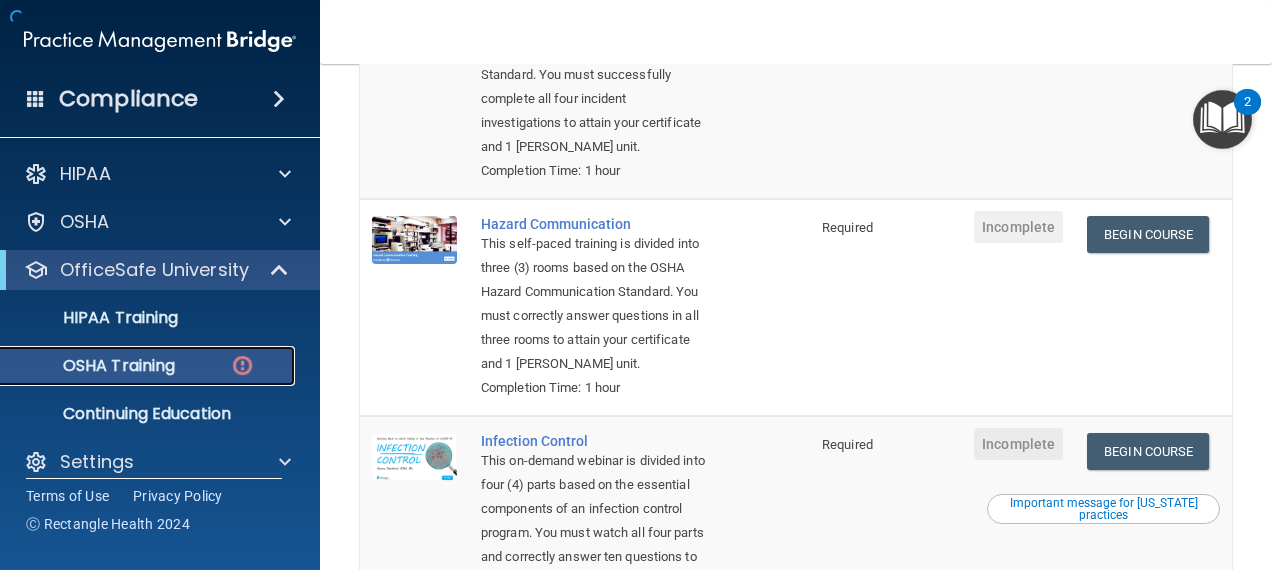 scroll, scrollTop: 653, scrollLeft: 0, axis: vertical 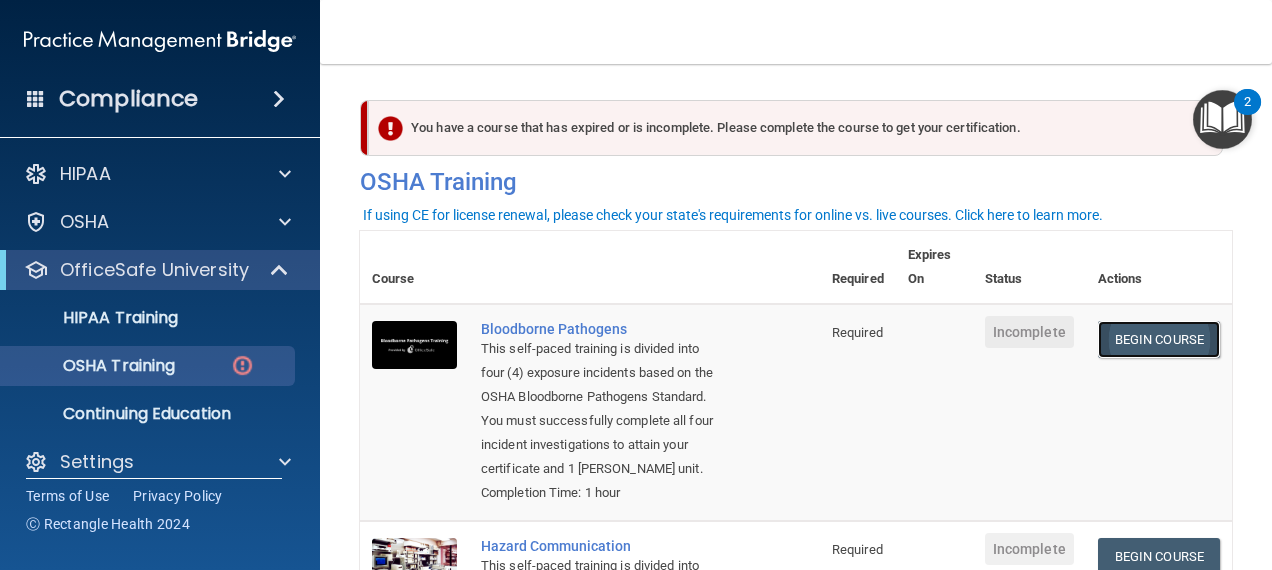 click on "Begin Course" at bounding box center (1159, 339) 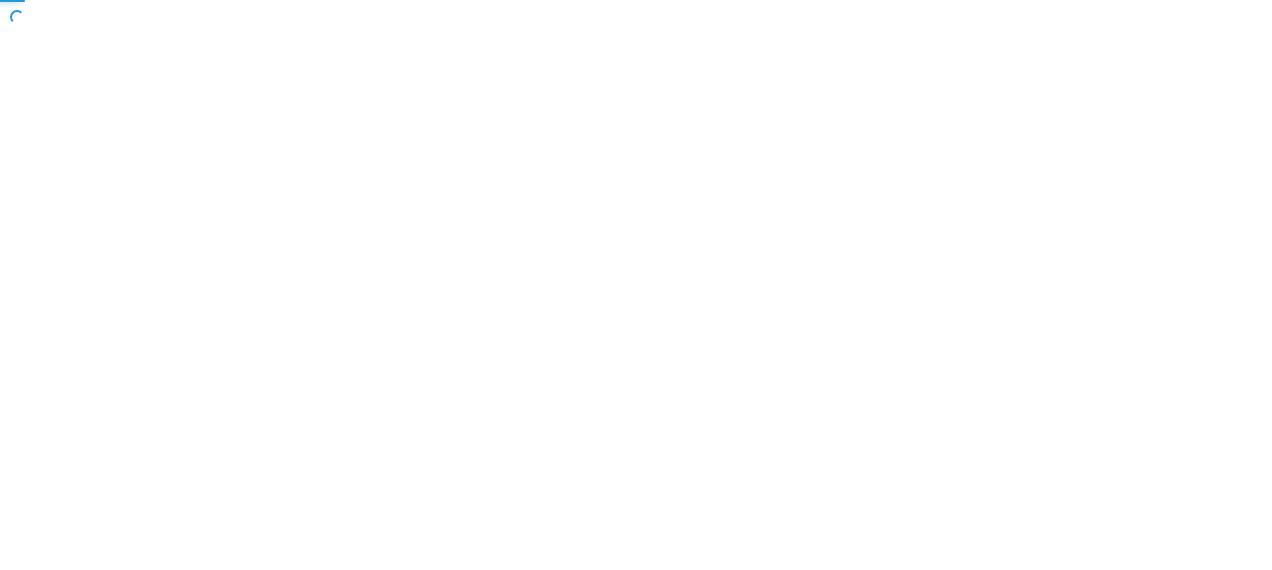 scroll, scrollTop: 0, scrollLeft: 0, axis: both 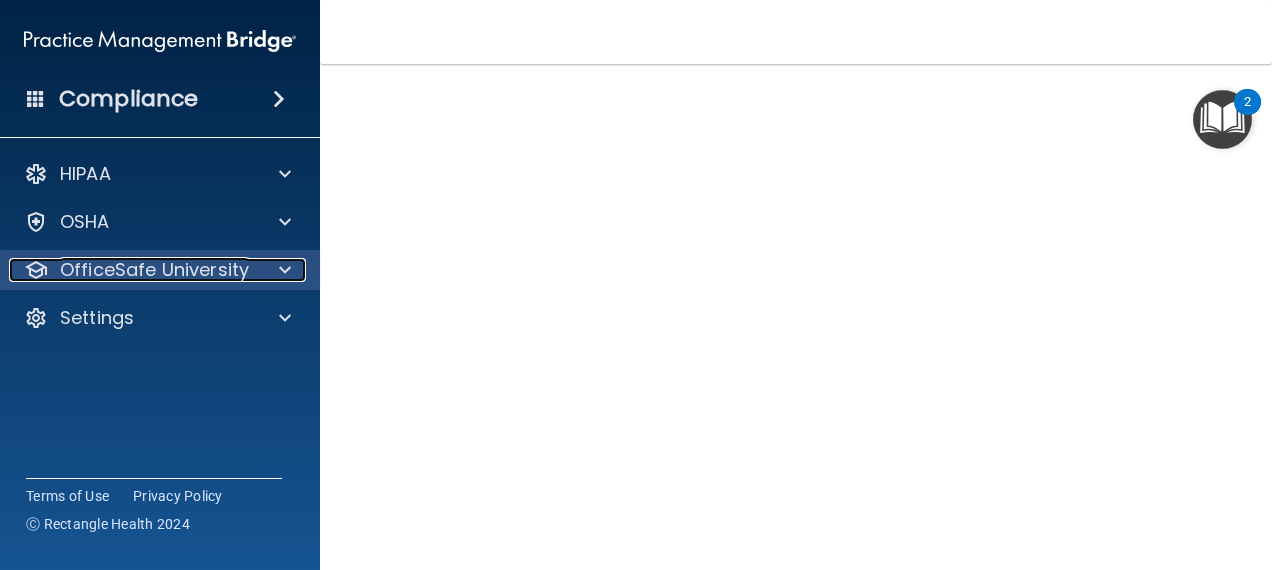 click at bounding box center [285, 270] 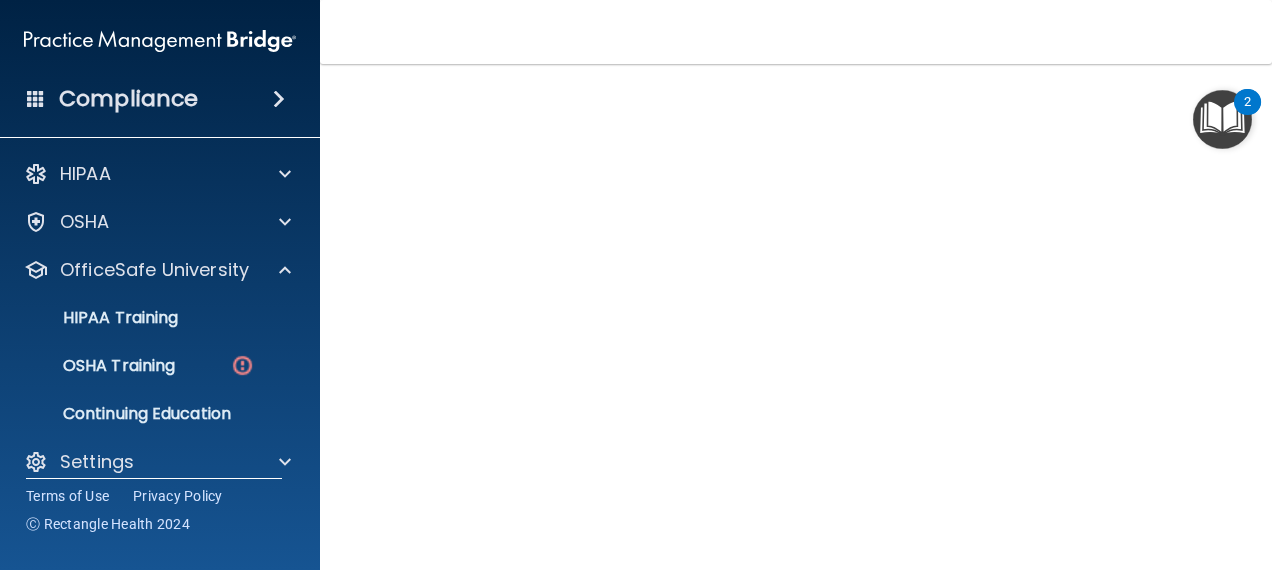 scroll, scrollTop: 113, scrollLeft: 0, axis: vertical 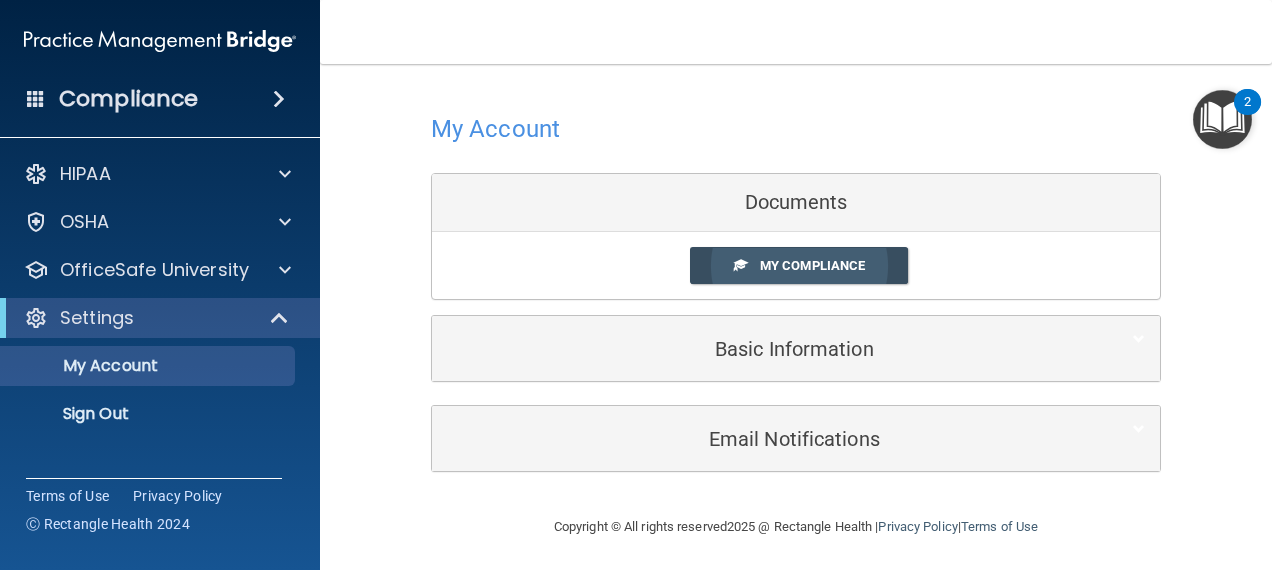 click on "My Compliance" at bounding box center (812, 265) 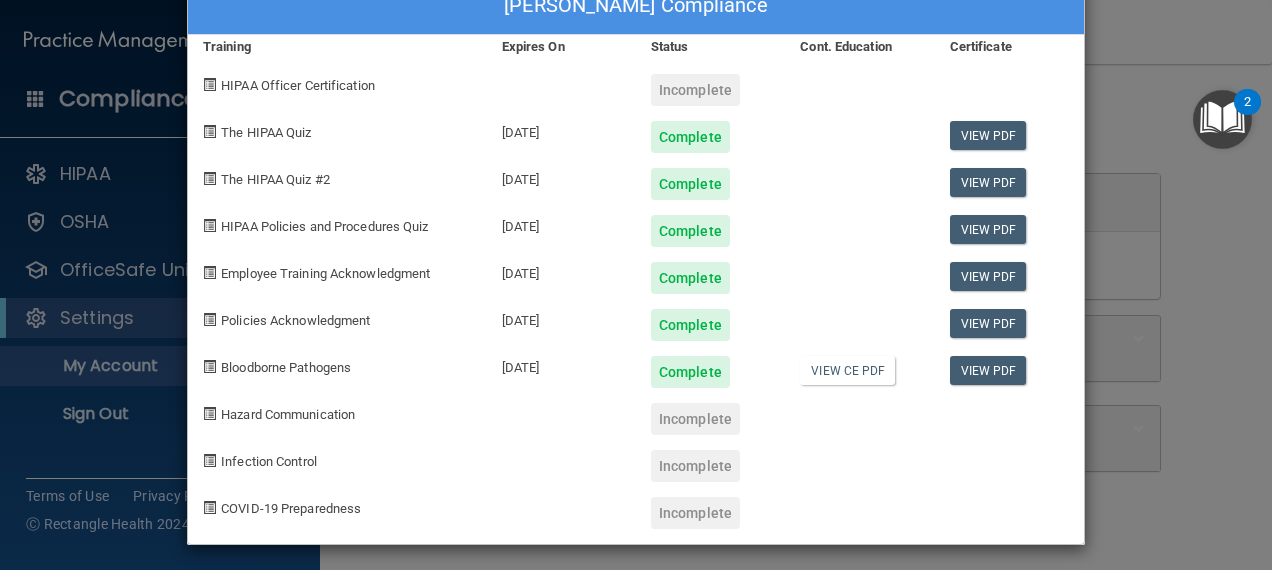 scroll, scrollTop: 59, scrollLeft: 0, axis: vertical 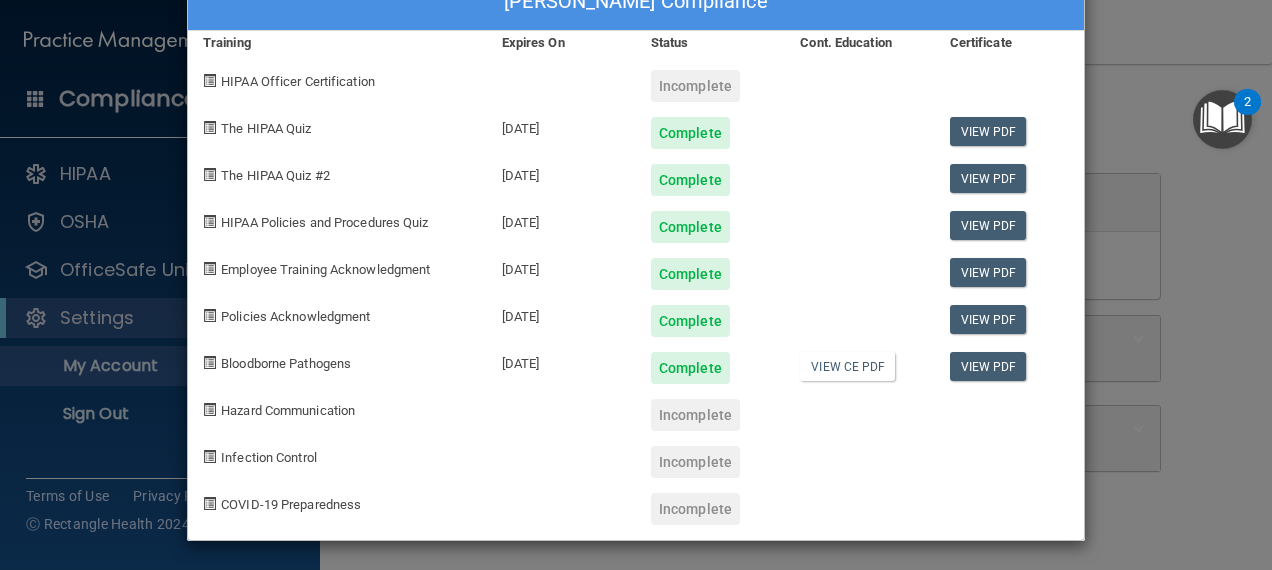 click on "Incomplete" at bounding box center [695, 415] 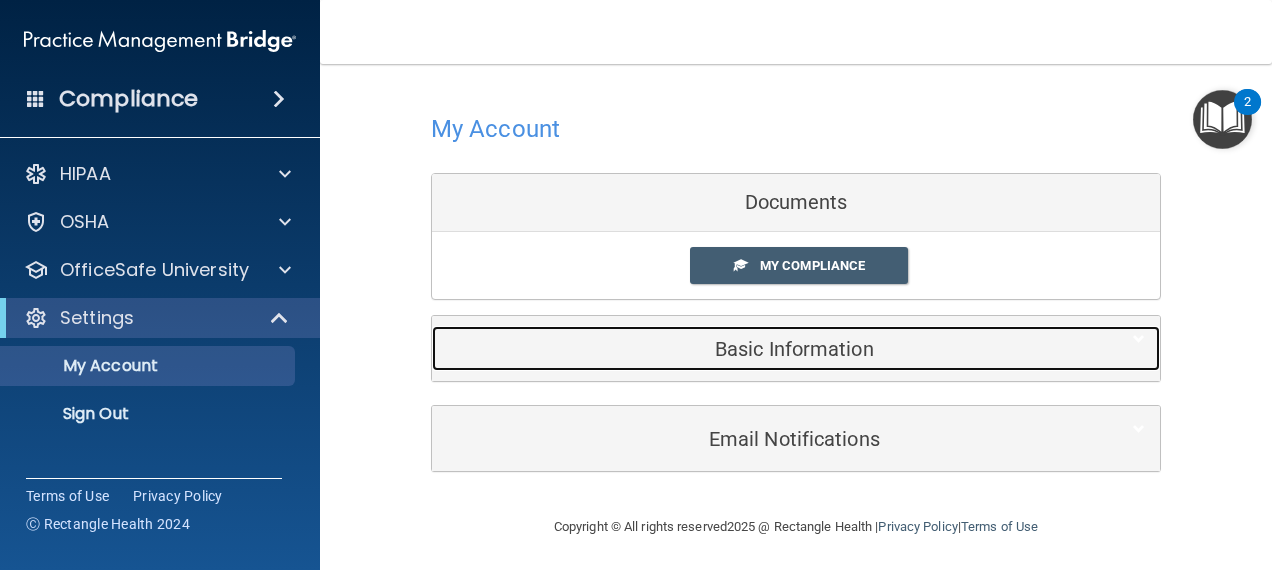 click on "Basic Information" at bounding box center [765, 349] 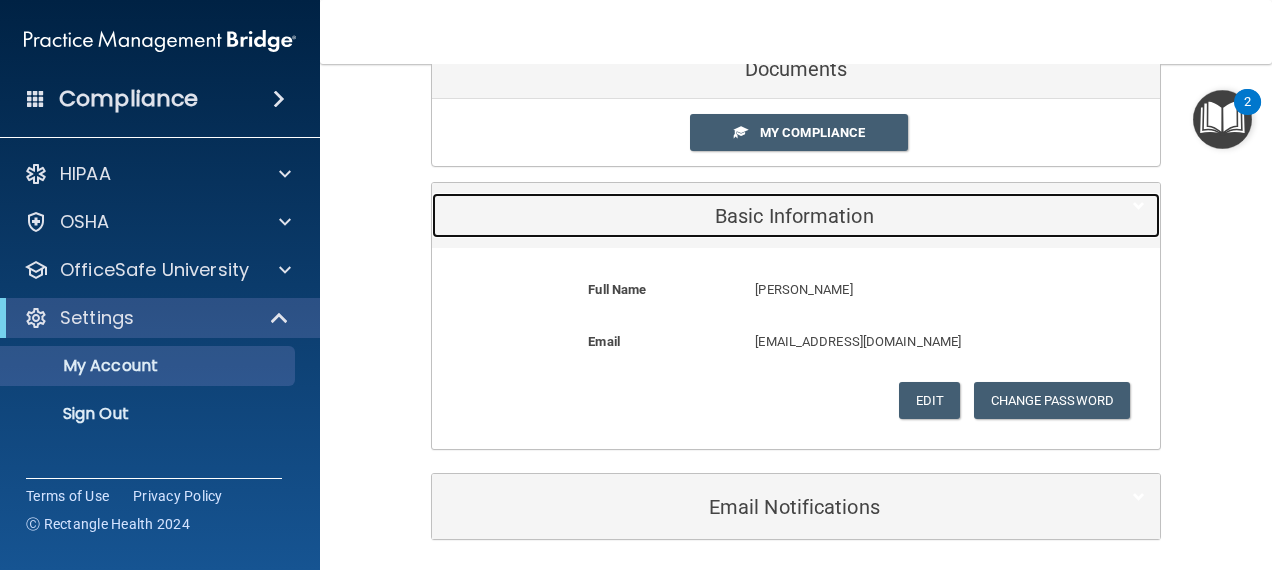 scroll, scrollTop: 203, scrollLeft: 0, axis: vertical 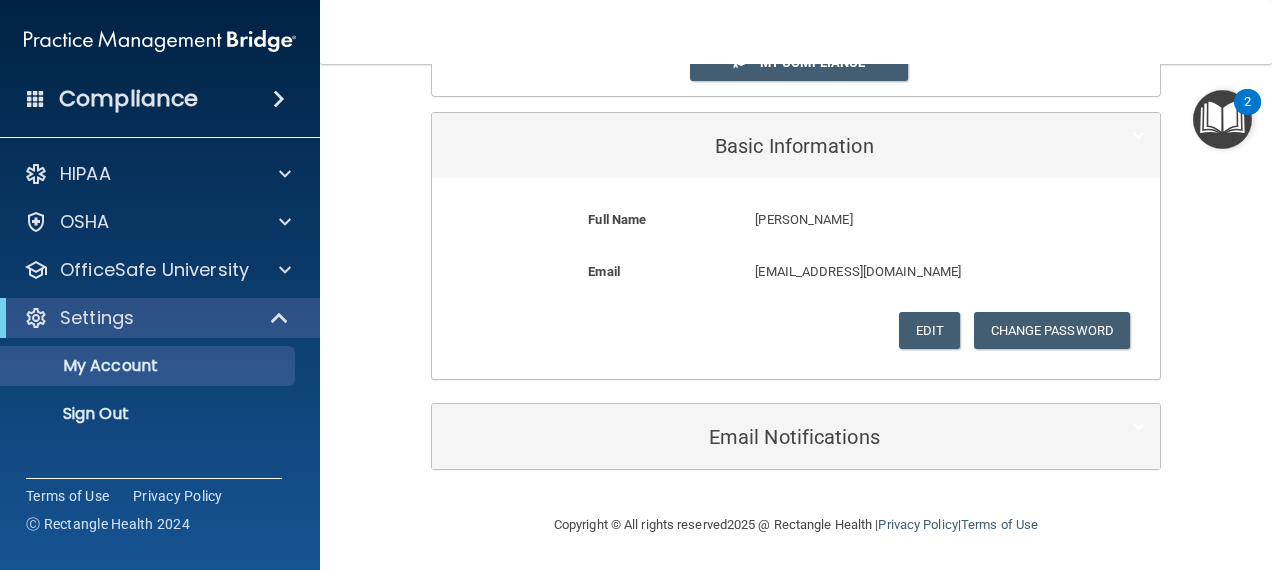 click on "Email Notifications" at bounding box center (796, 436) 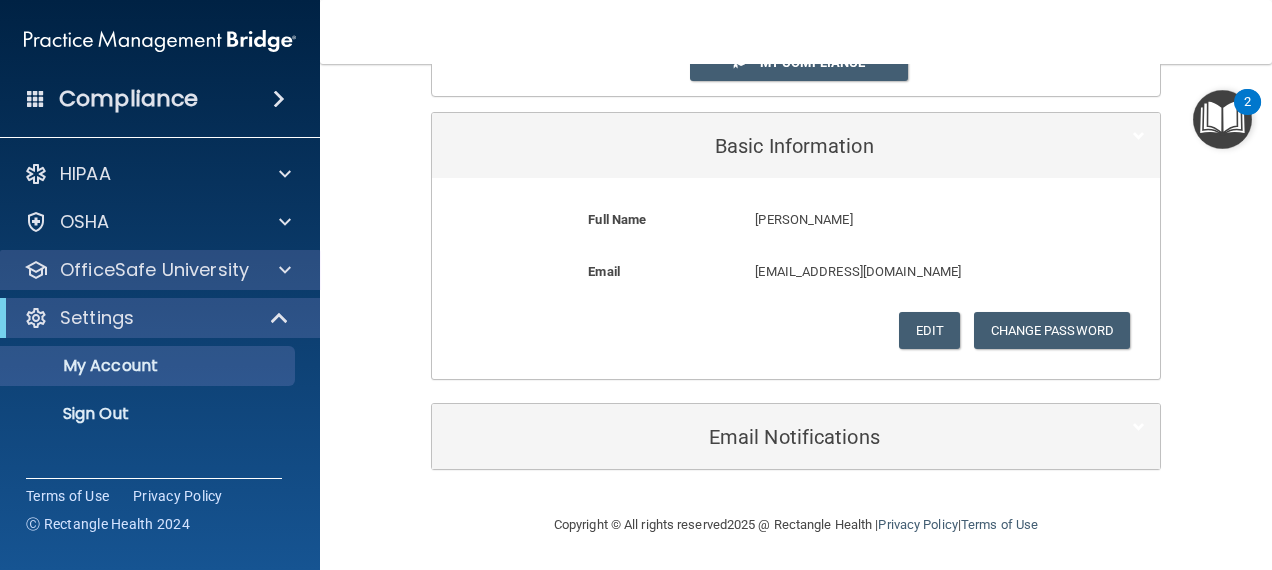 click on "OfficeSafe University" at bounding box center [160, 270] 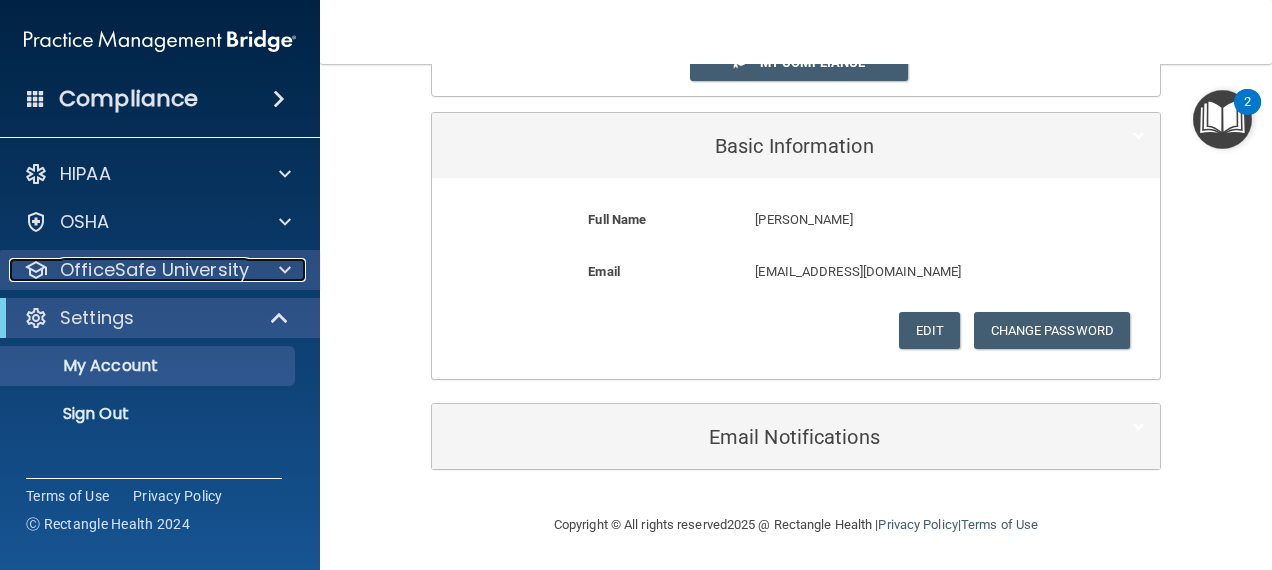 click at bounding box center (285, 270) 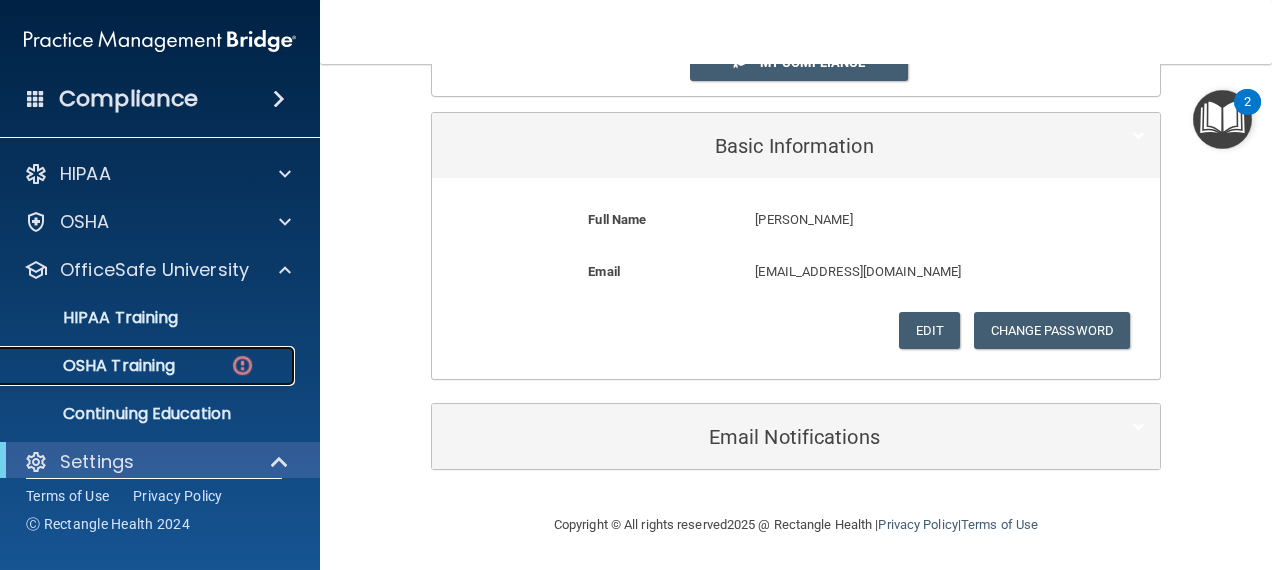 click at bounding box center [242, 365] 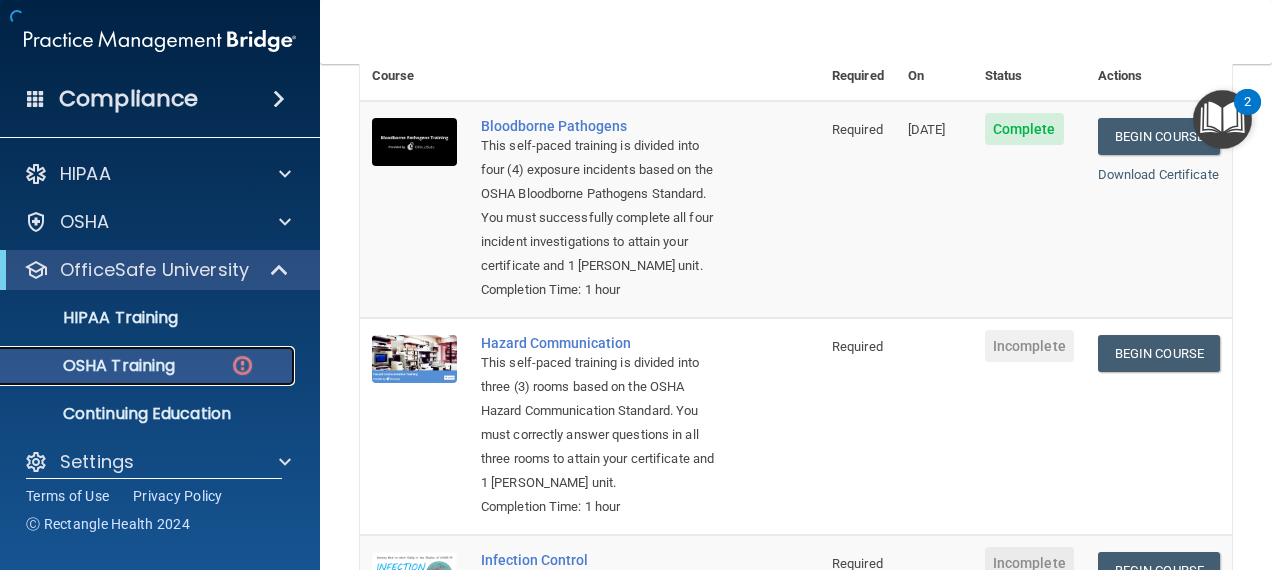 scroll, scrollTop: 802, scrollLeft: 0, axis: vertical 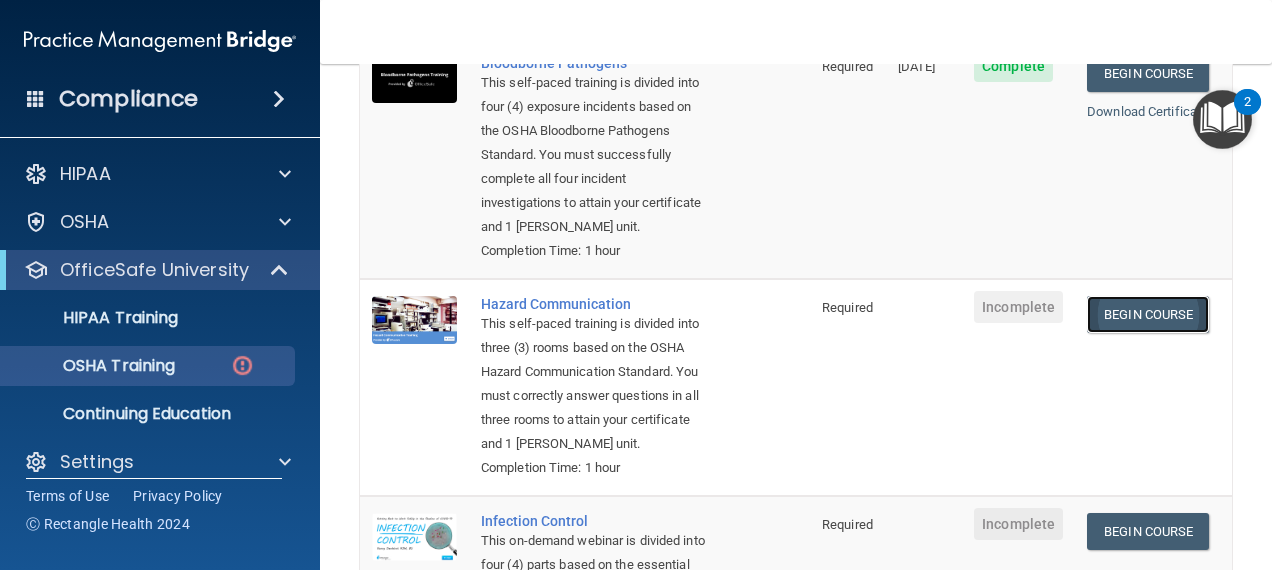 click on "Begin Course" at bounding box center [1148, 314] 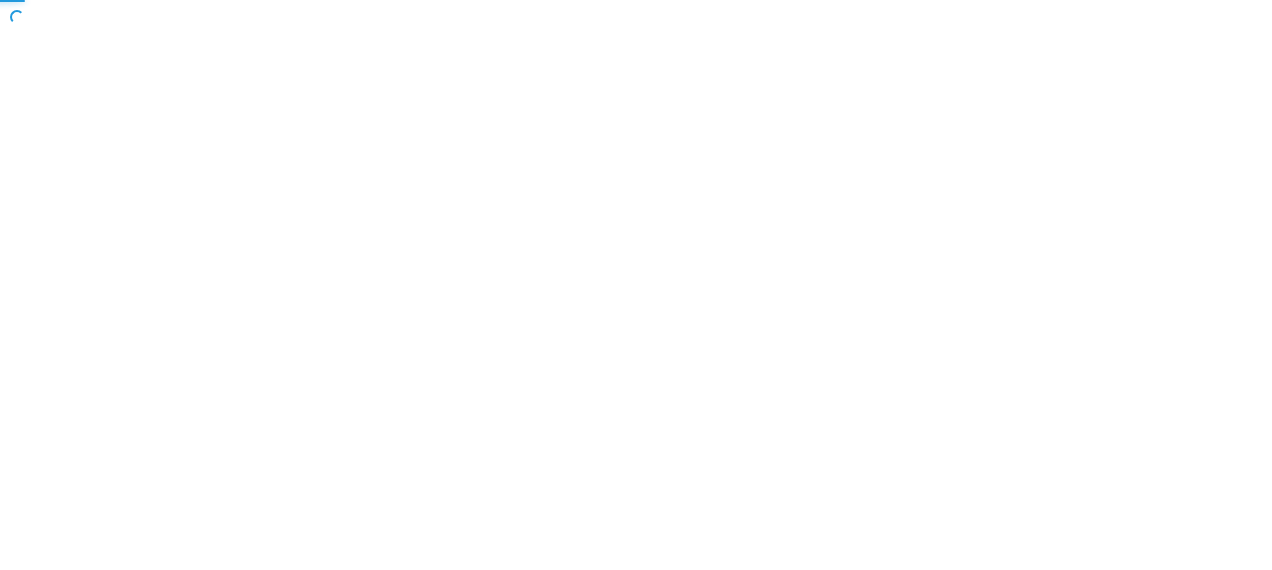 scroll, scrollTop: 0, scrollLeft: 0, axis: both 